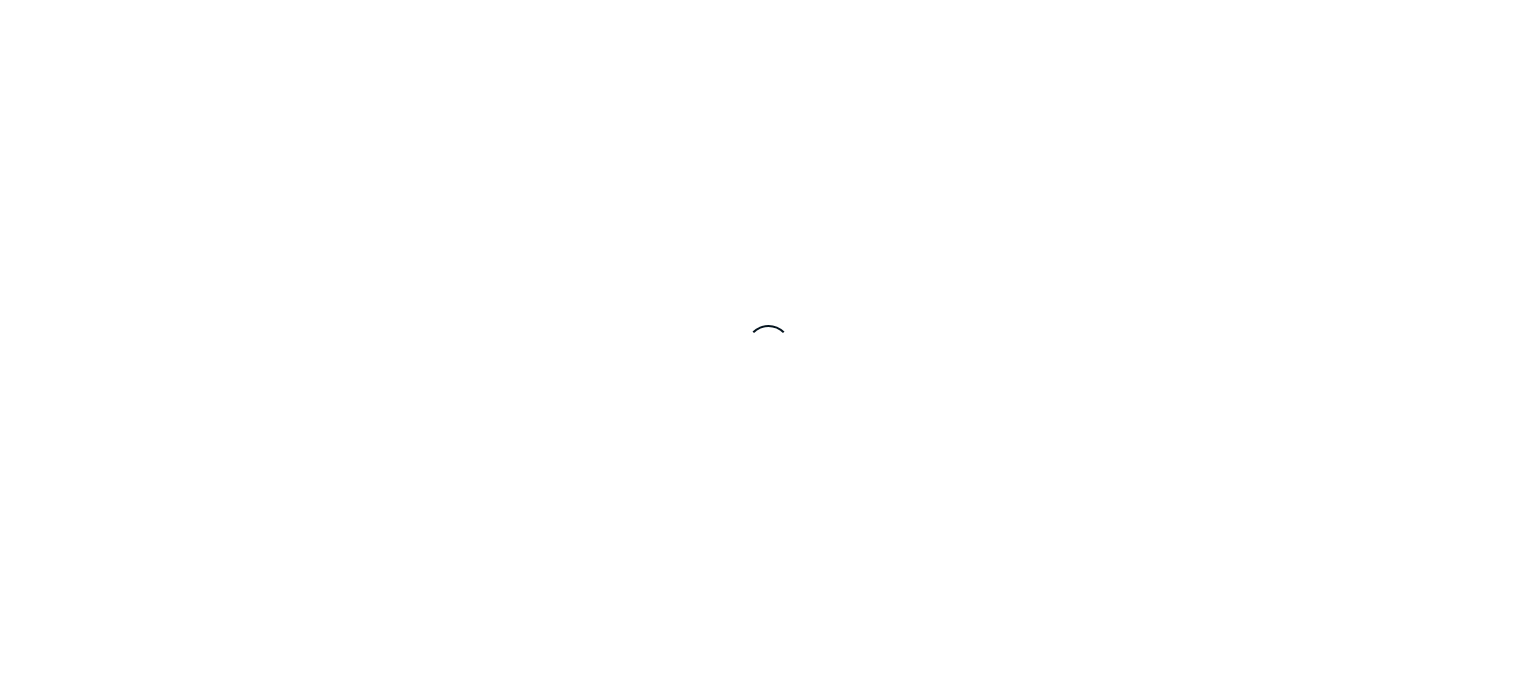 scroll, scrollTop: 0, scrollLeft: 0, axis: both 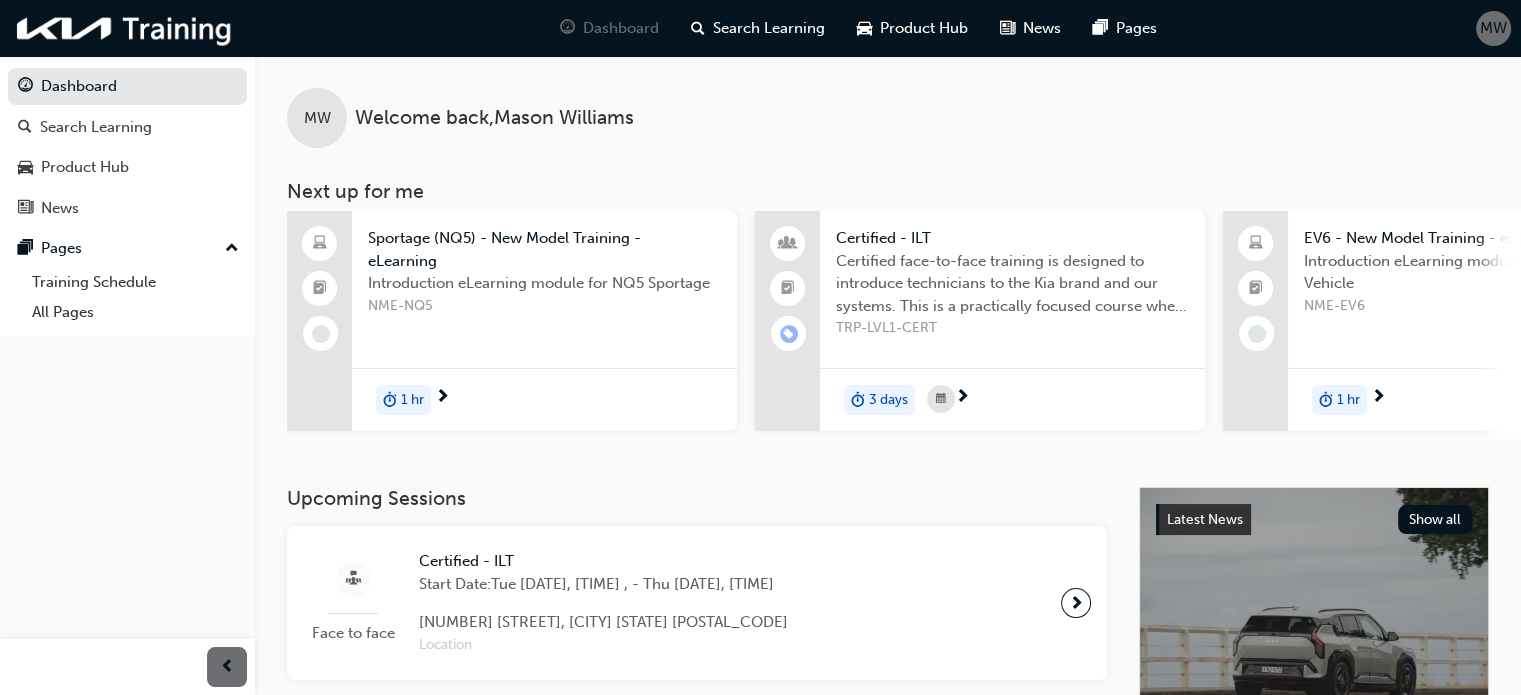 click on "NME-NQ5" at bounding box center [544, 306] 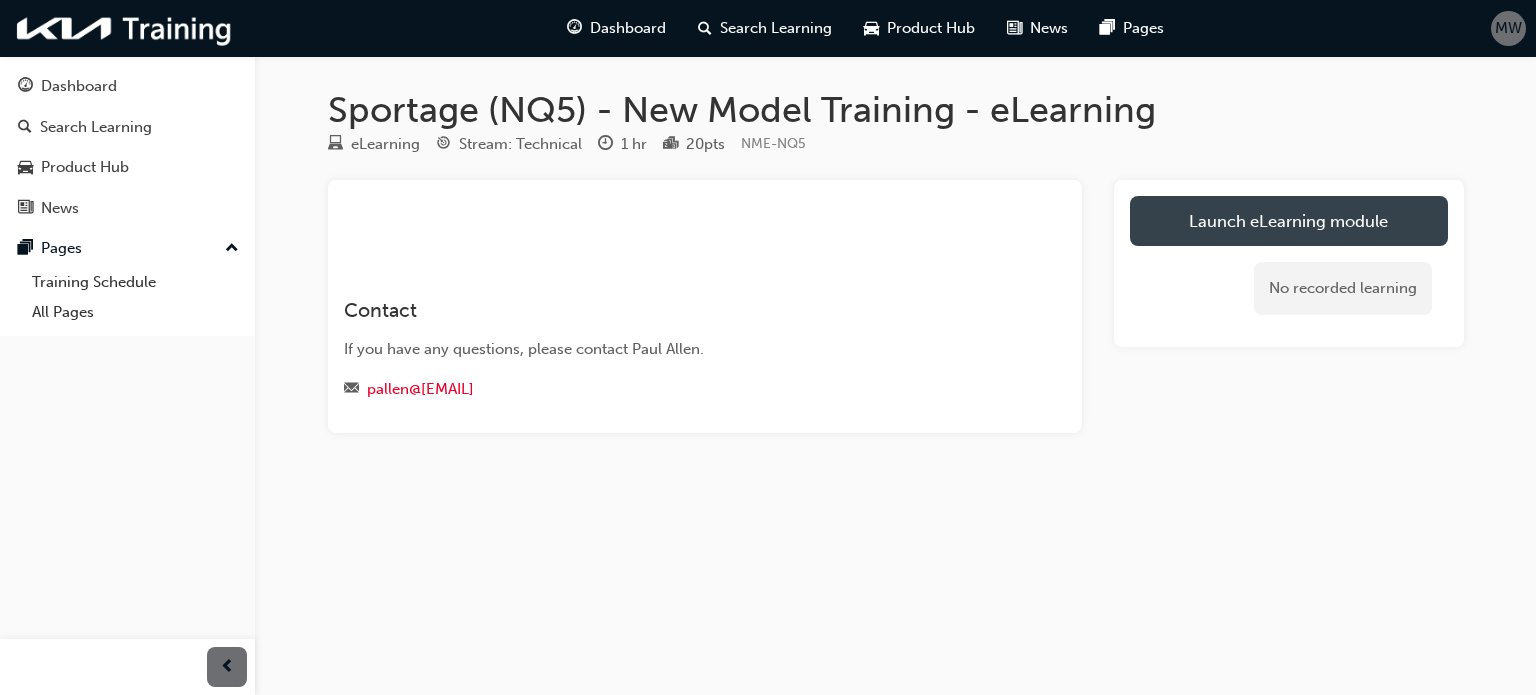 click on "Launch eLearning module" at bounding box center [1289, 221] 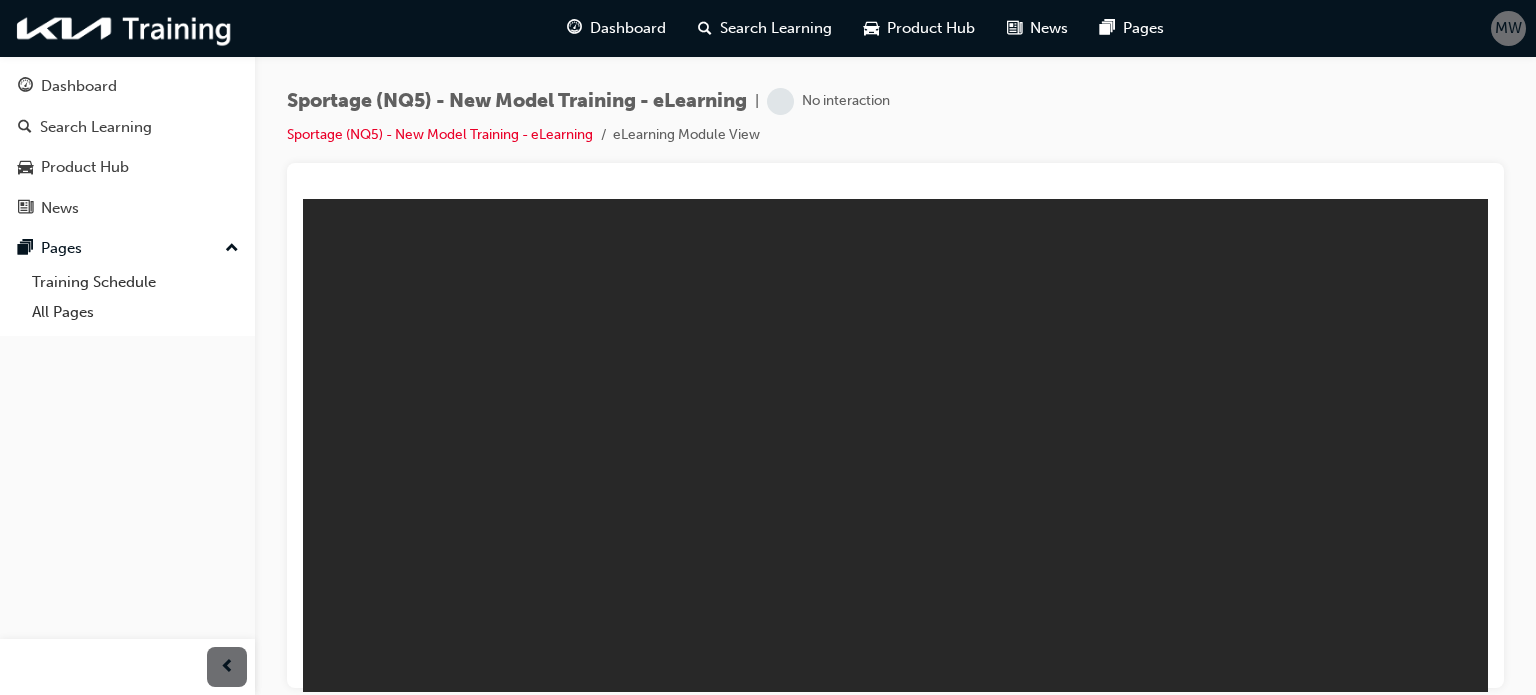 scroll, scrollTop: 0, scrollLeft: 0, axis: both 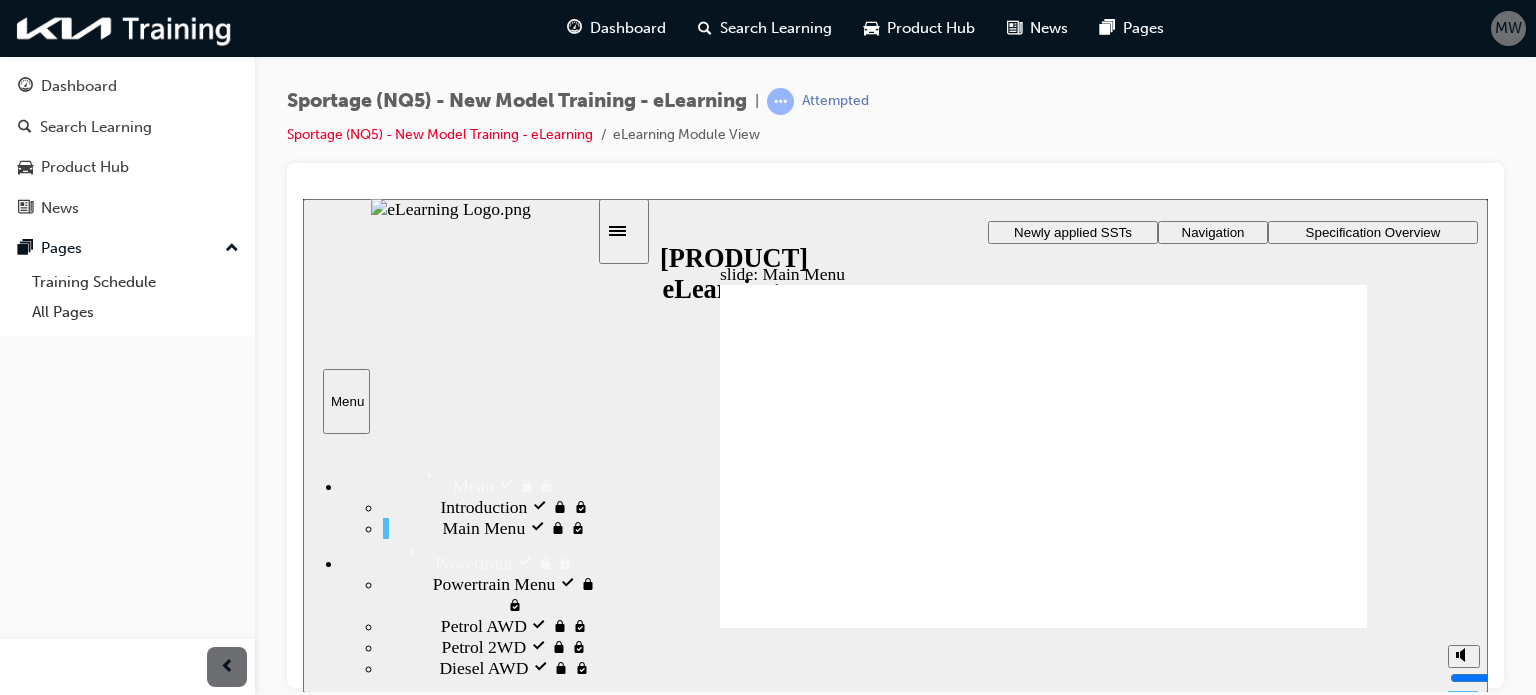 click 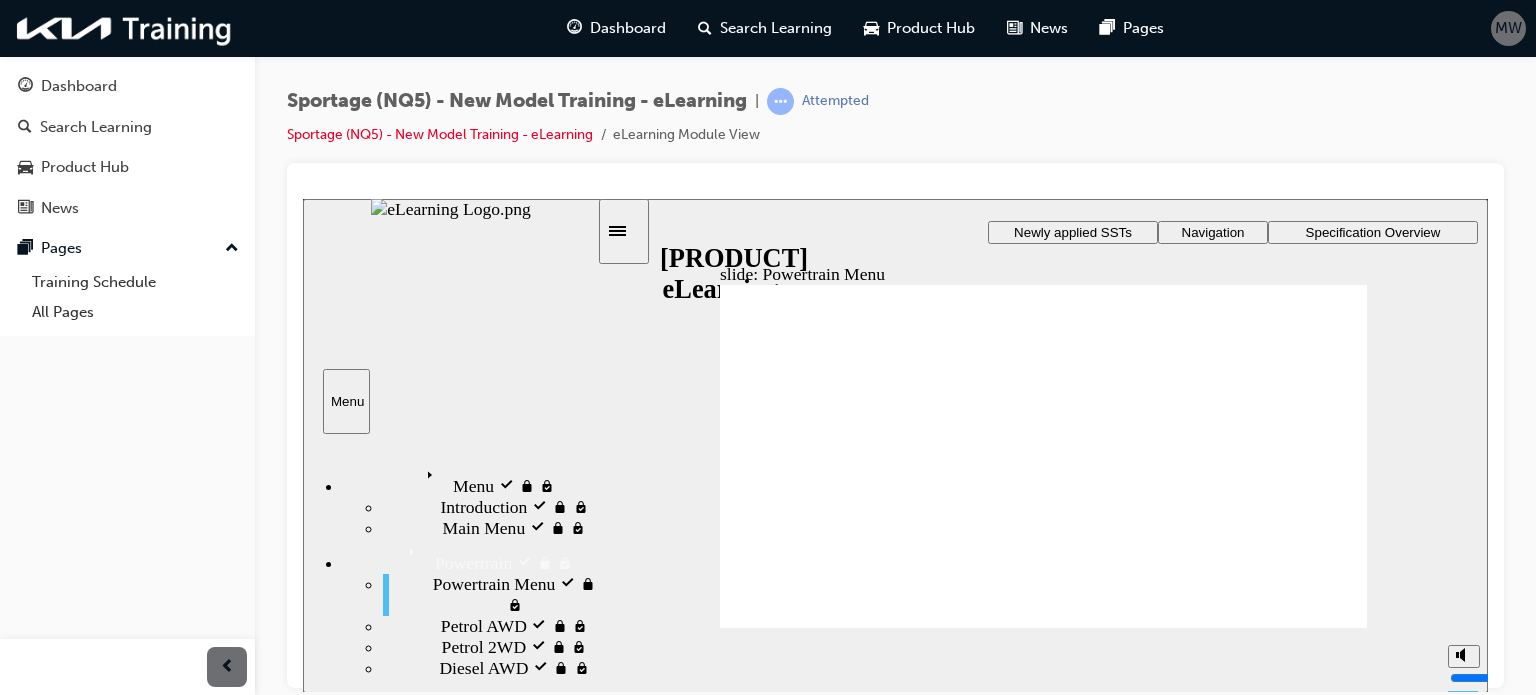 click 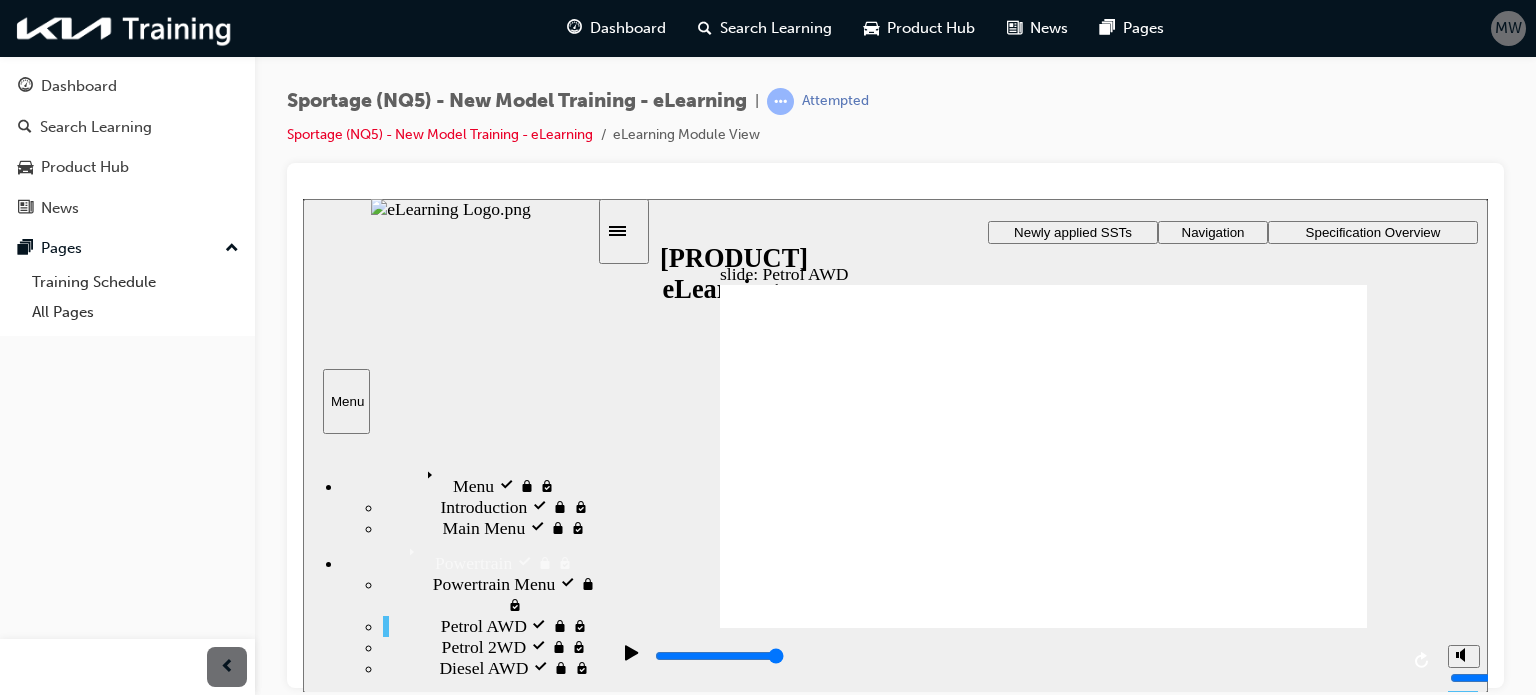 click 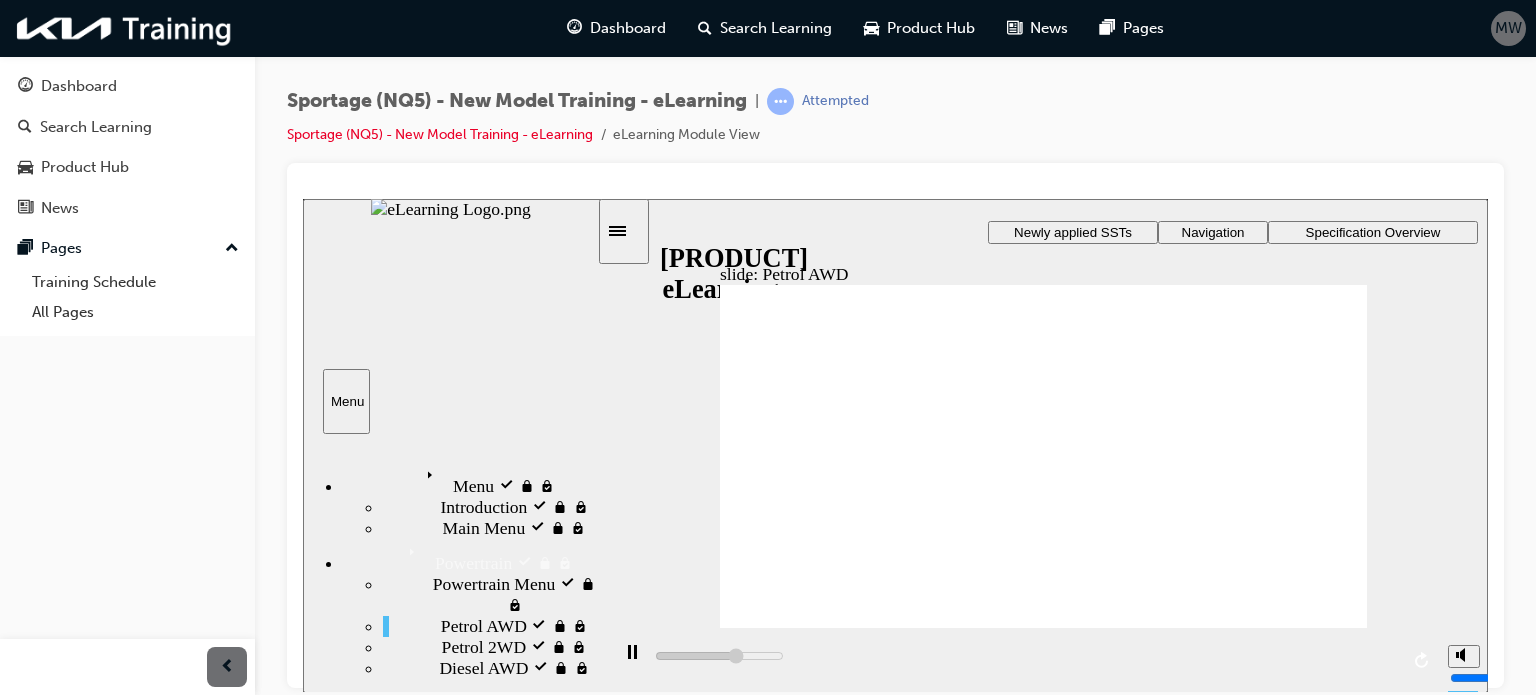 click 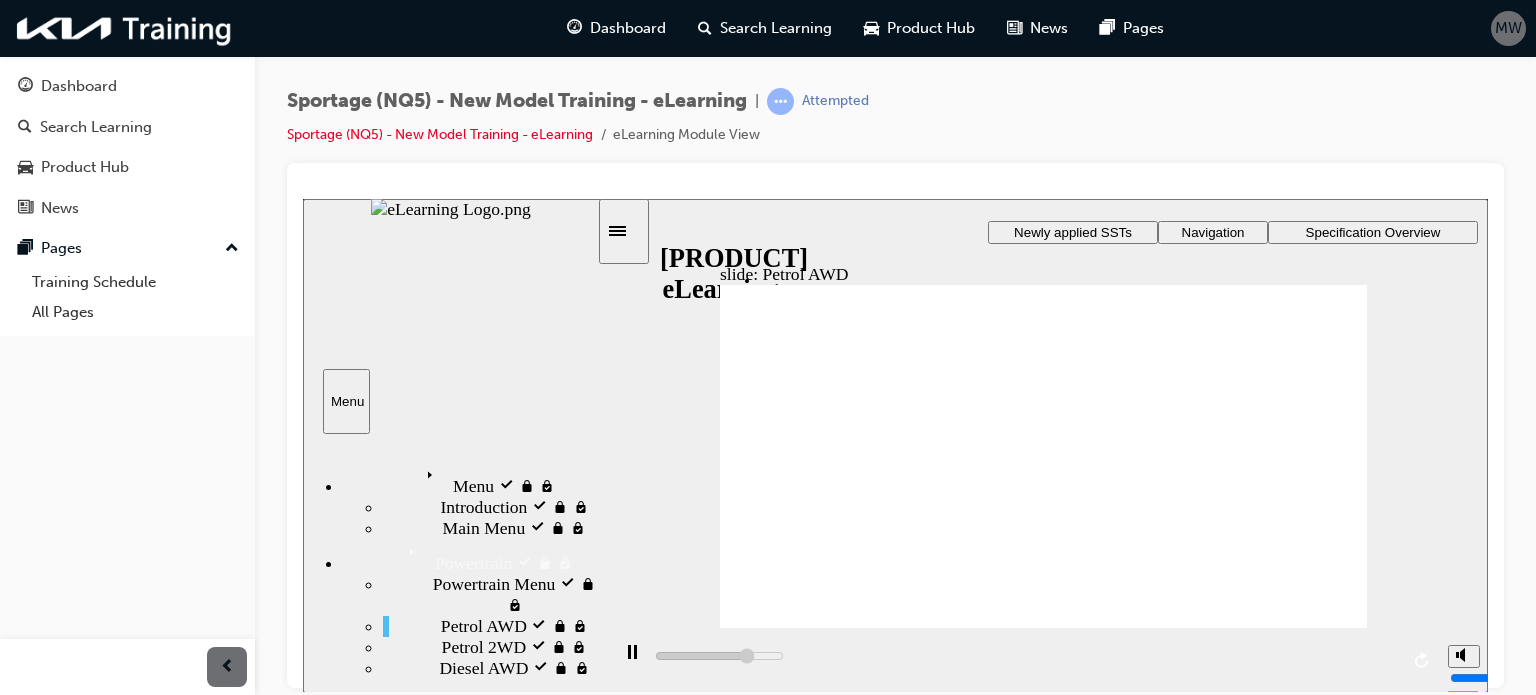 click 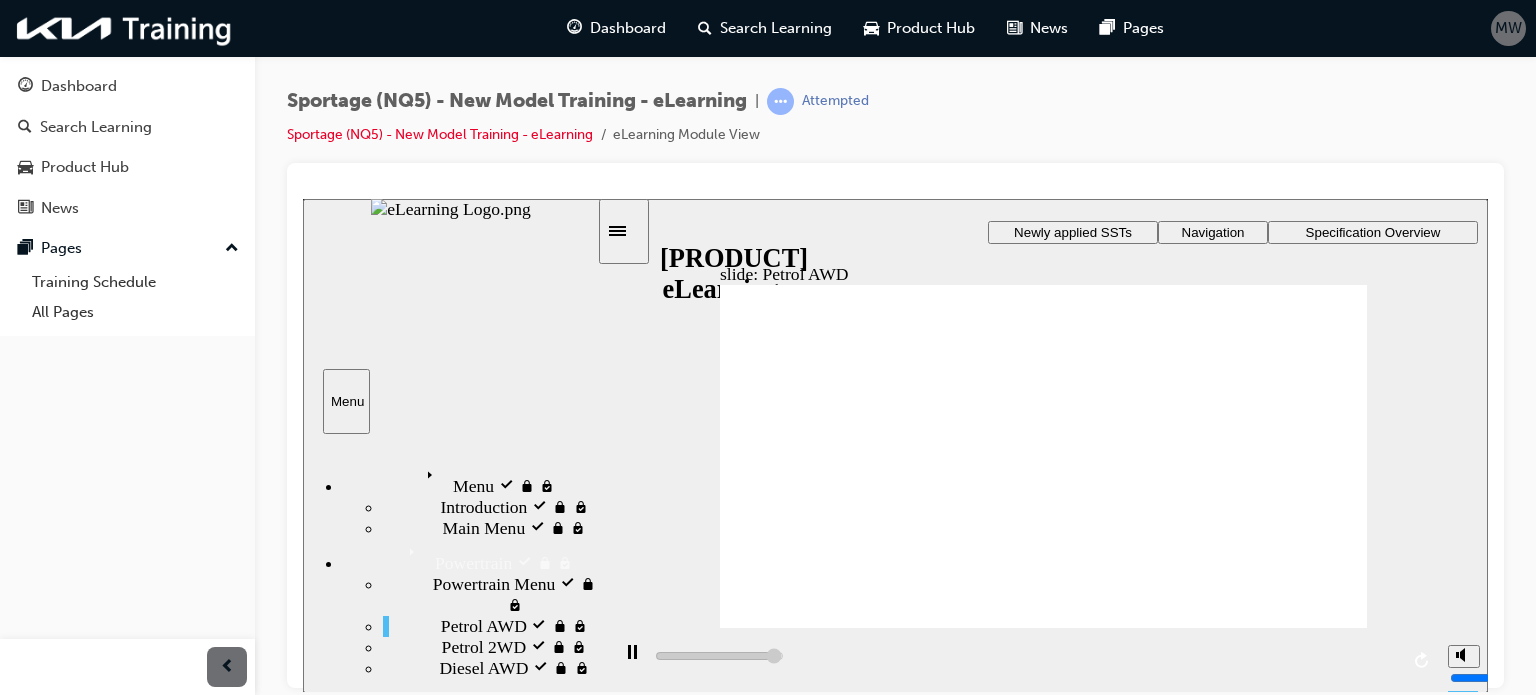 click on "20% of exhaust gas" 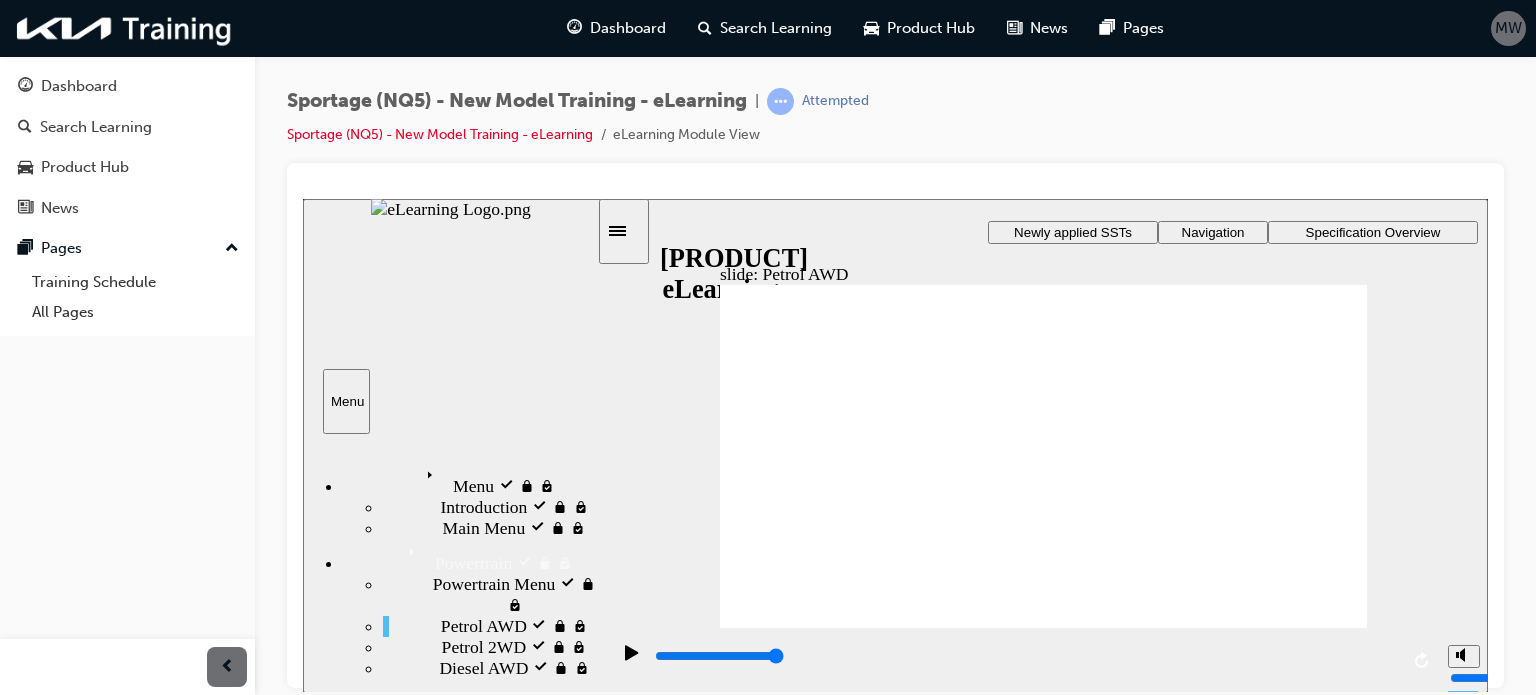 click on "to be recirculated" 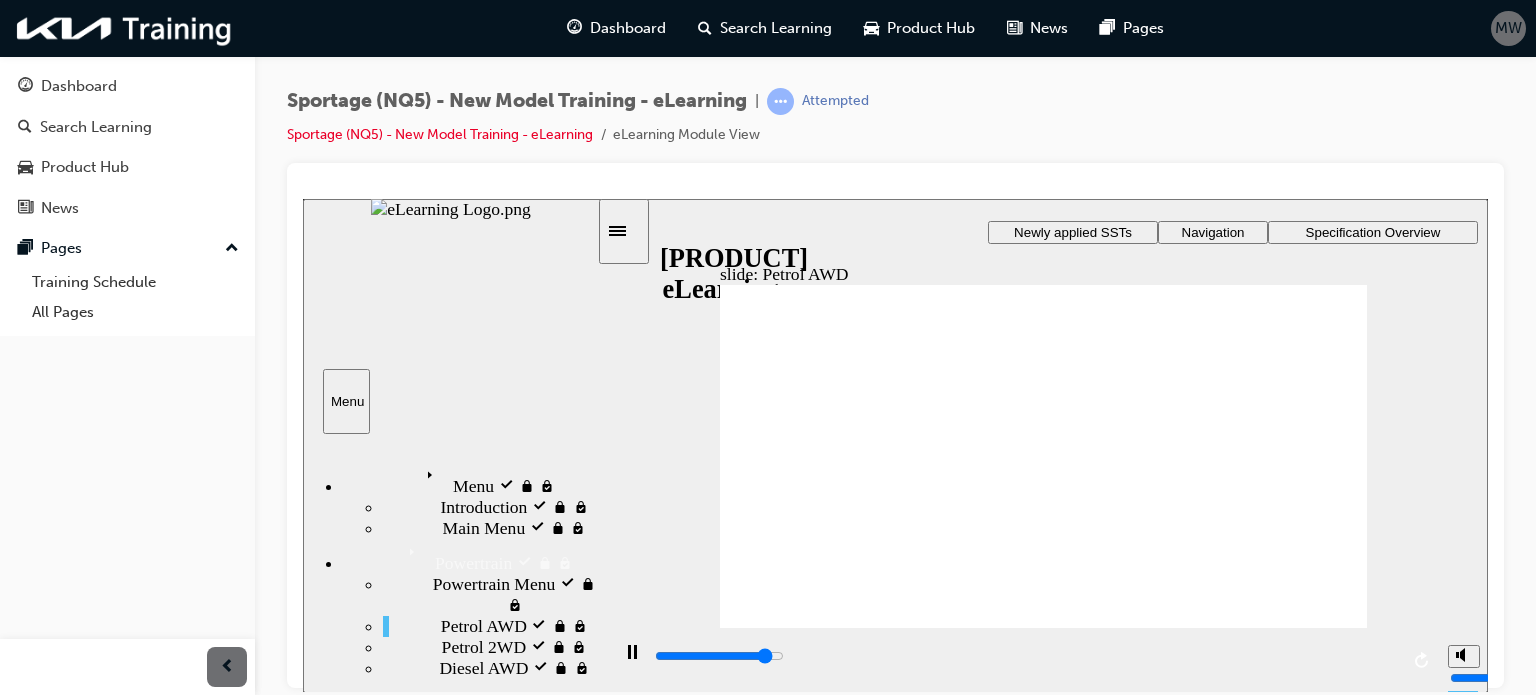 click 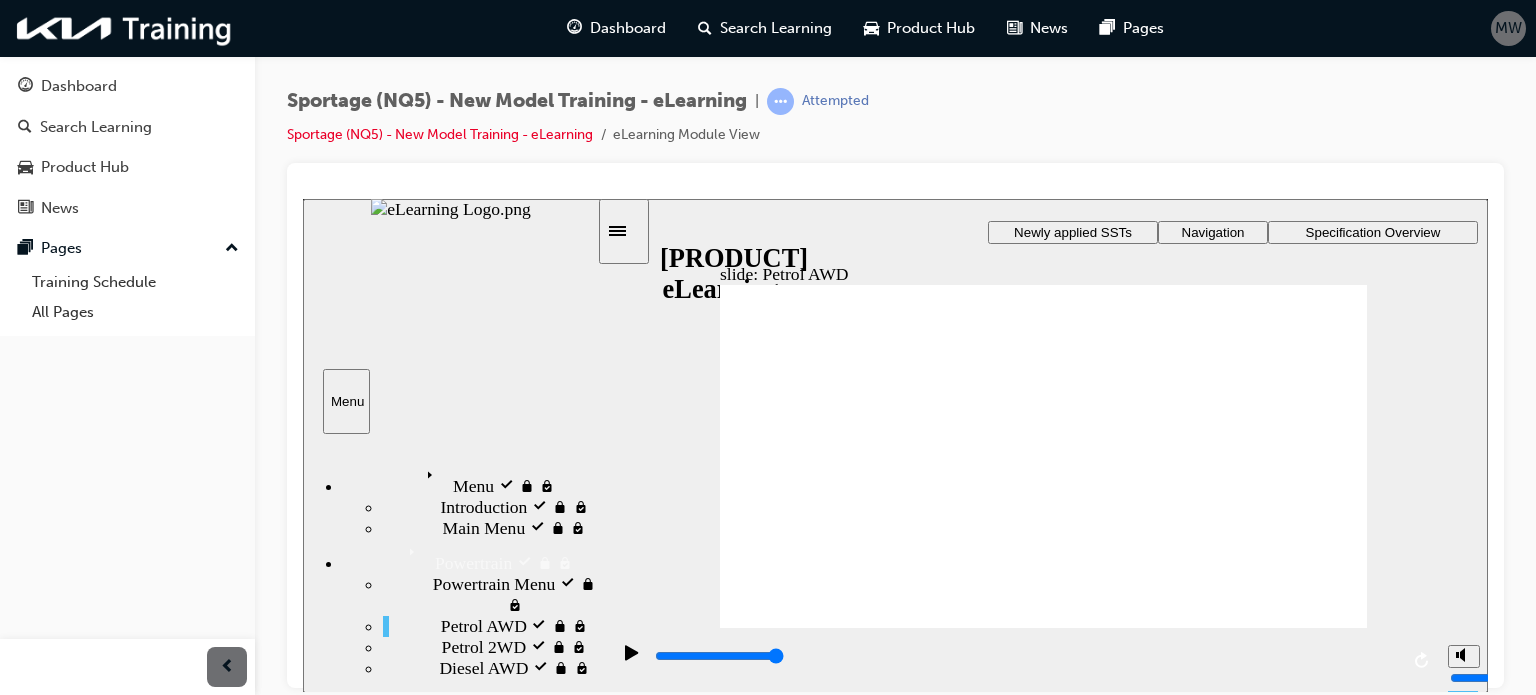 click 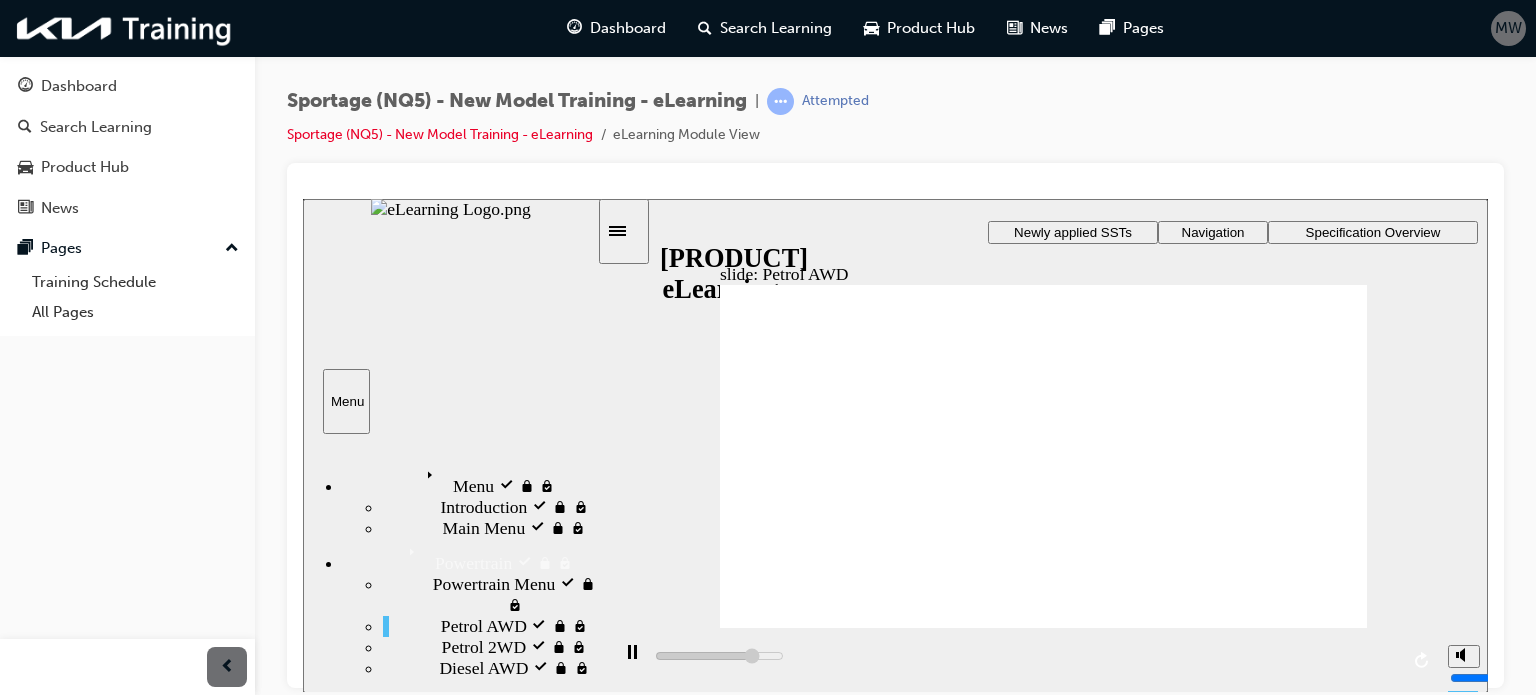 click 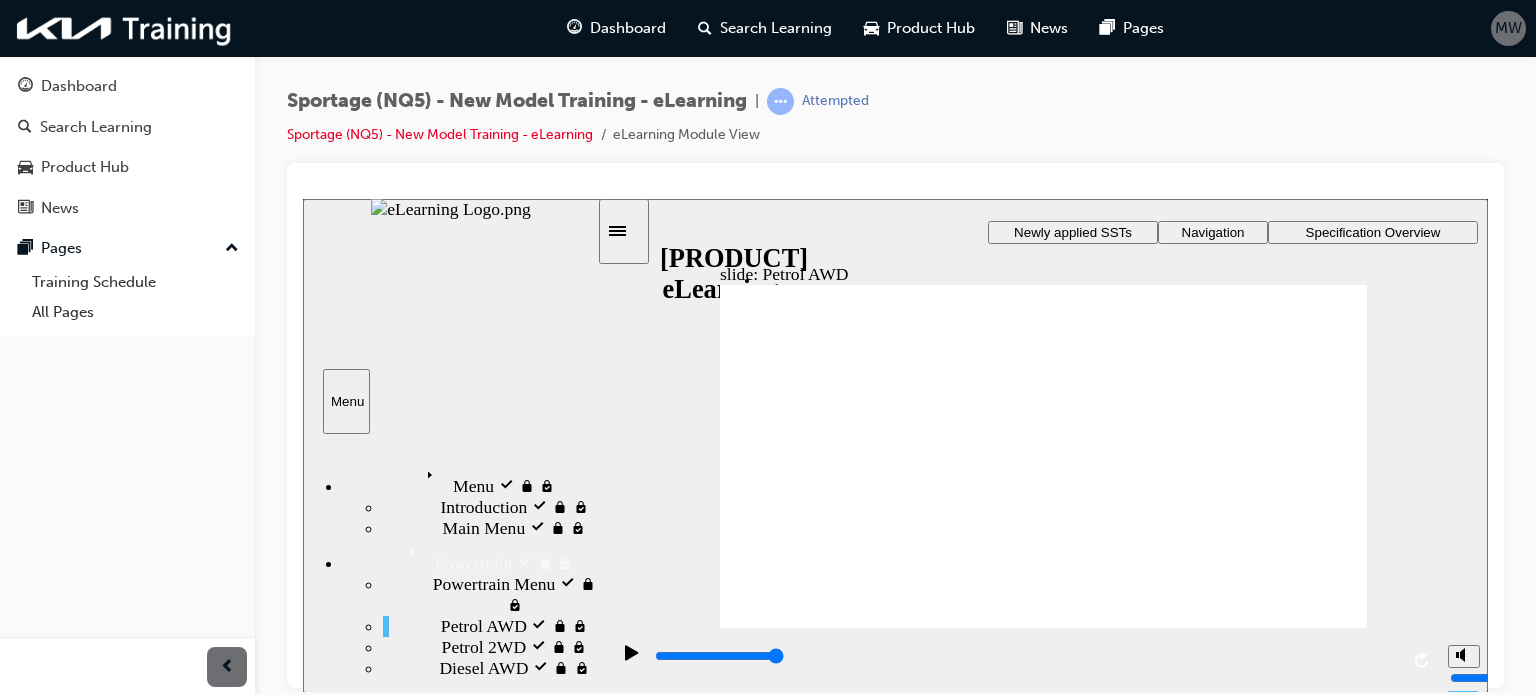 click 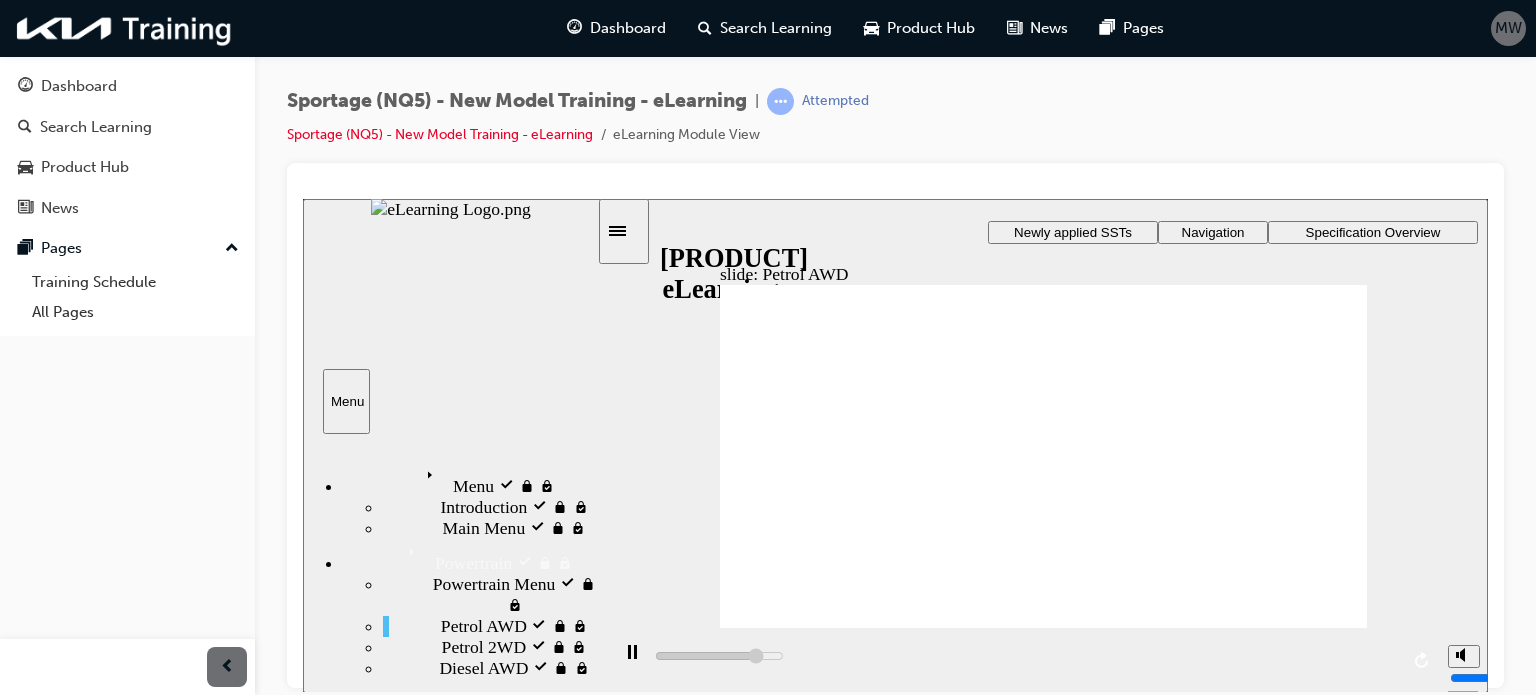 click 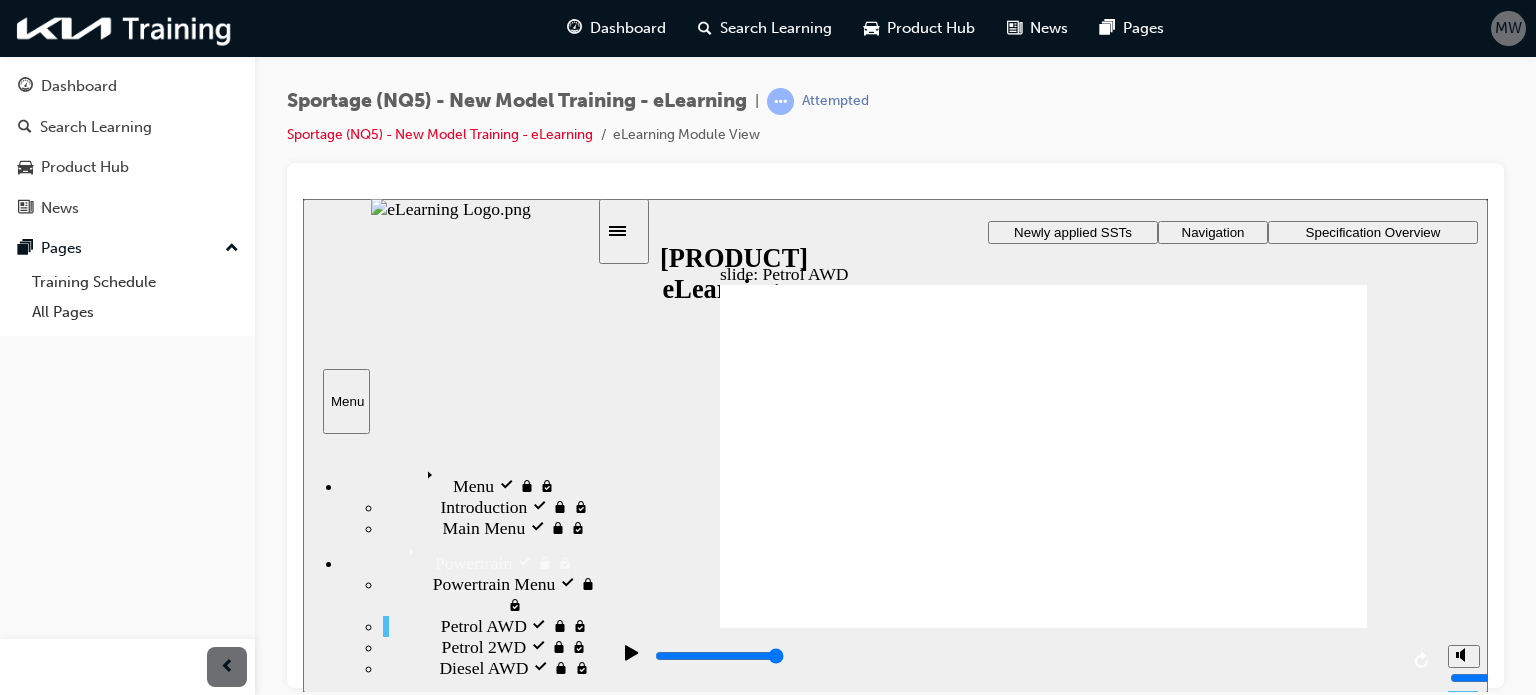 click 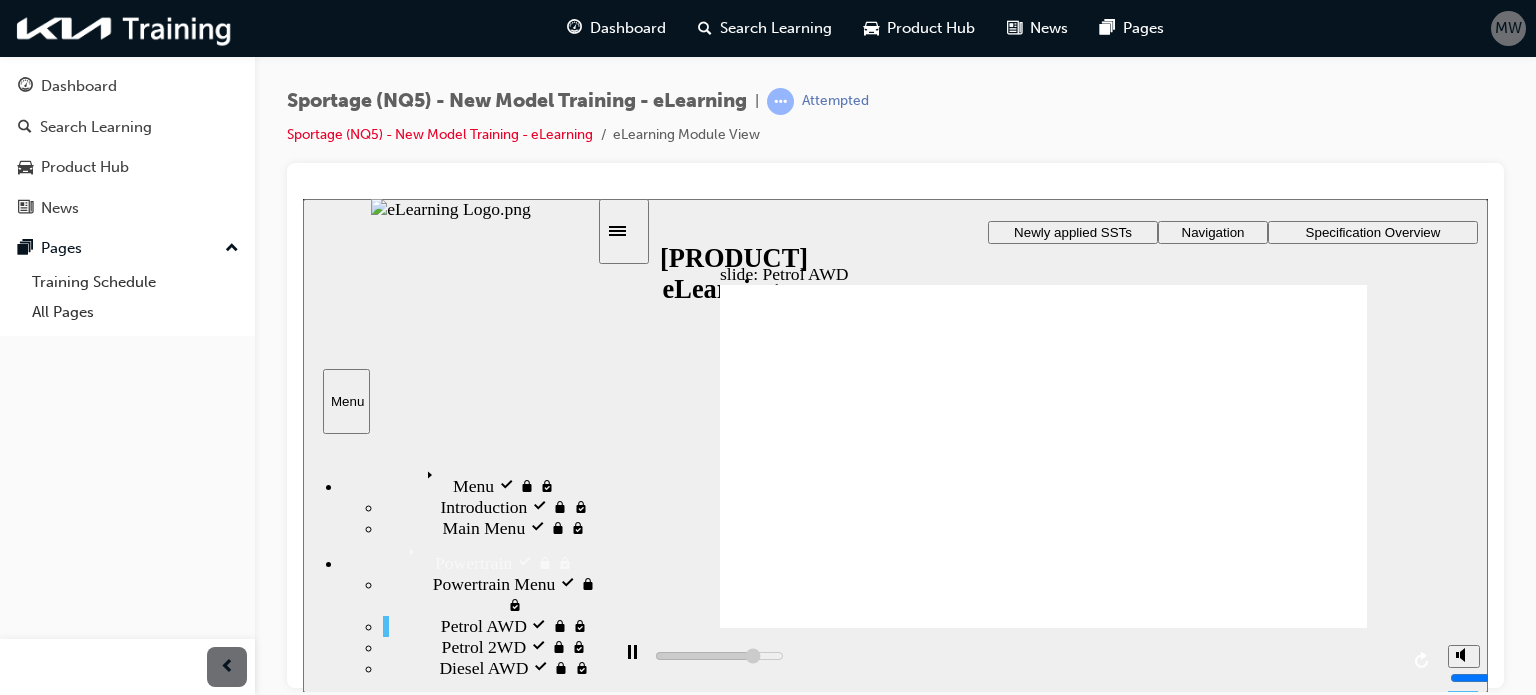 click 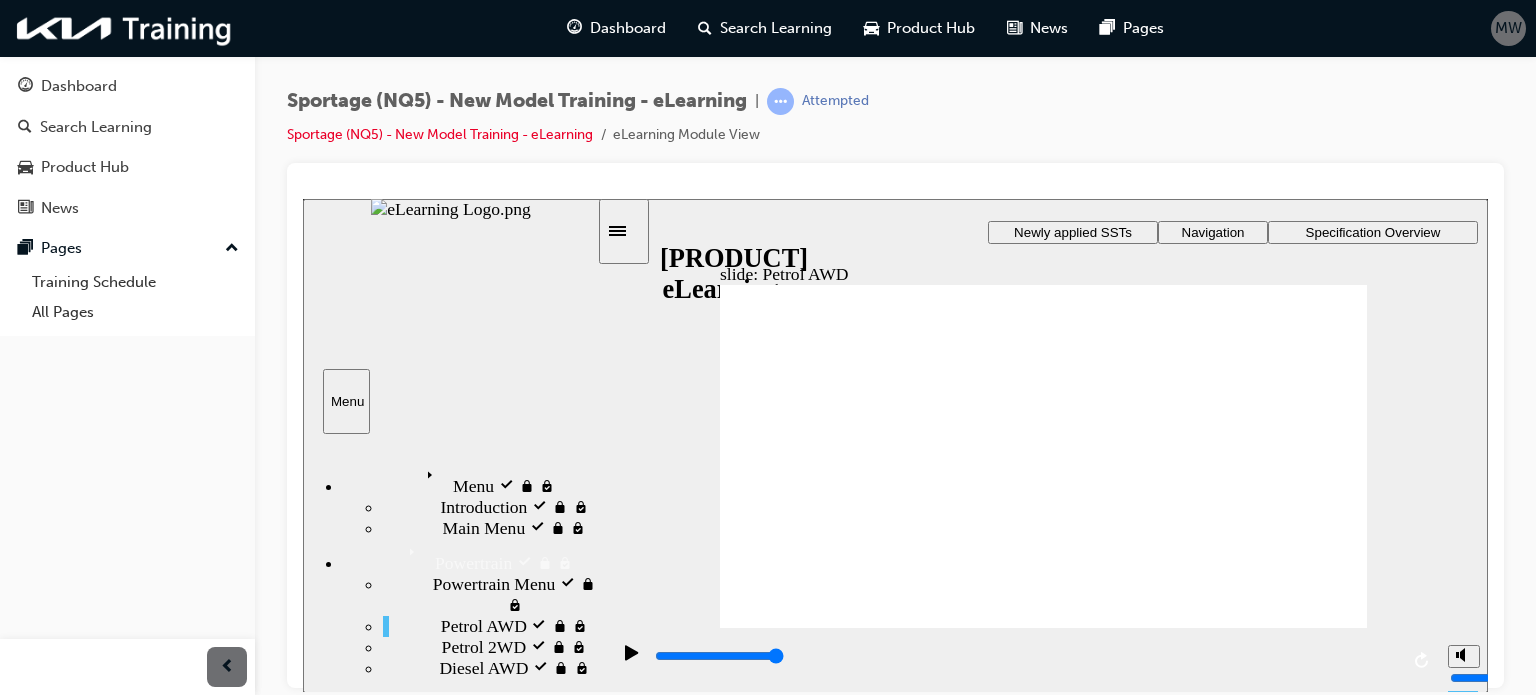 click 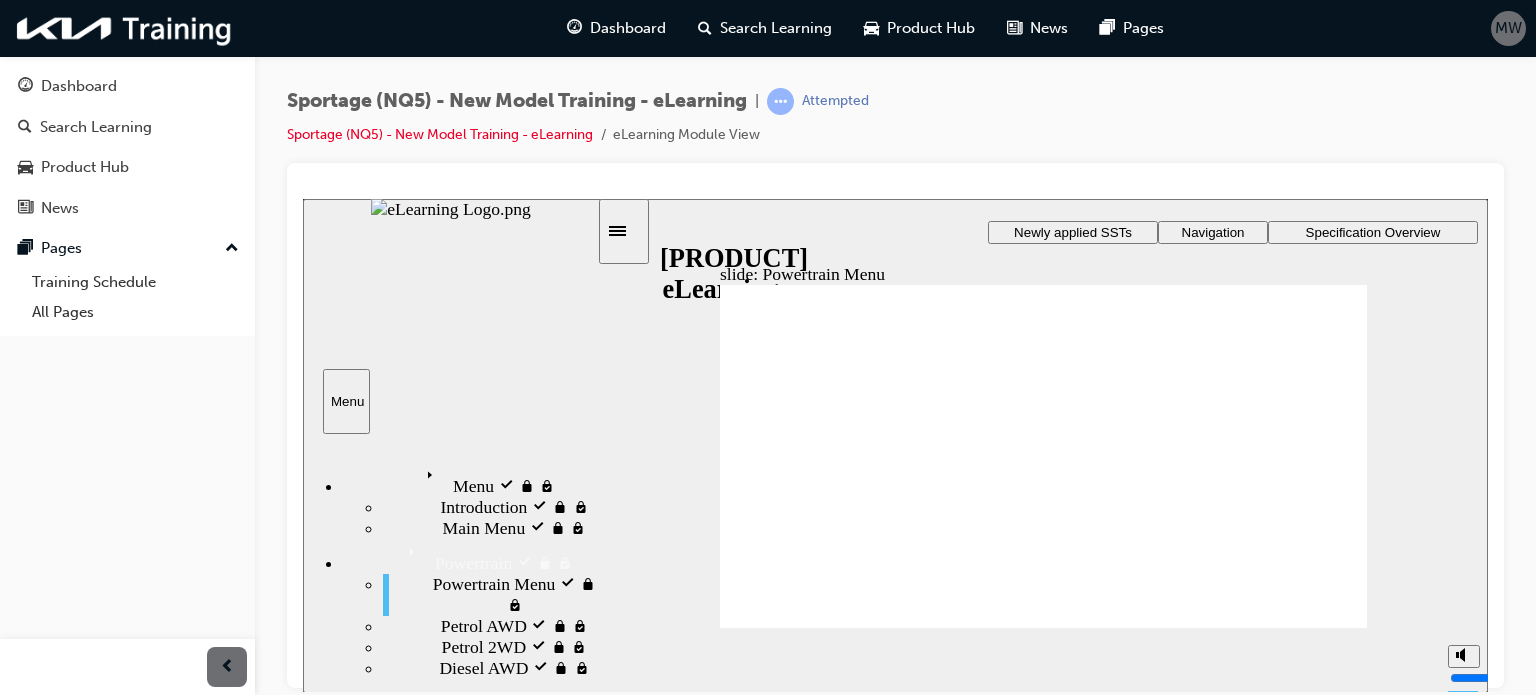 click 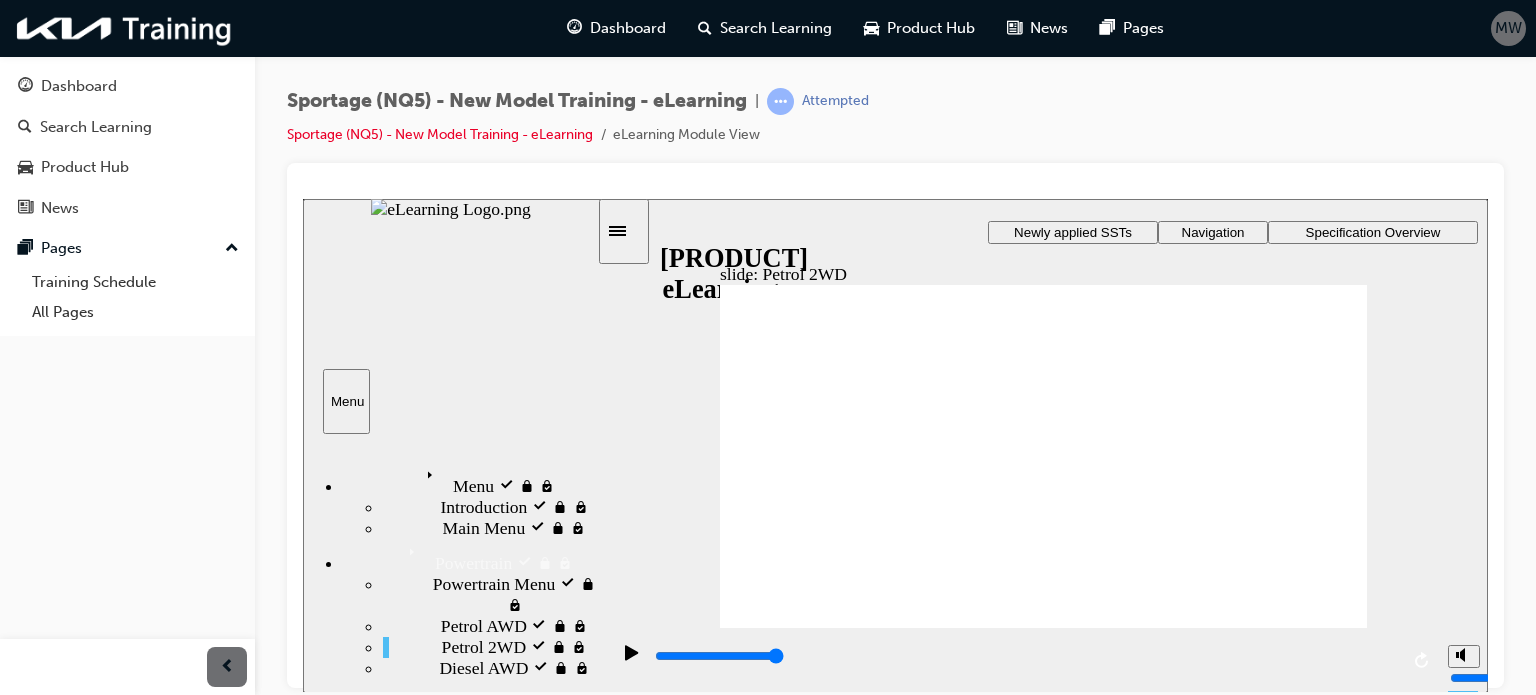 click 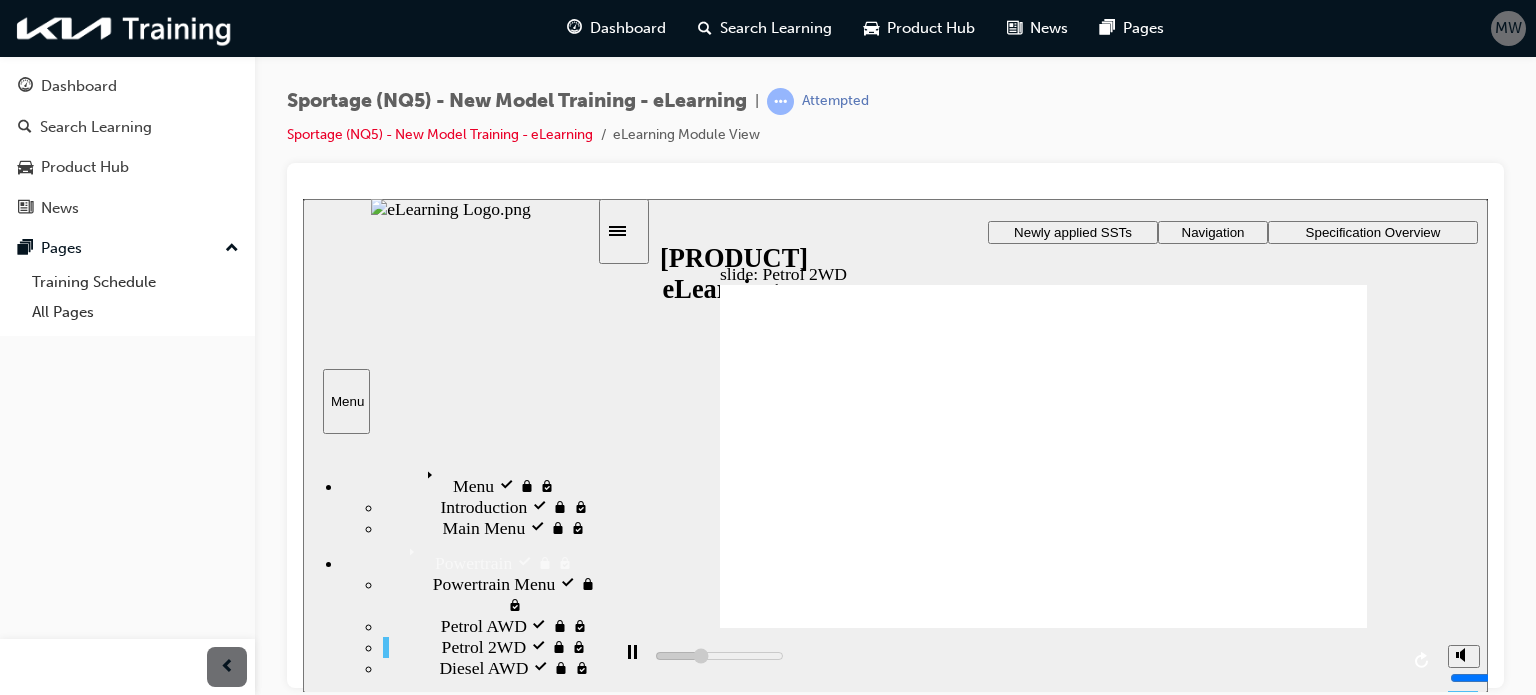 click 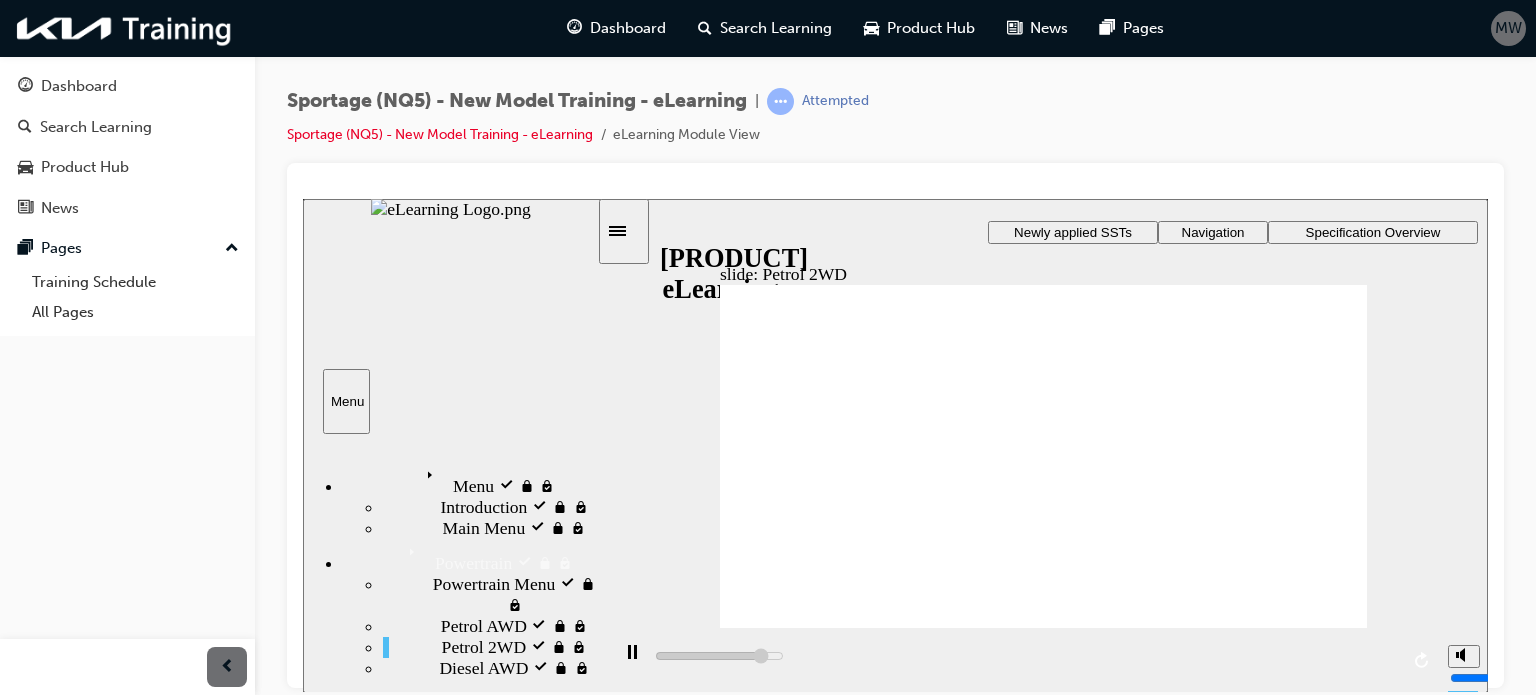 click 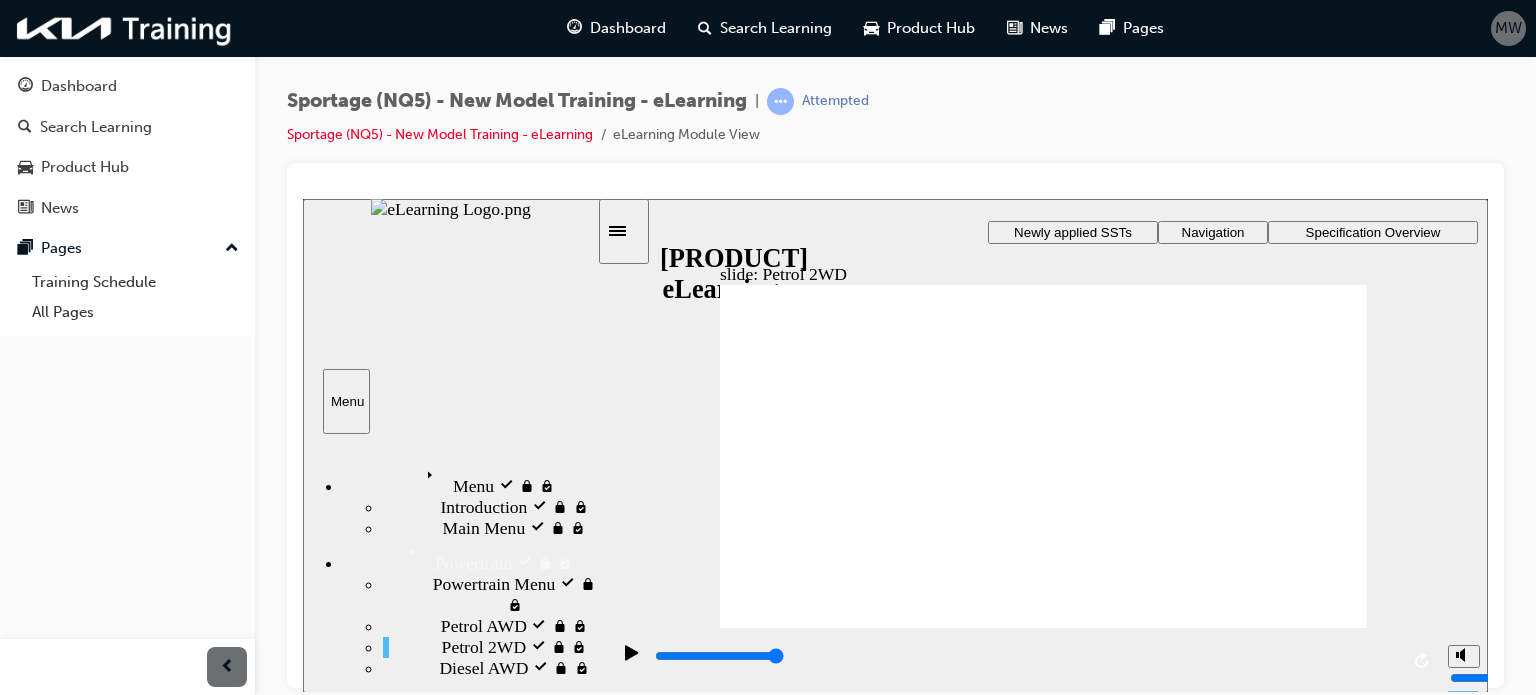 click 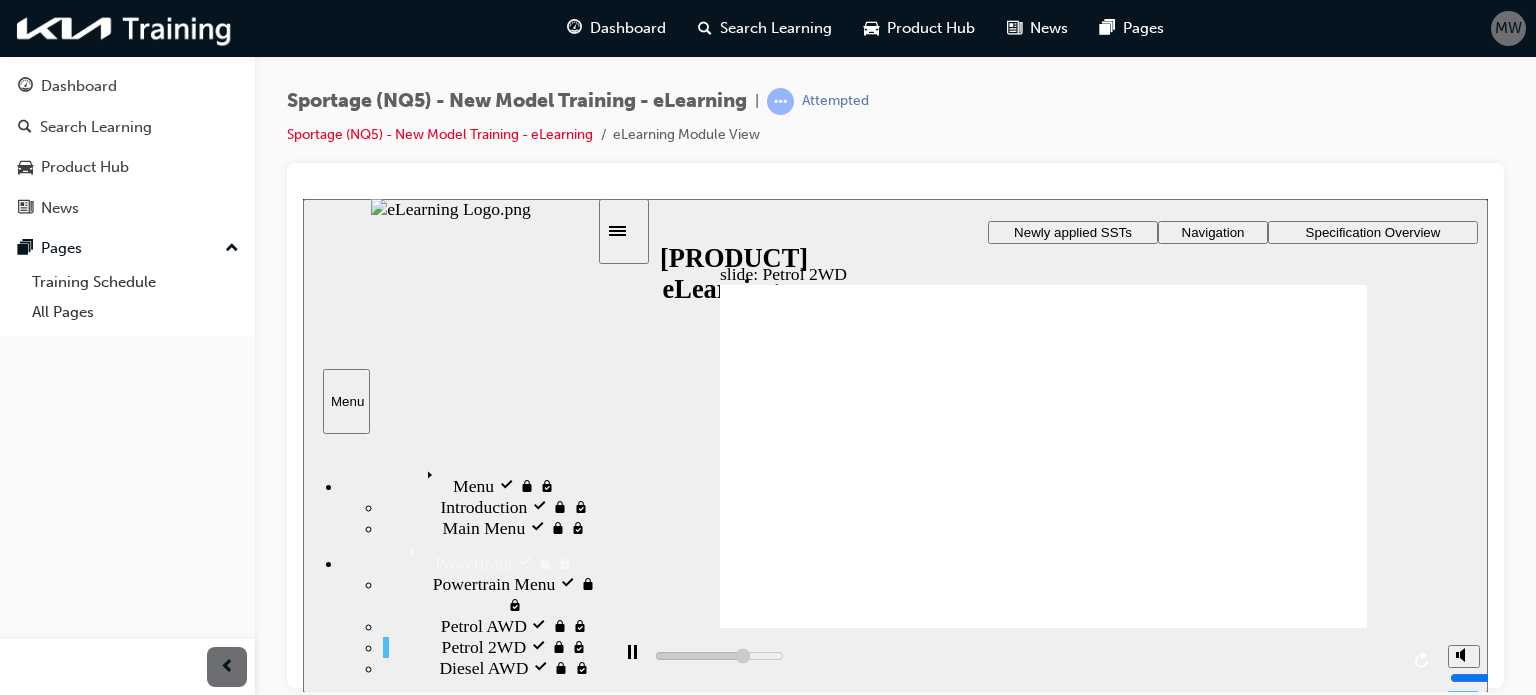 click 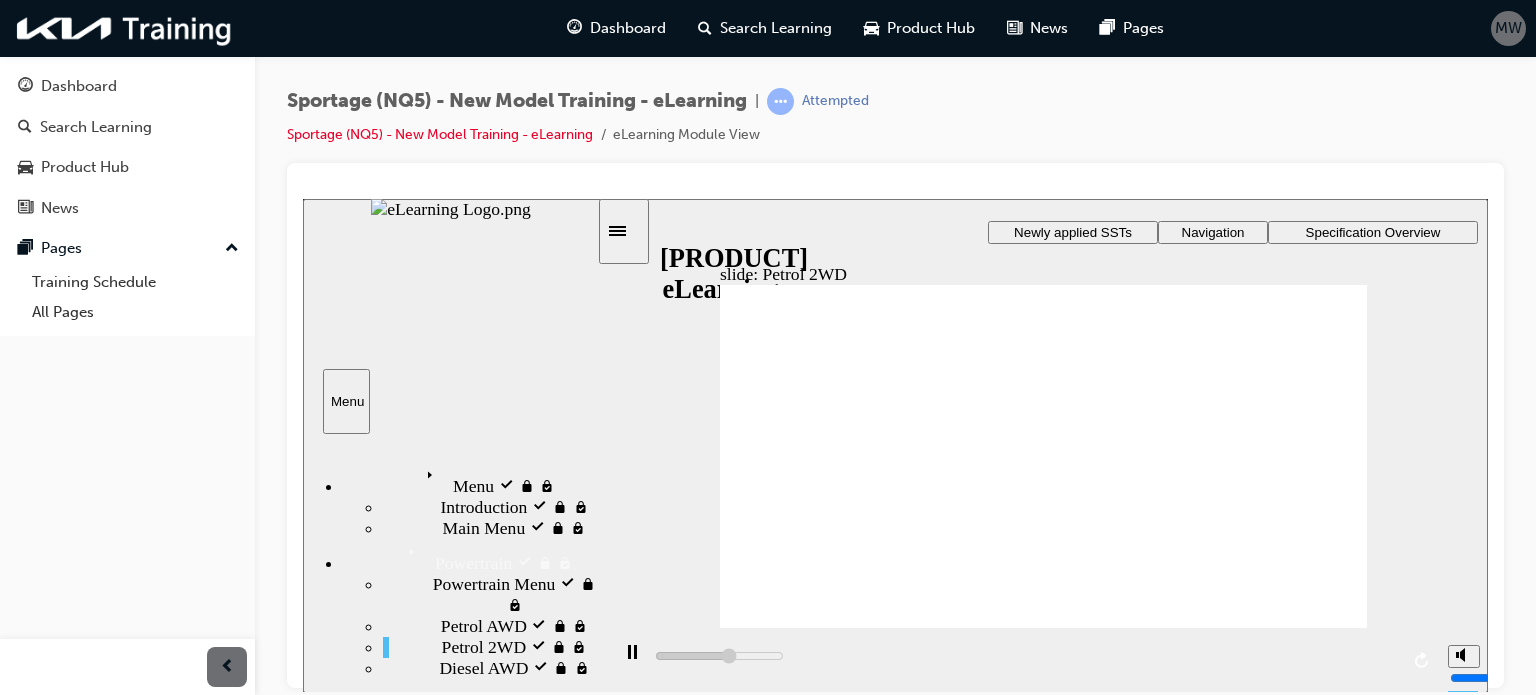 click 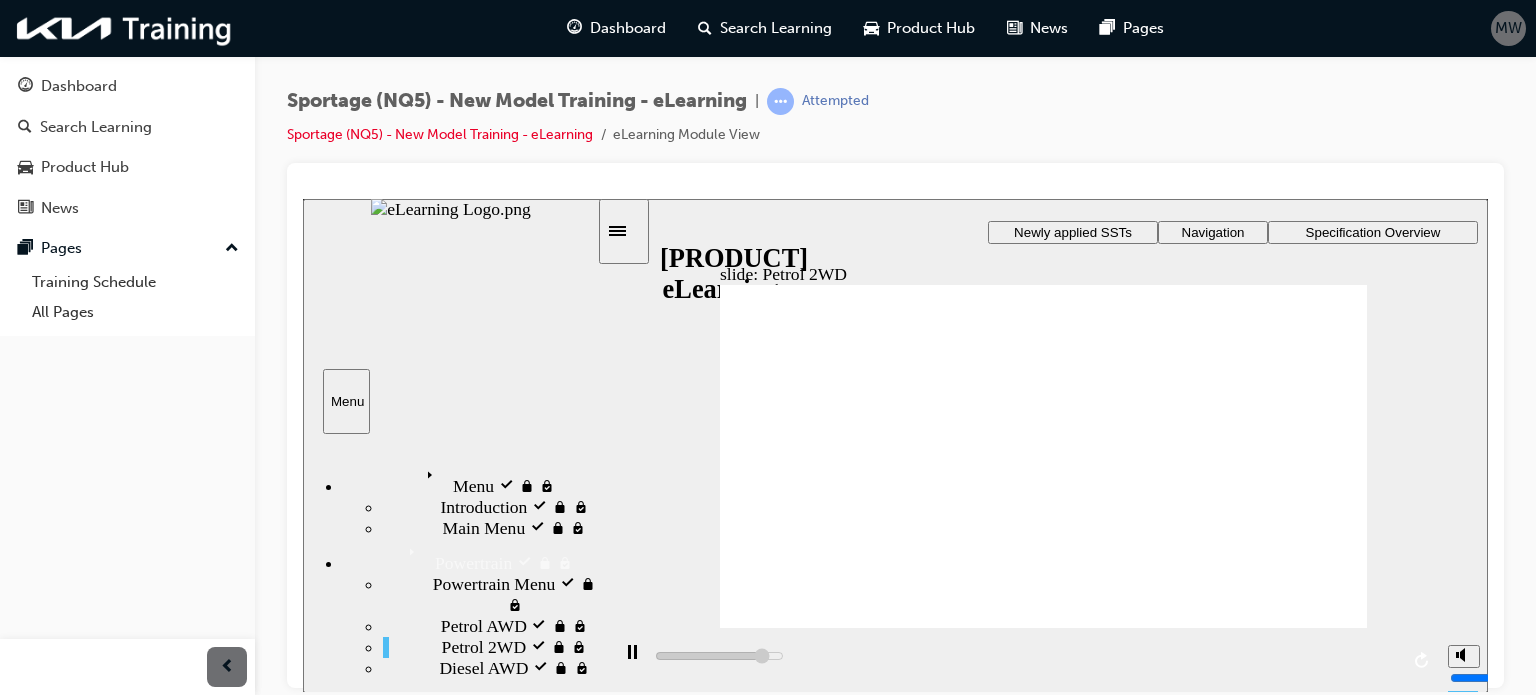 click 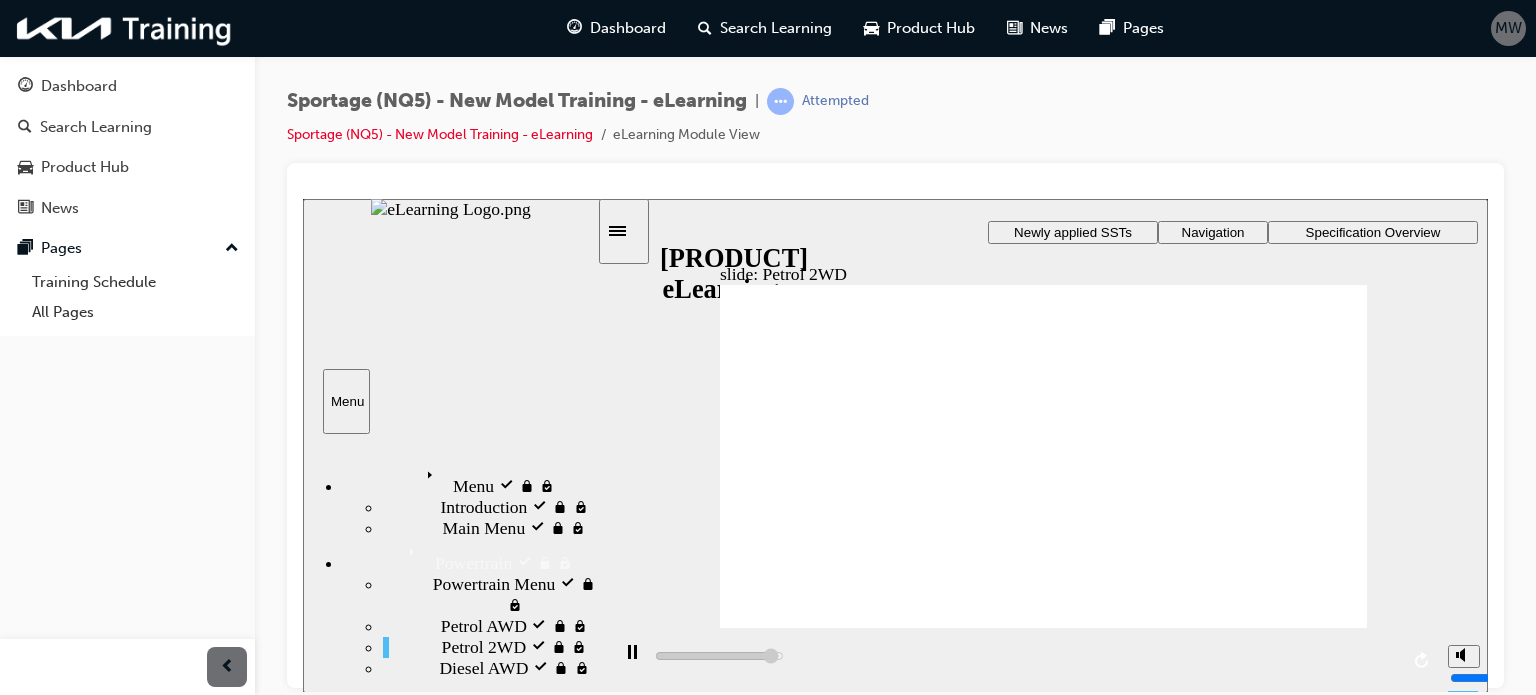 click 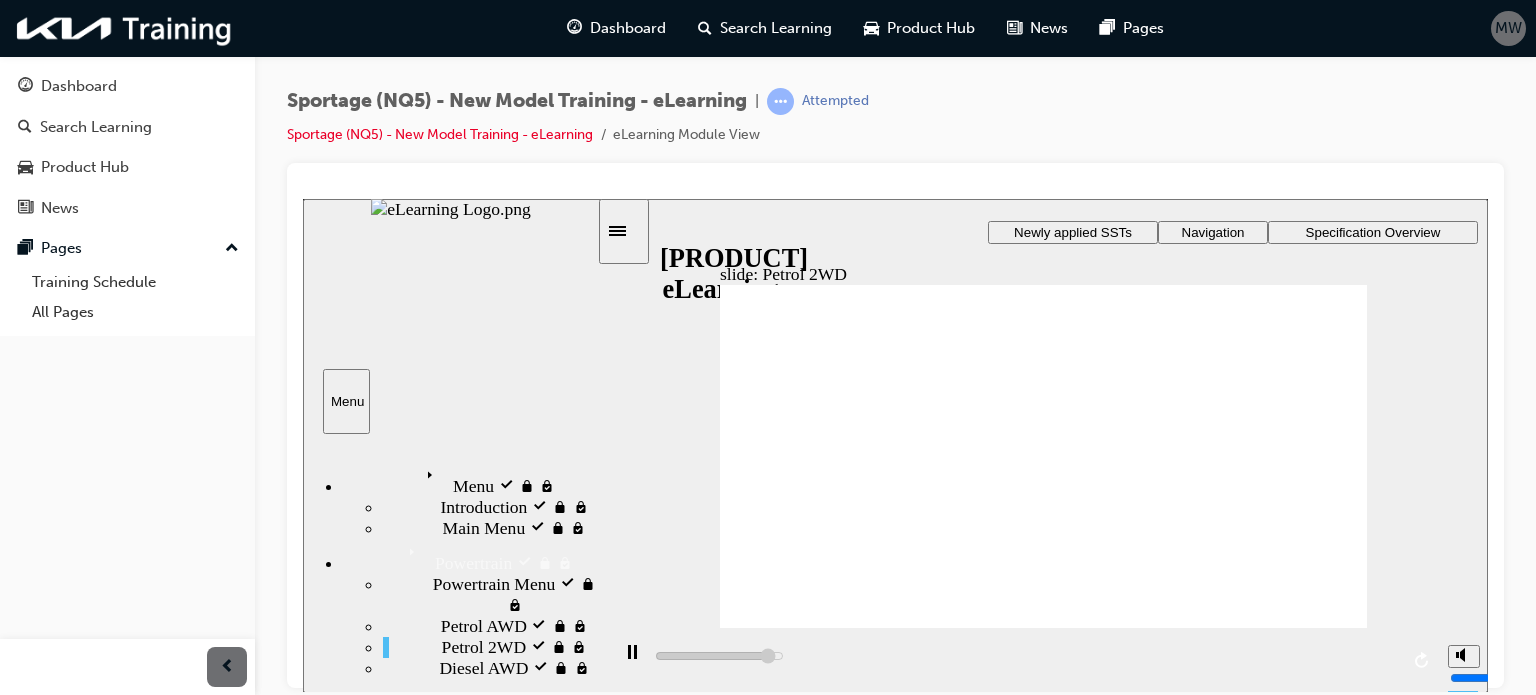 click 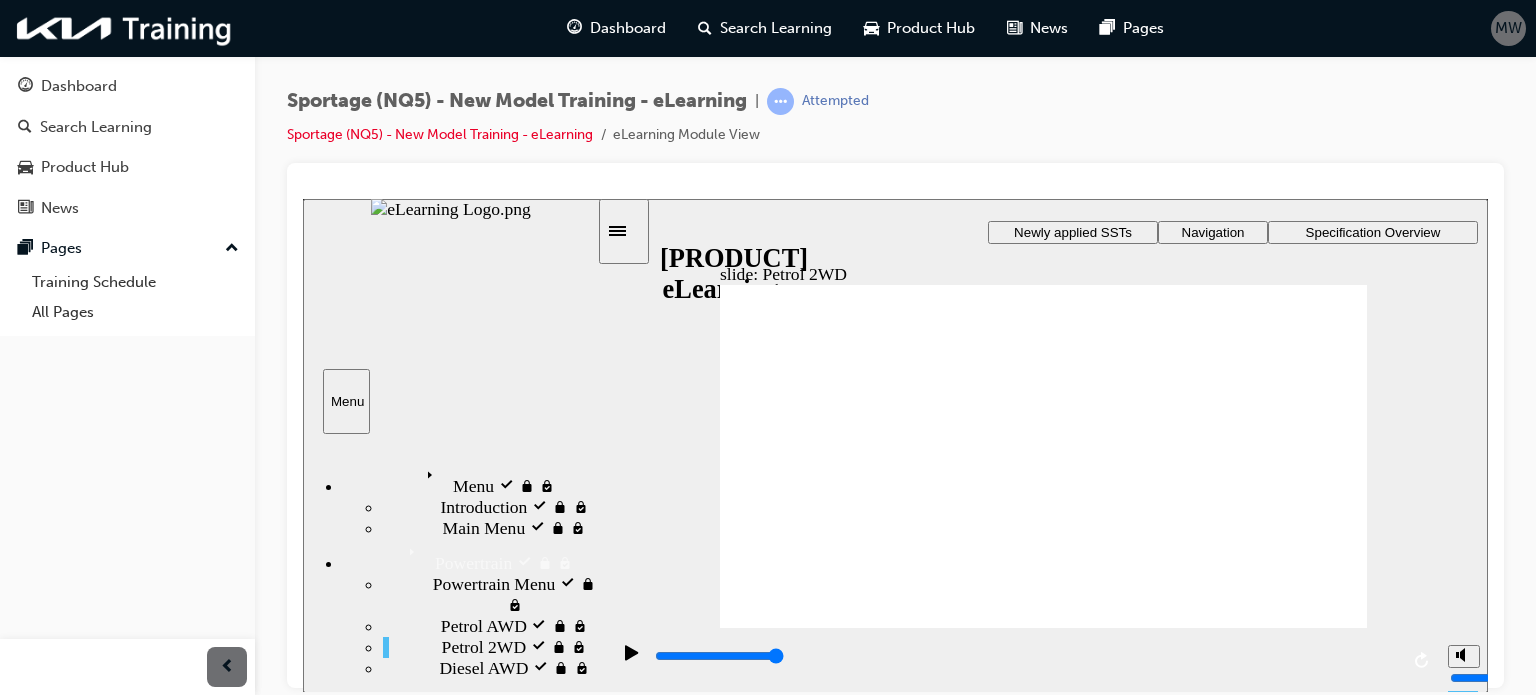click 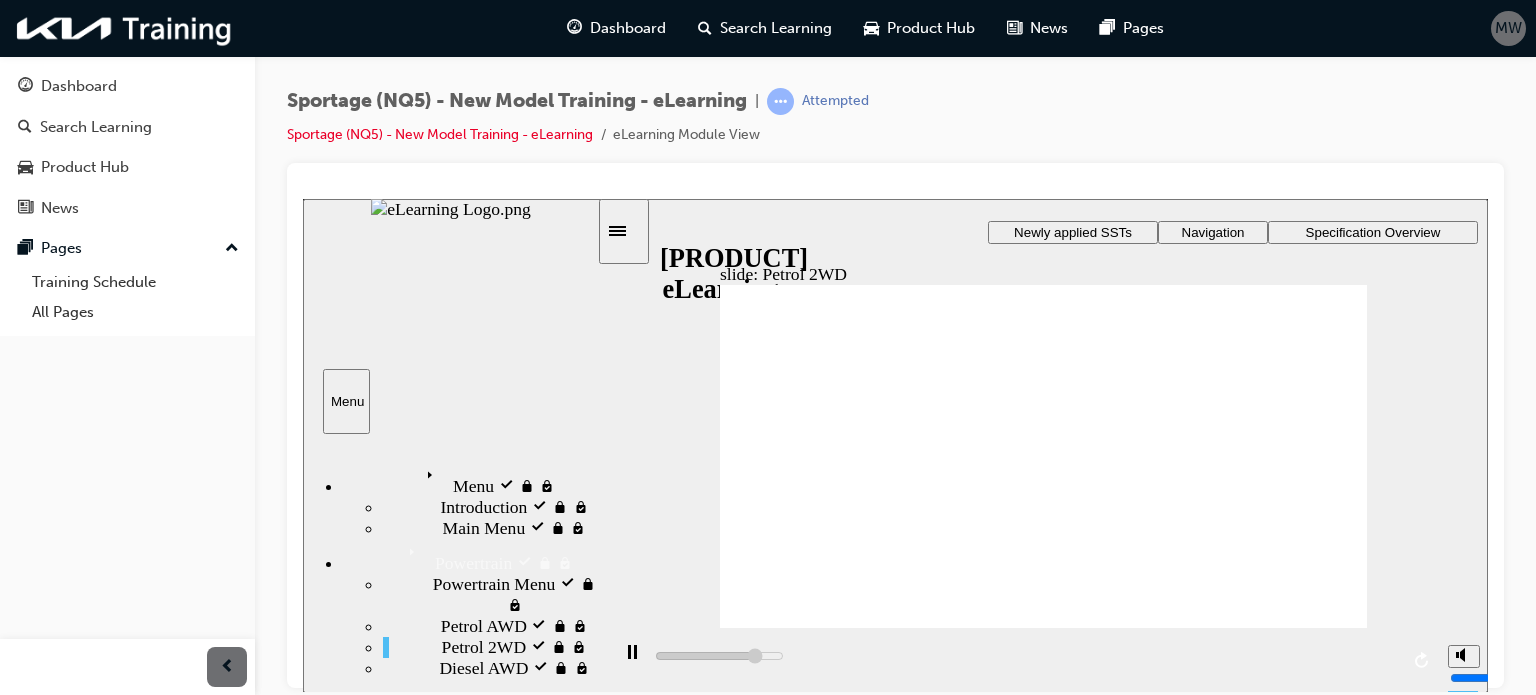 click 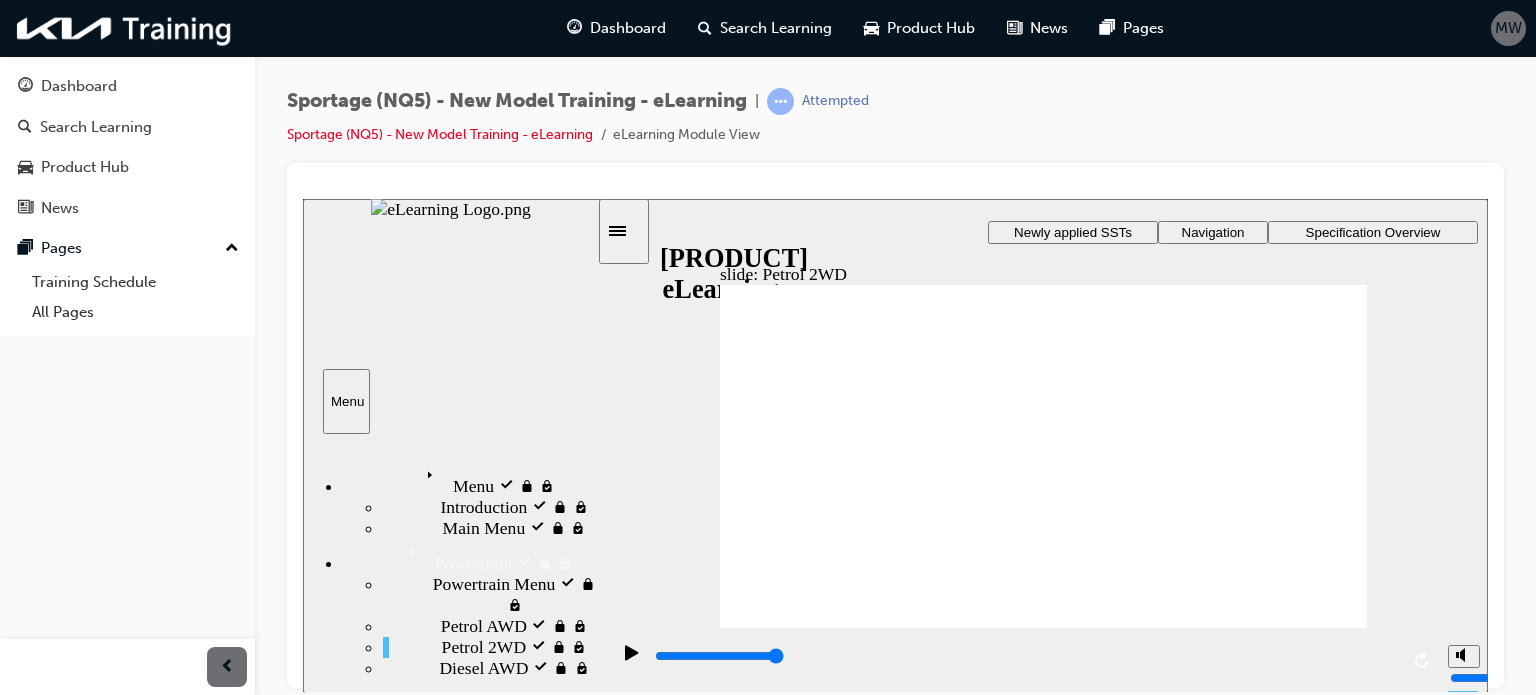 click 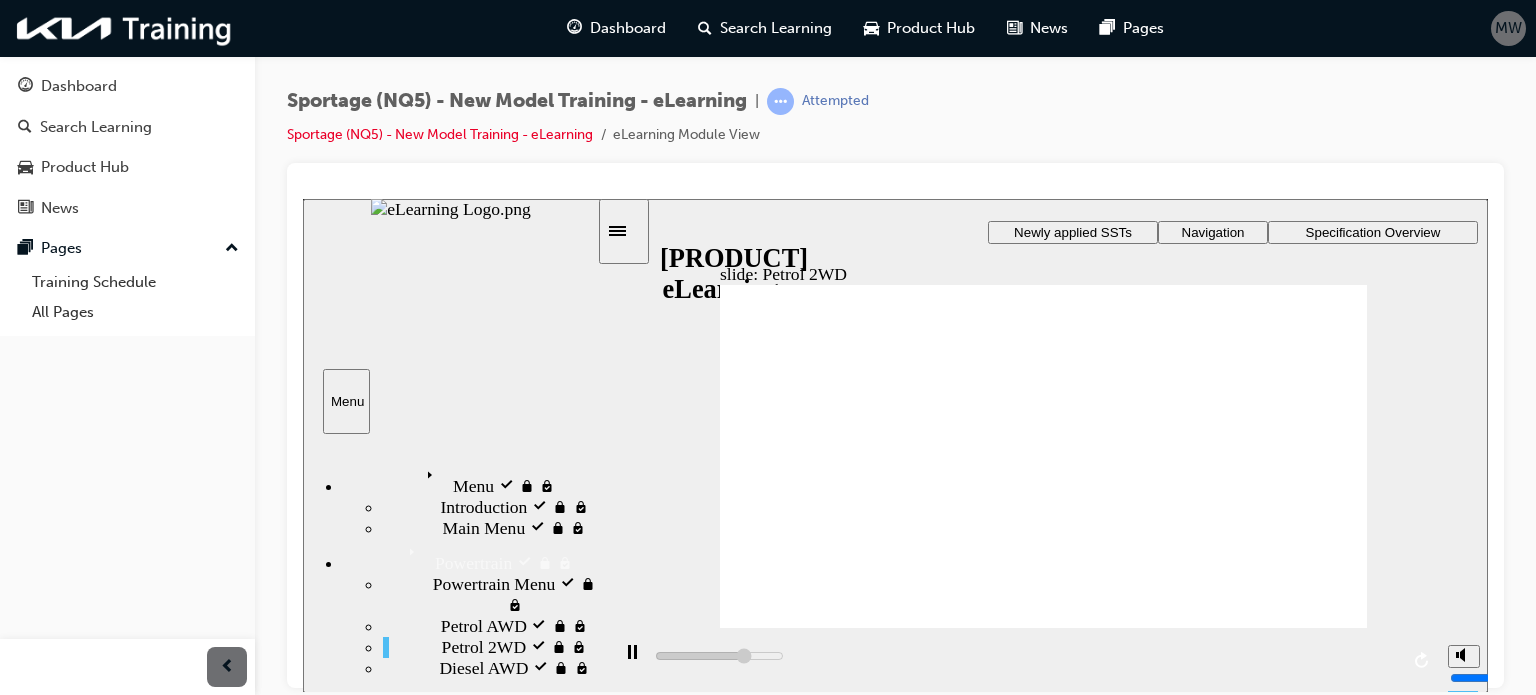click 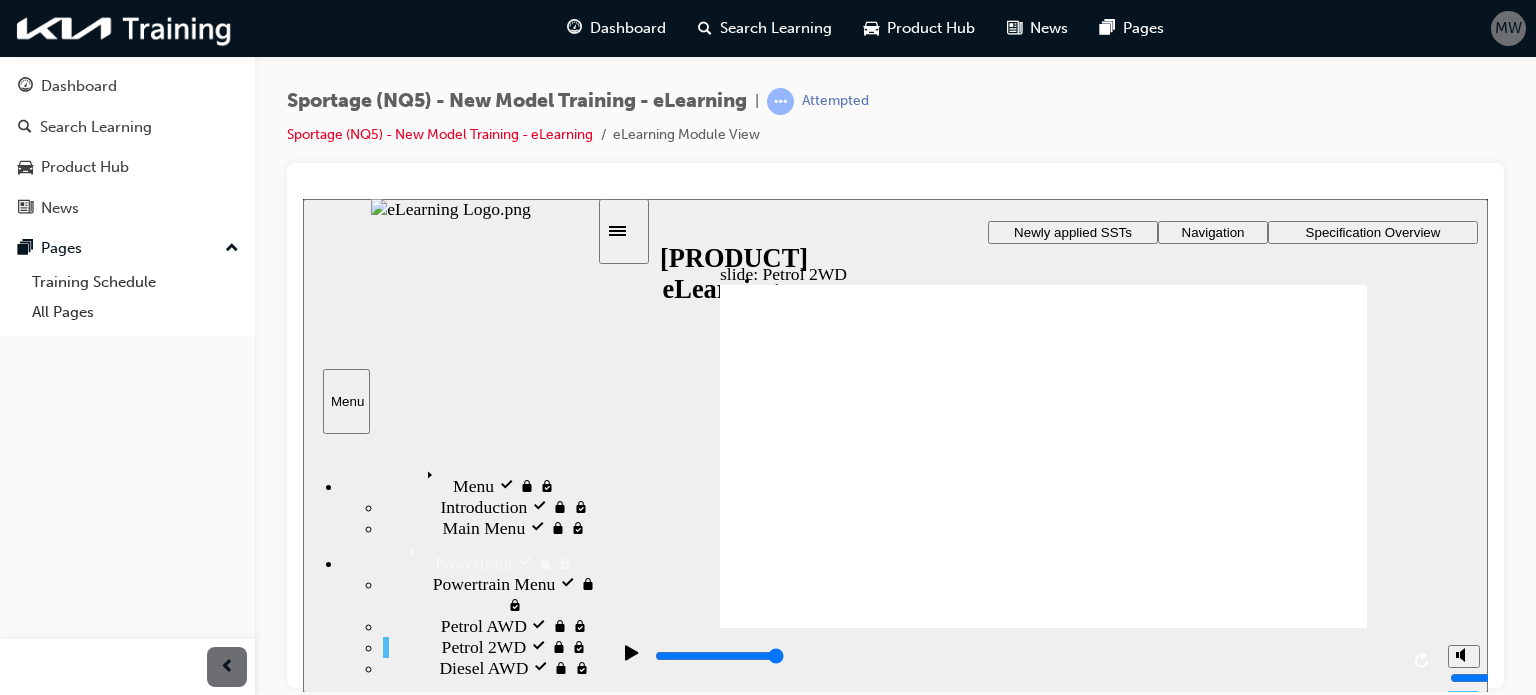 click 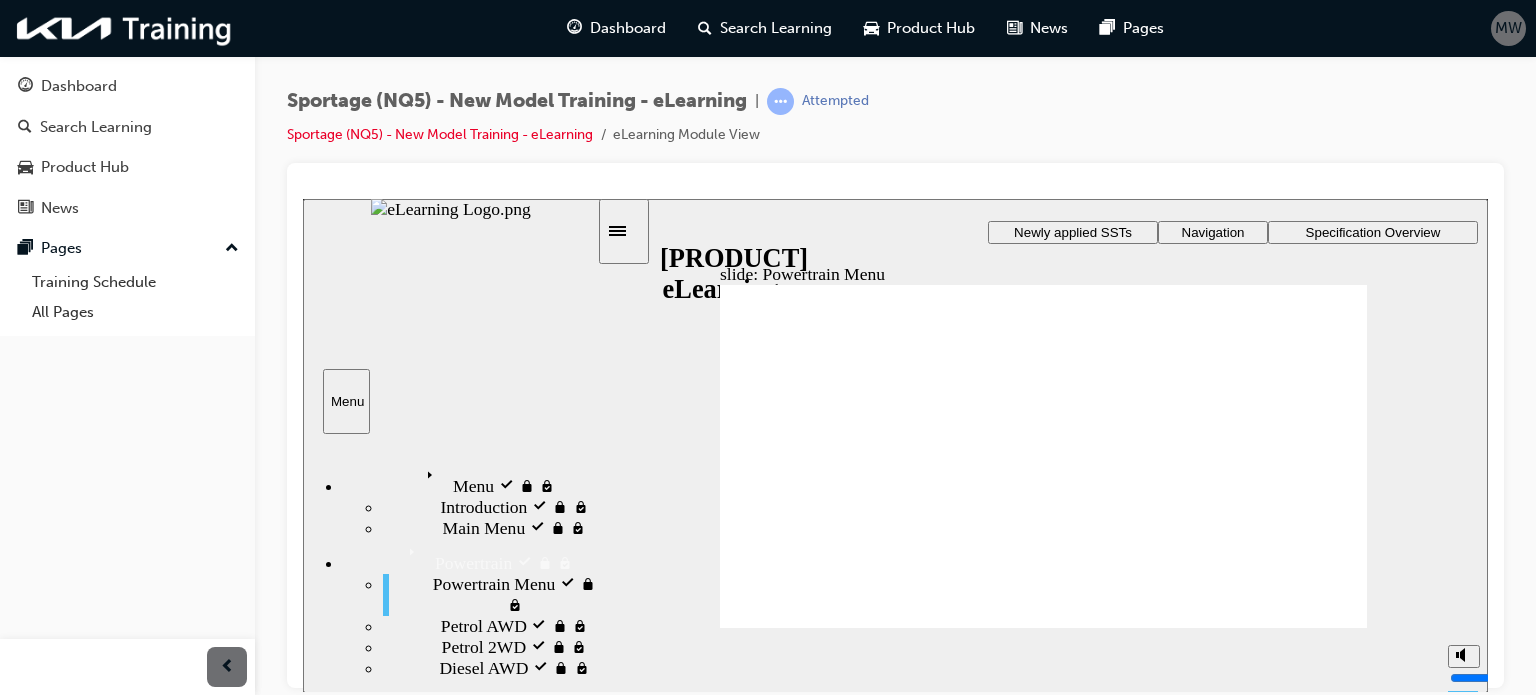 click 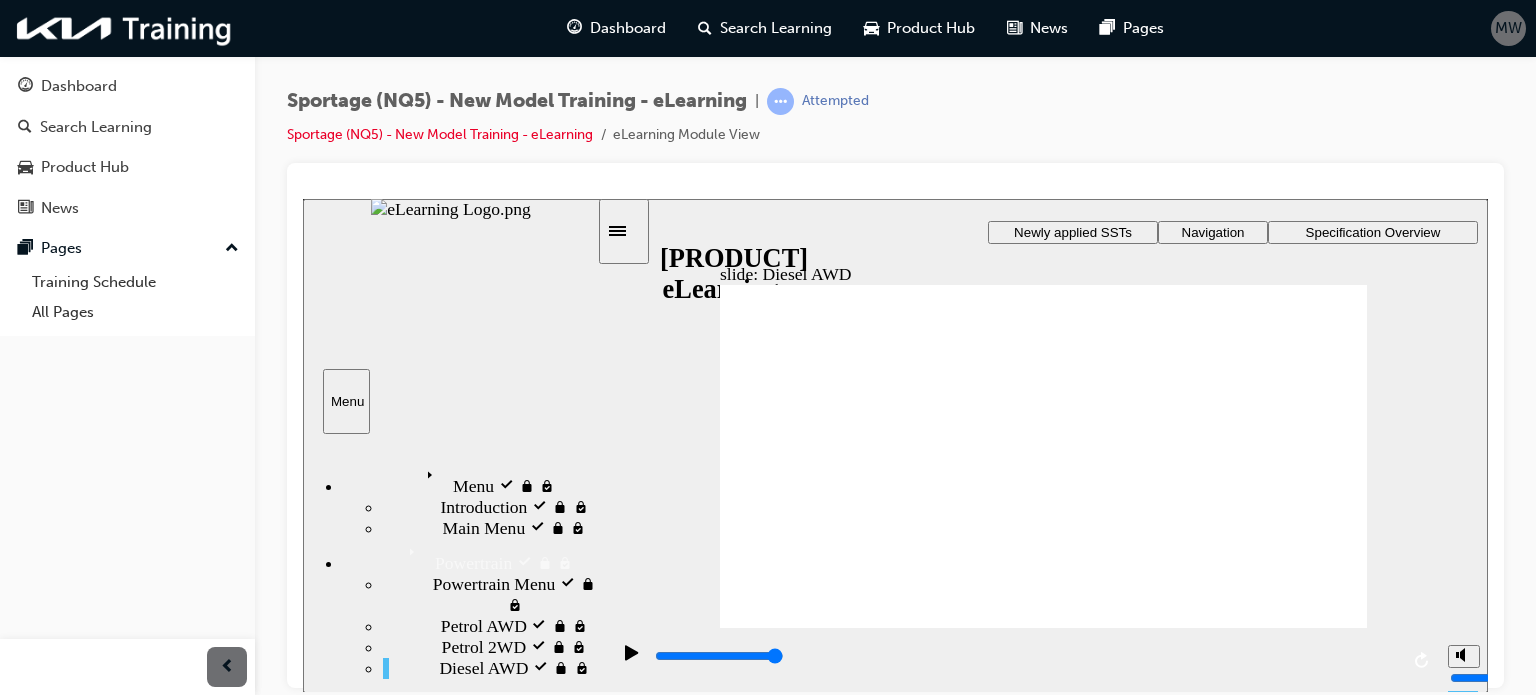 click 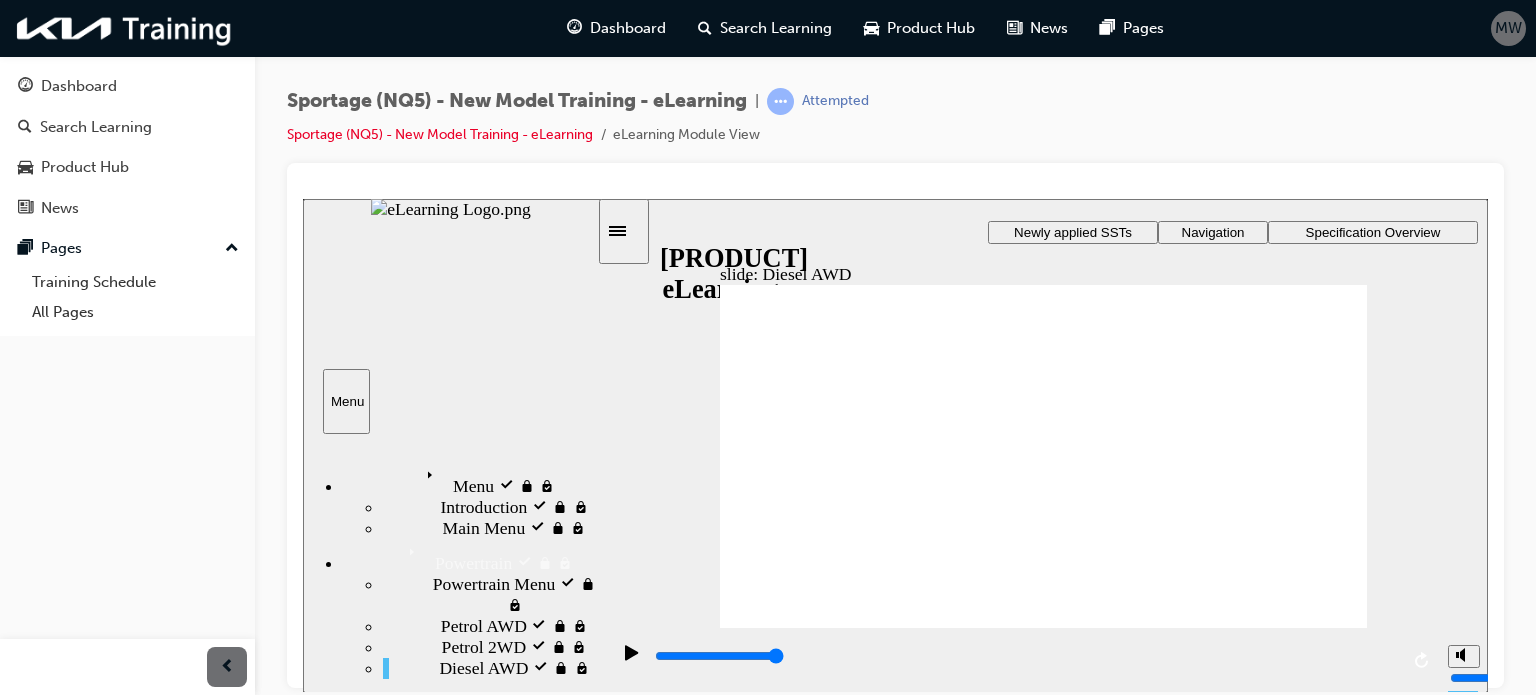 click 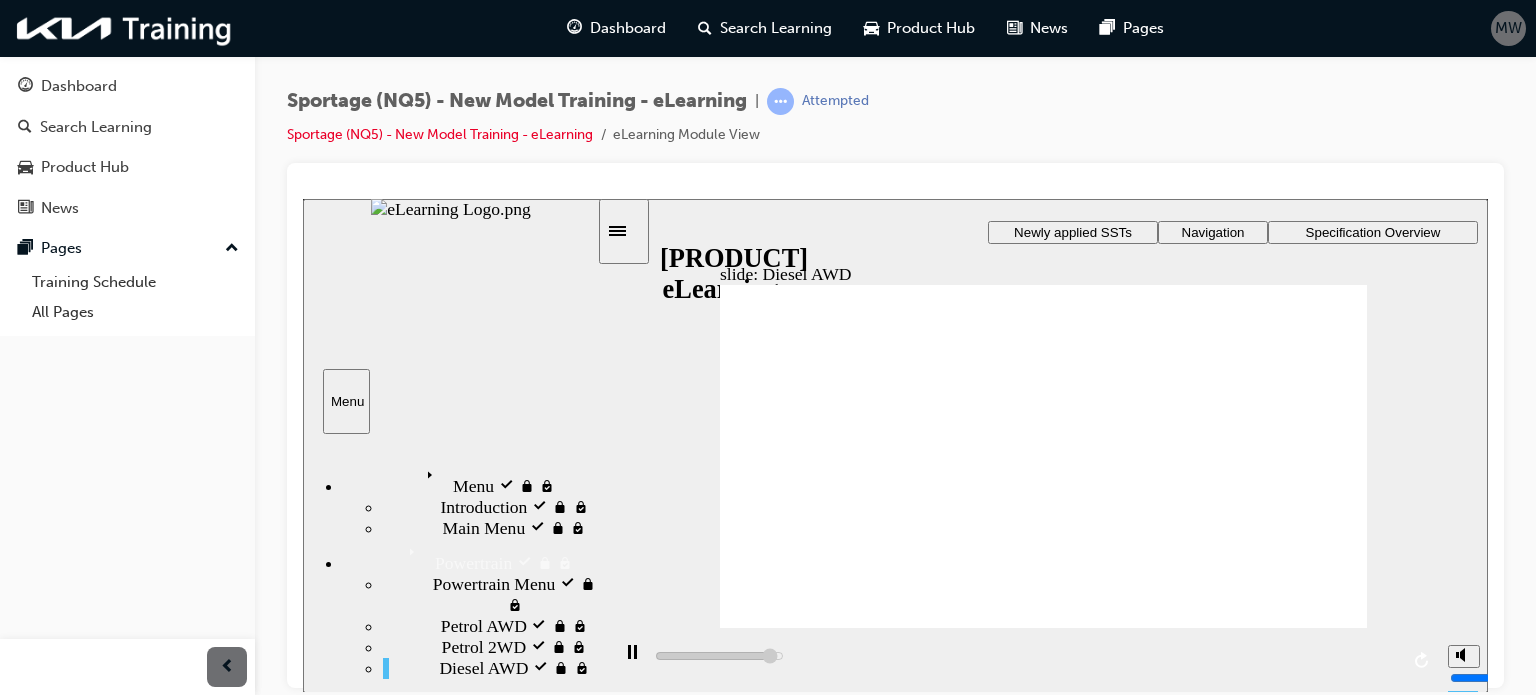 click 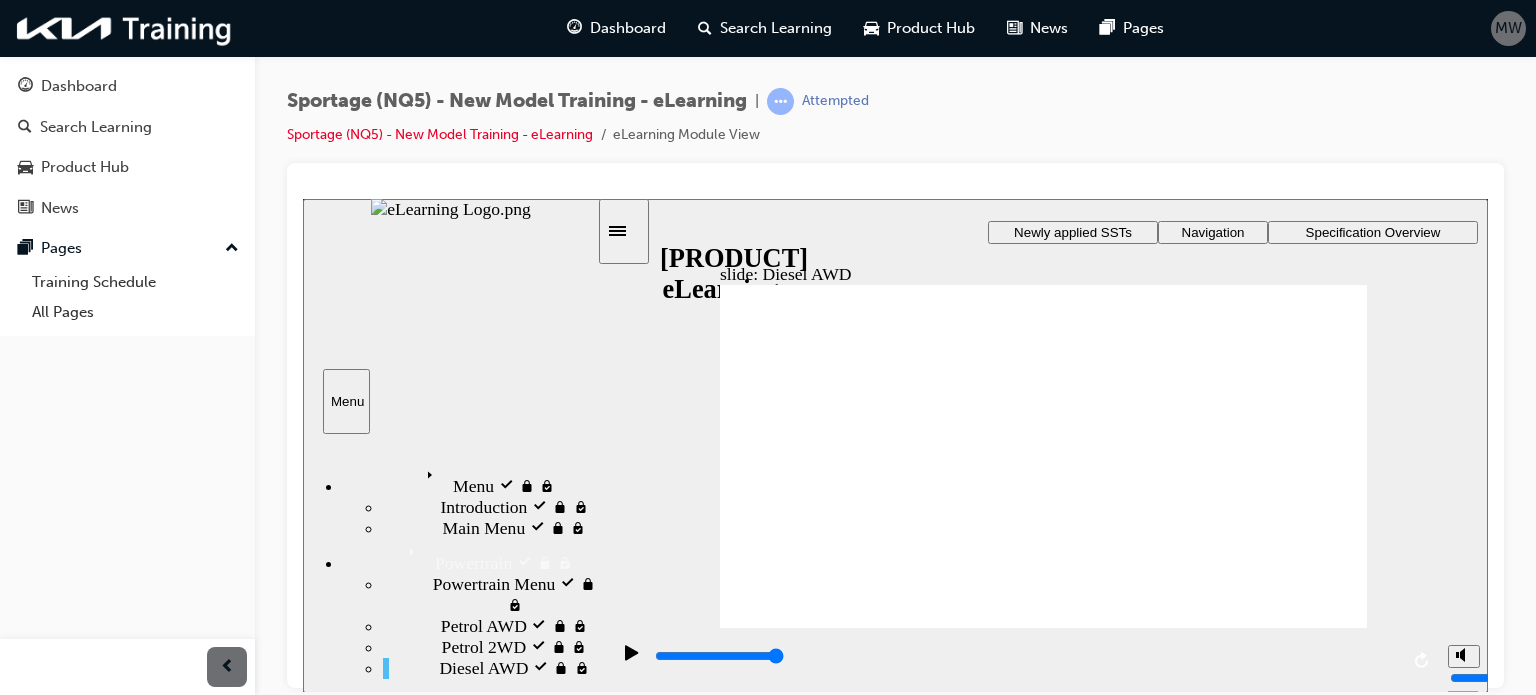 click 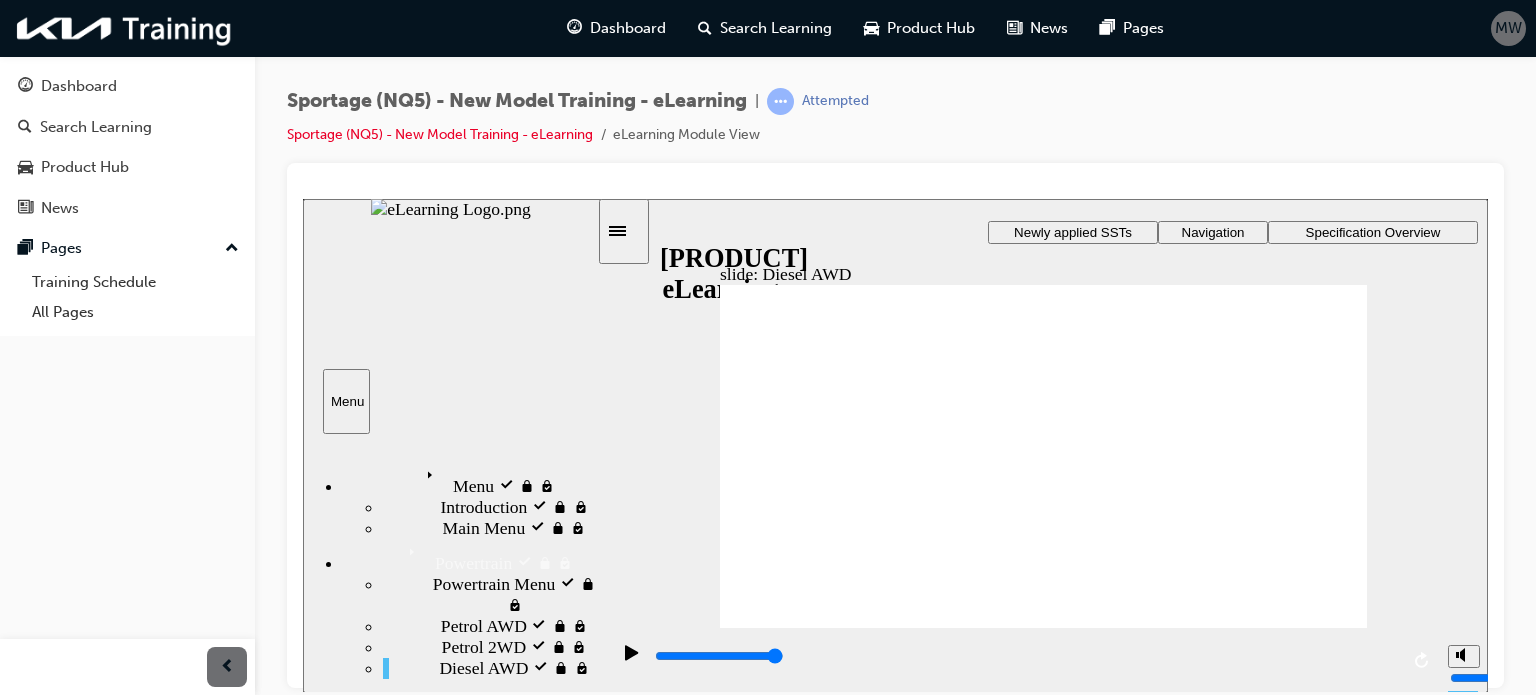 click 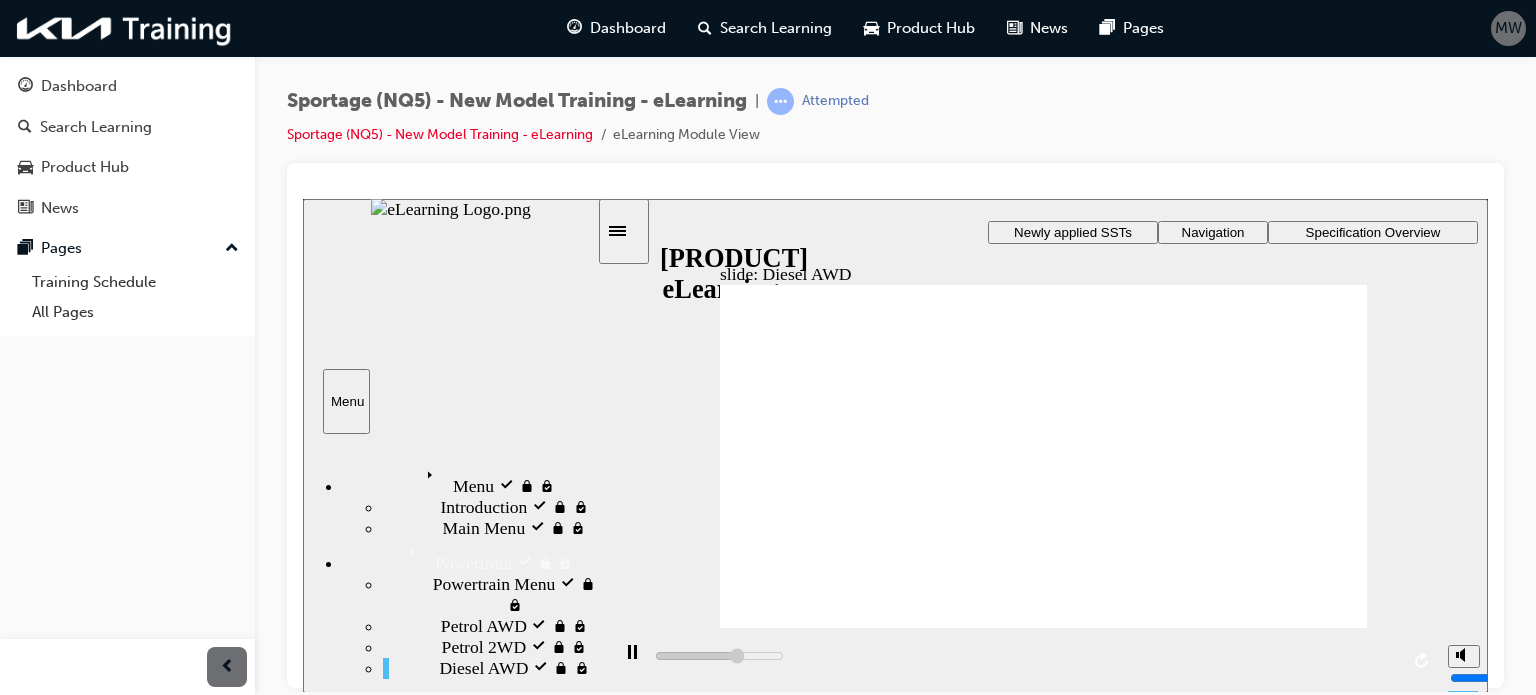 click 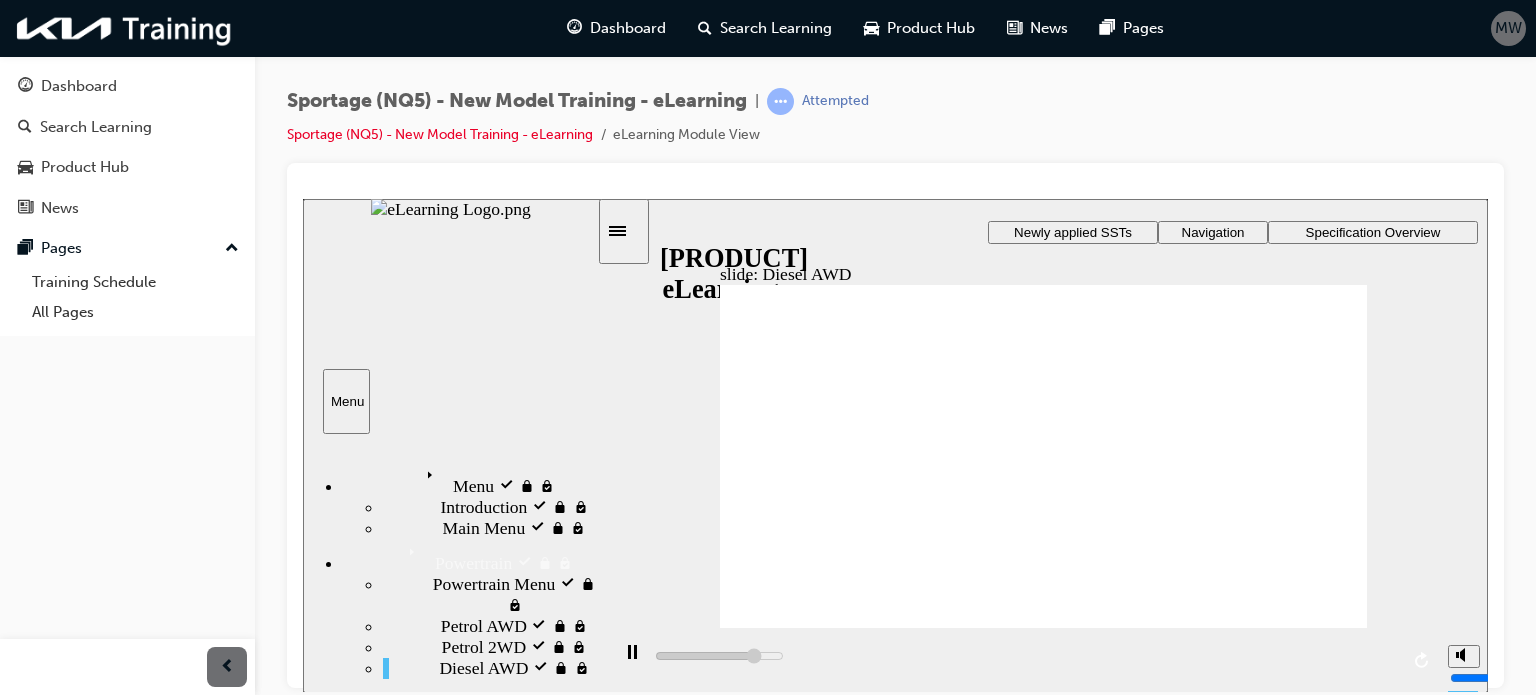 click 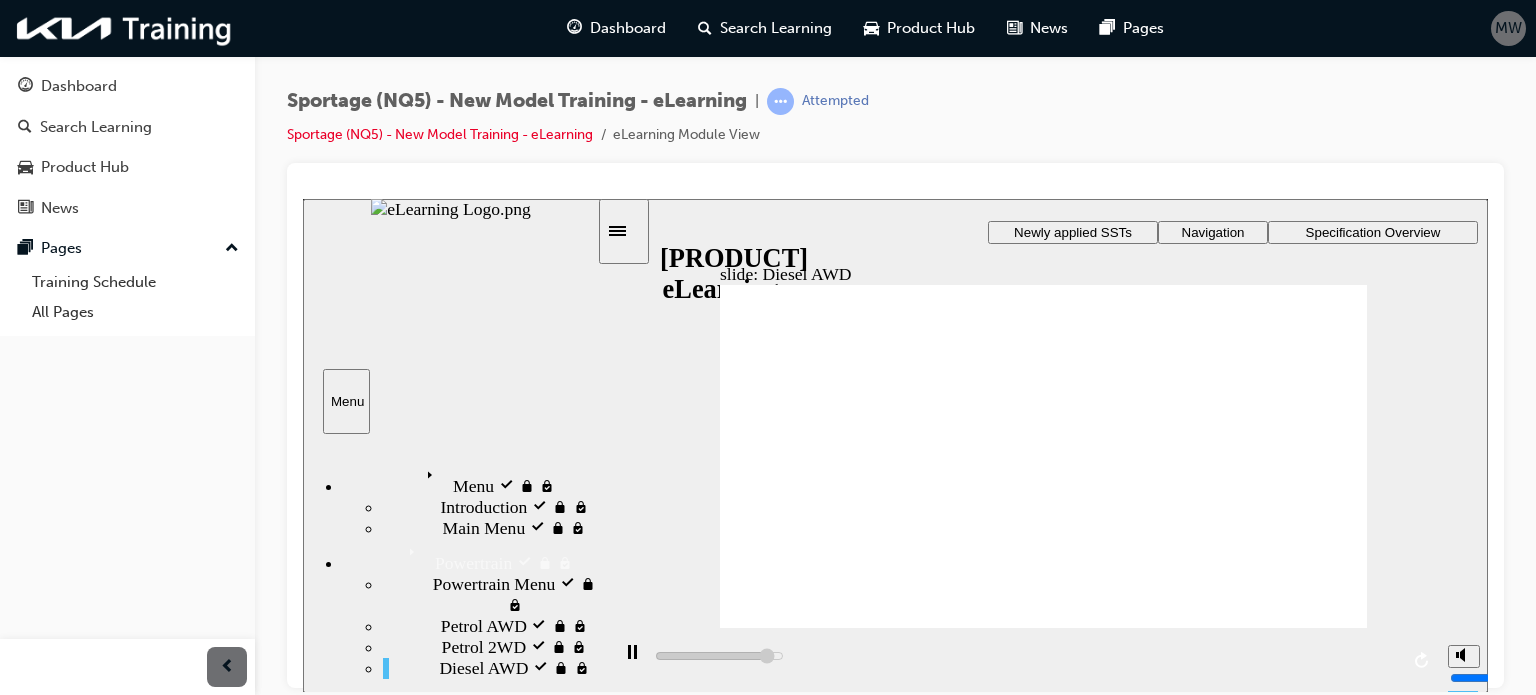 click 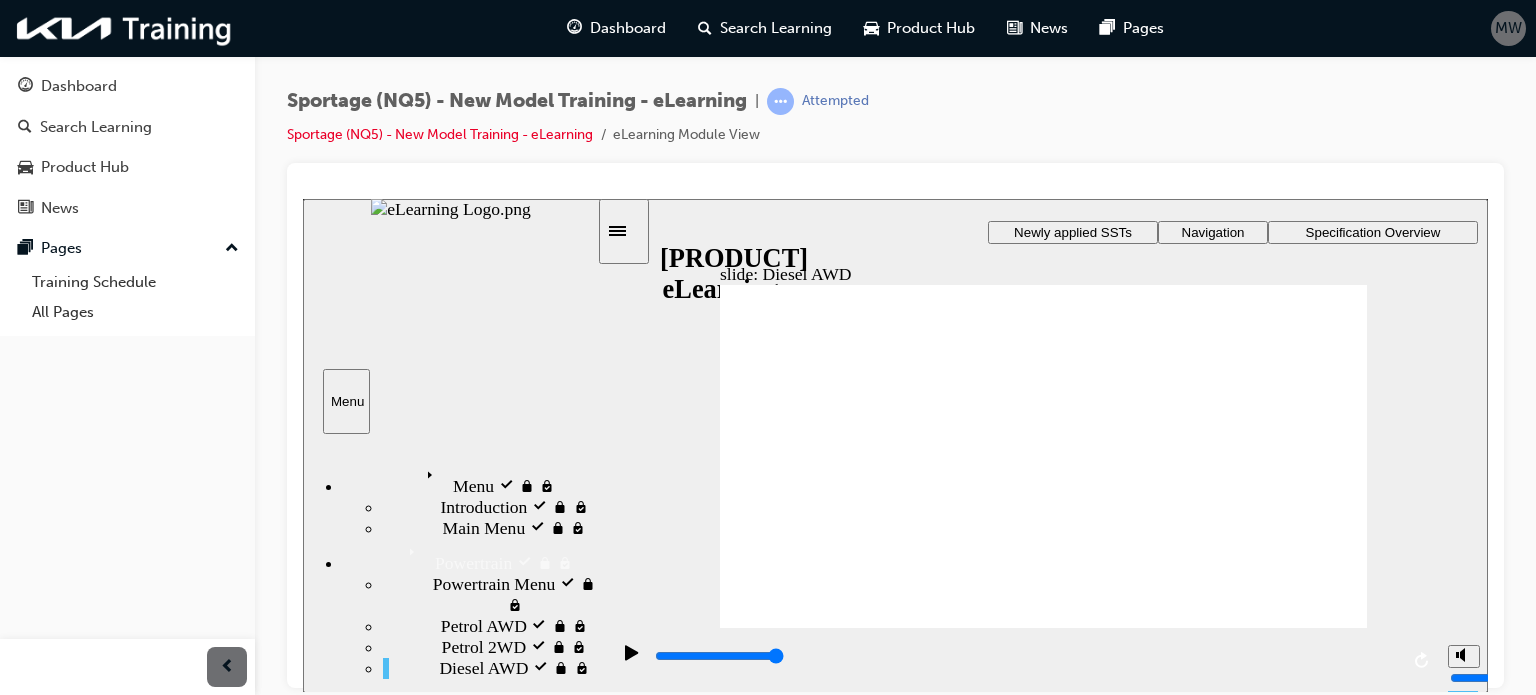 click 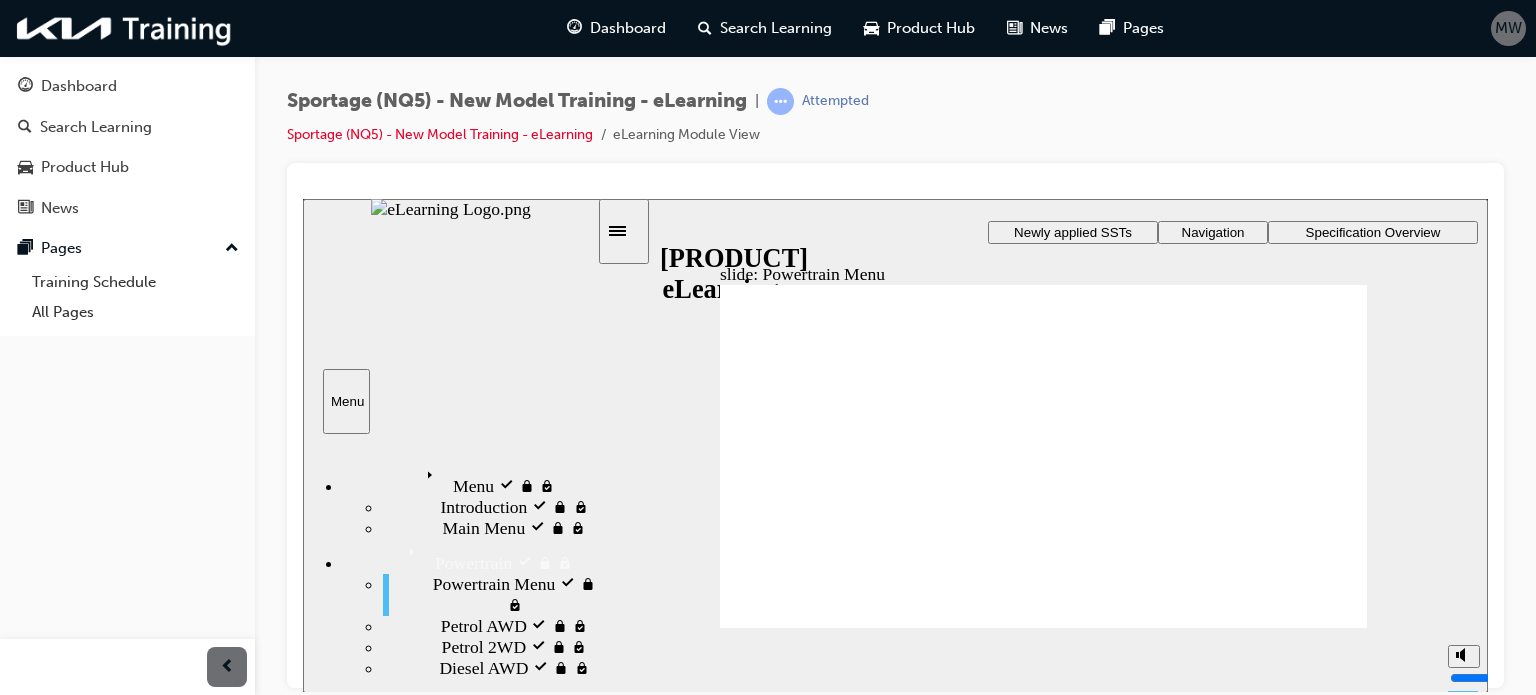 click 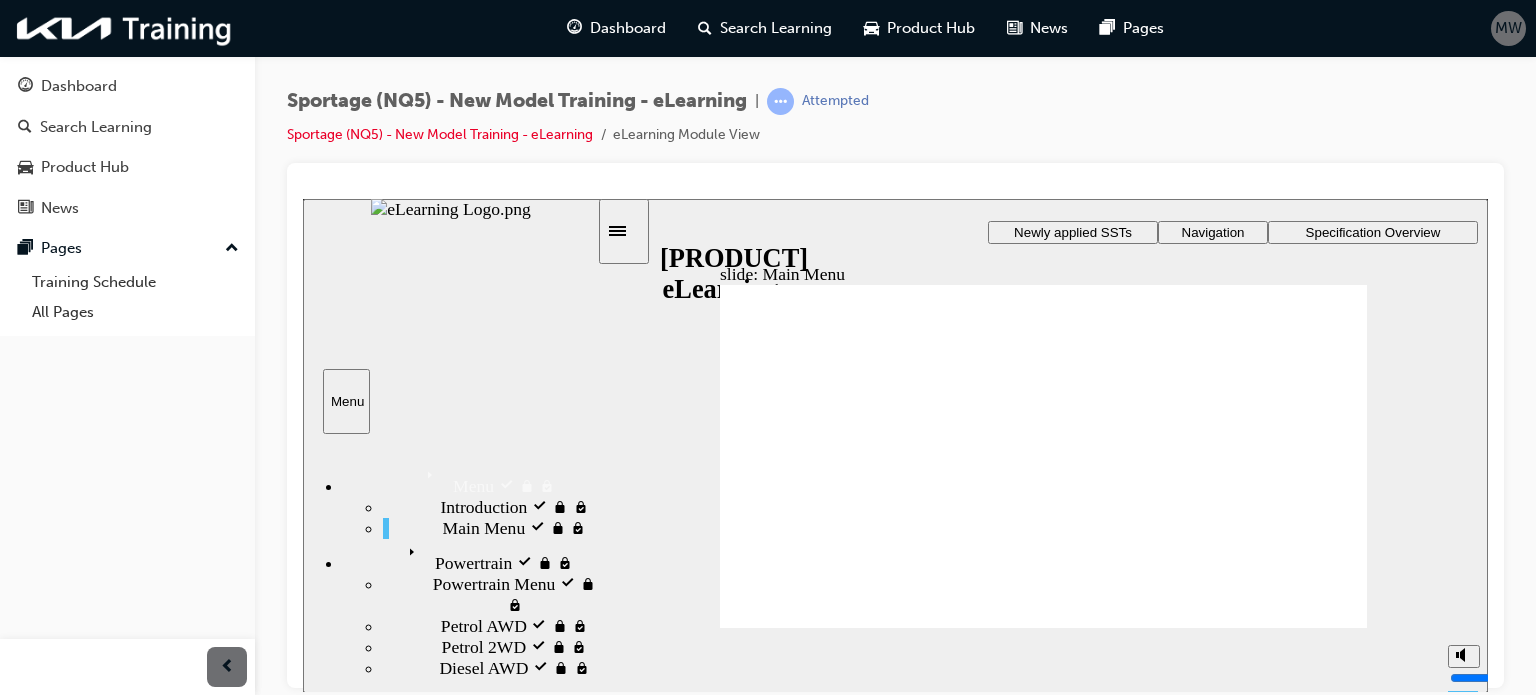 click 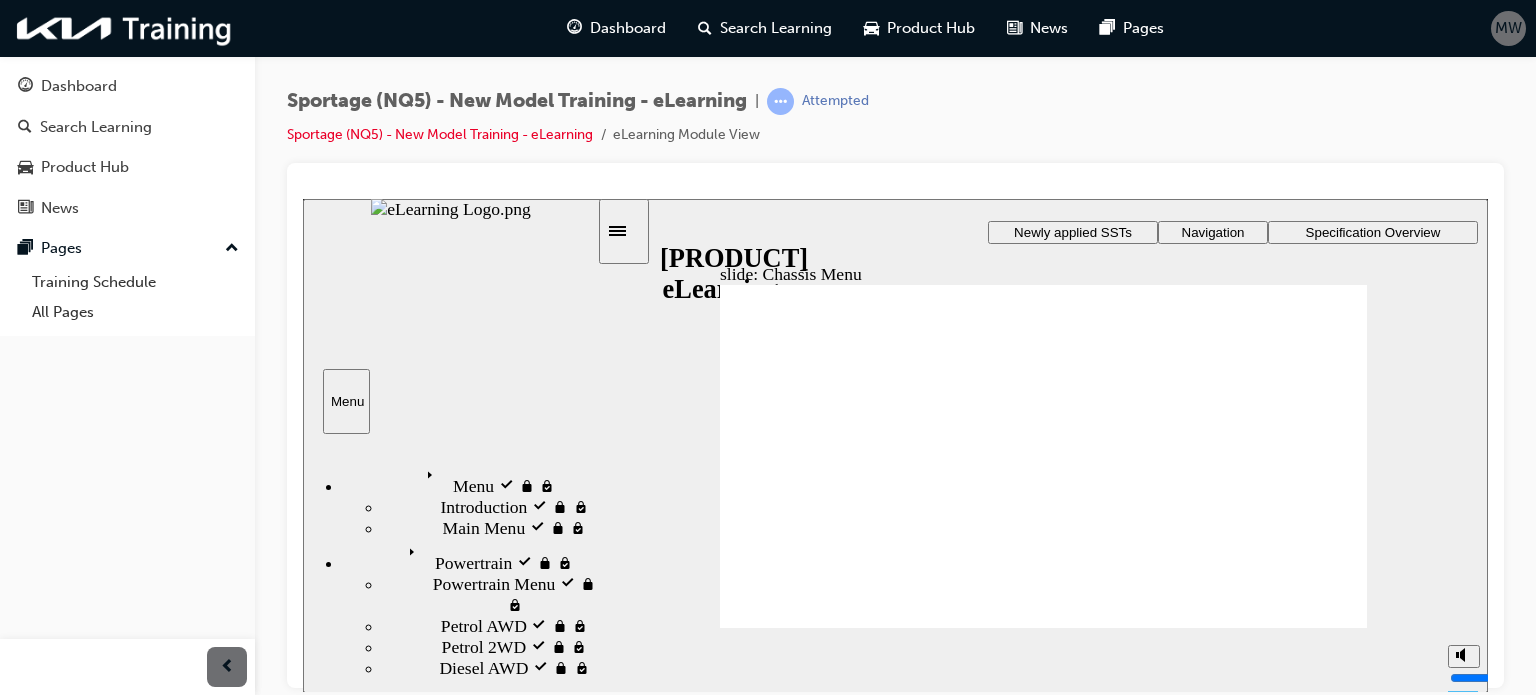 click 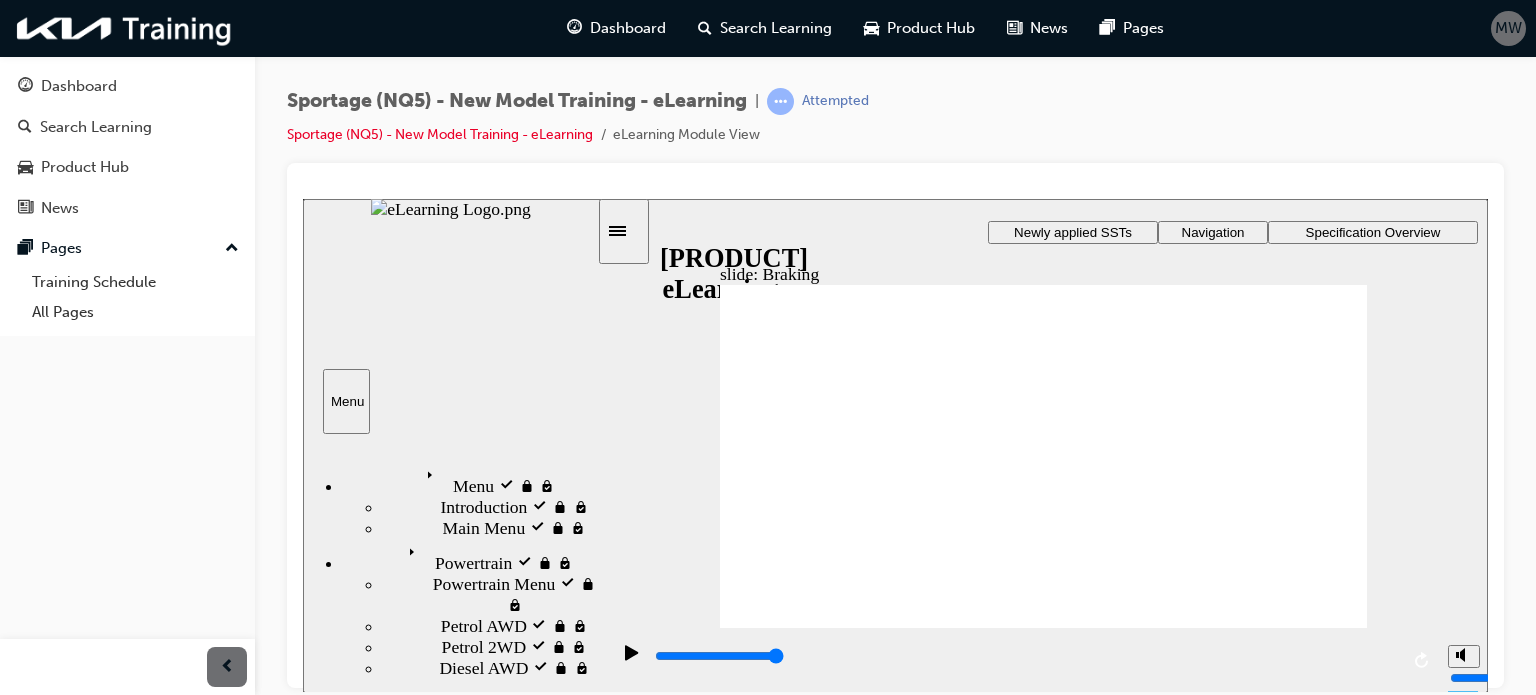 click 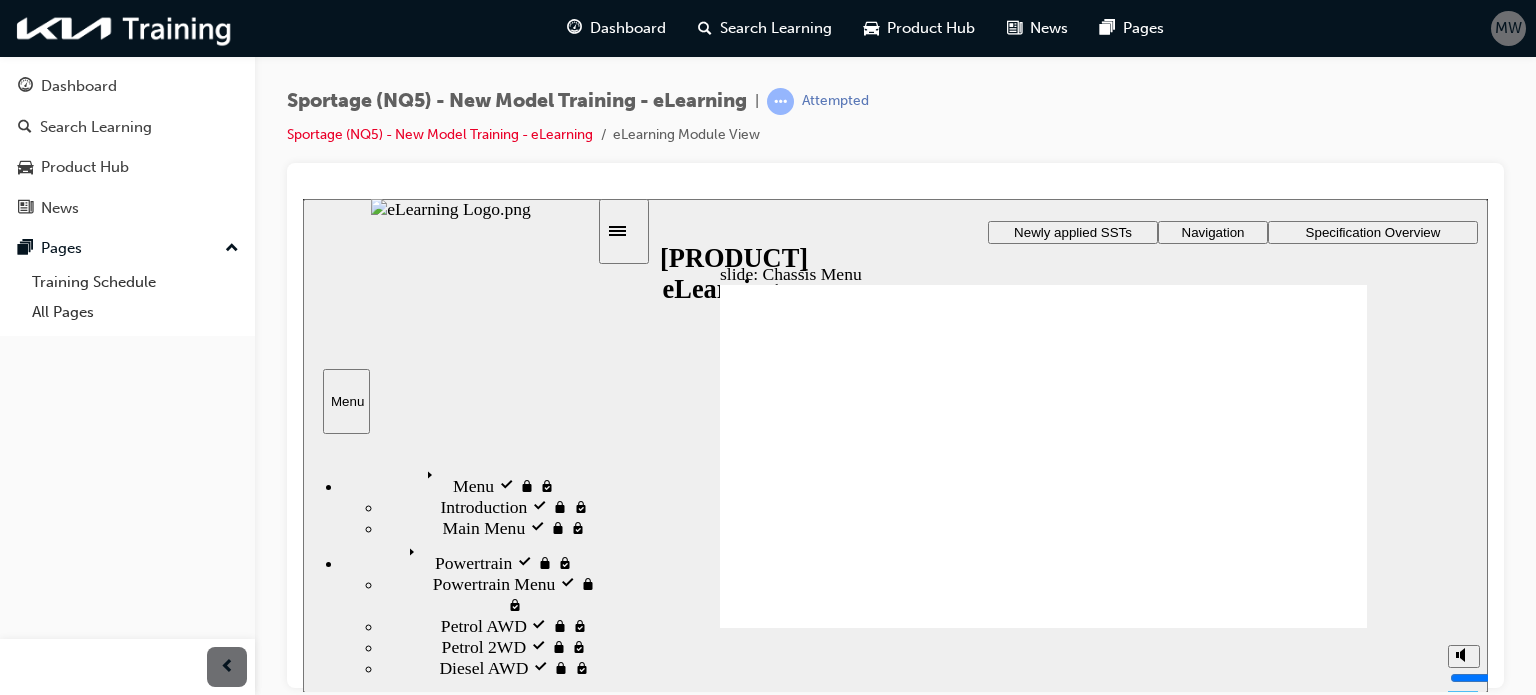 click 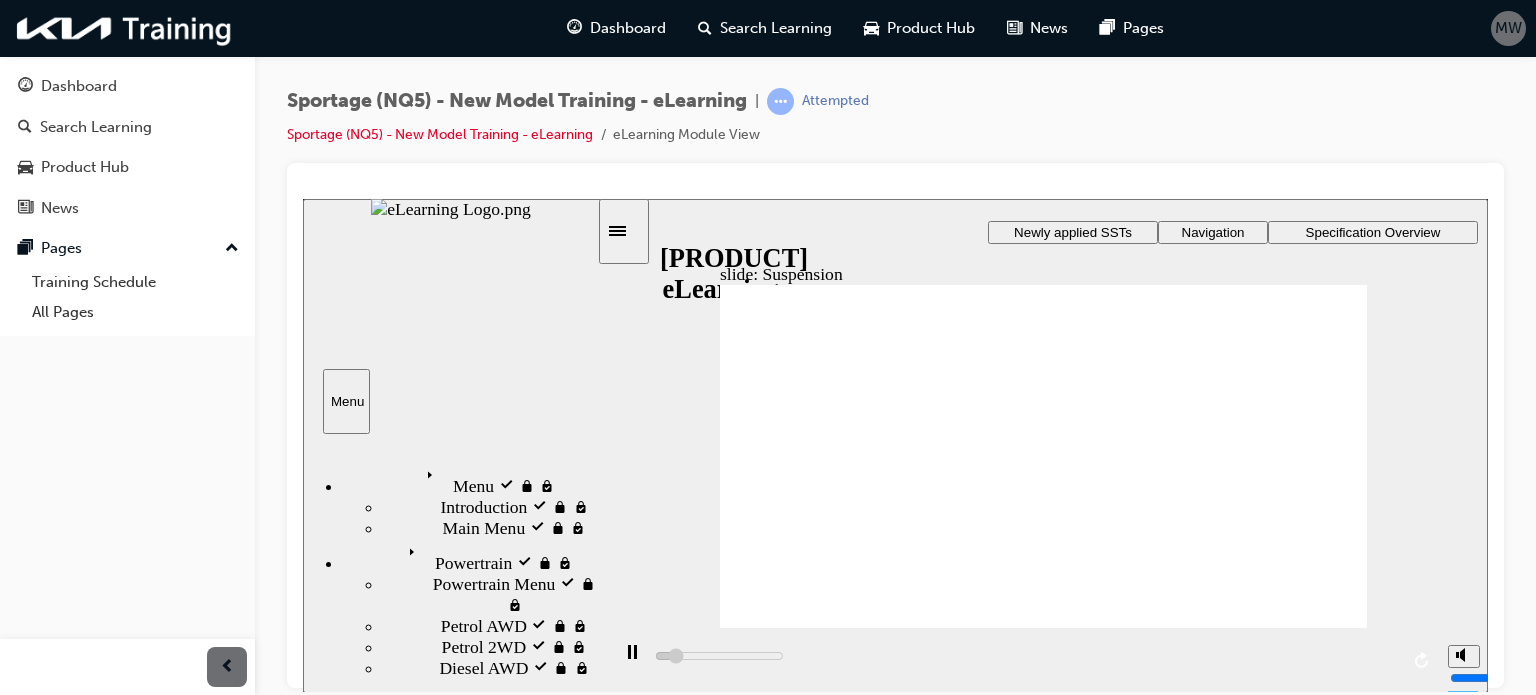 click 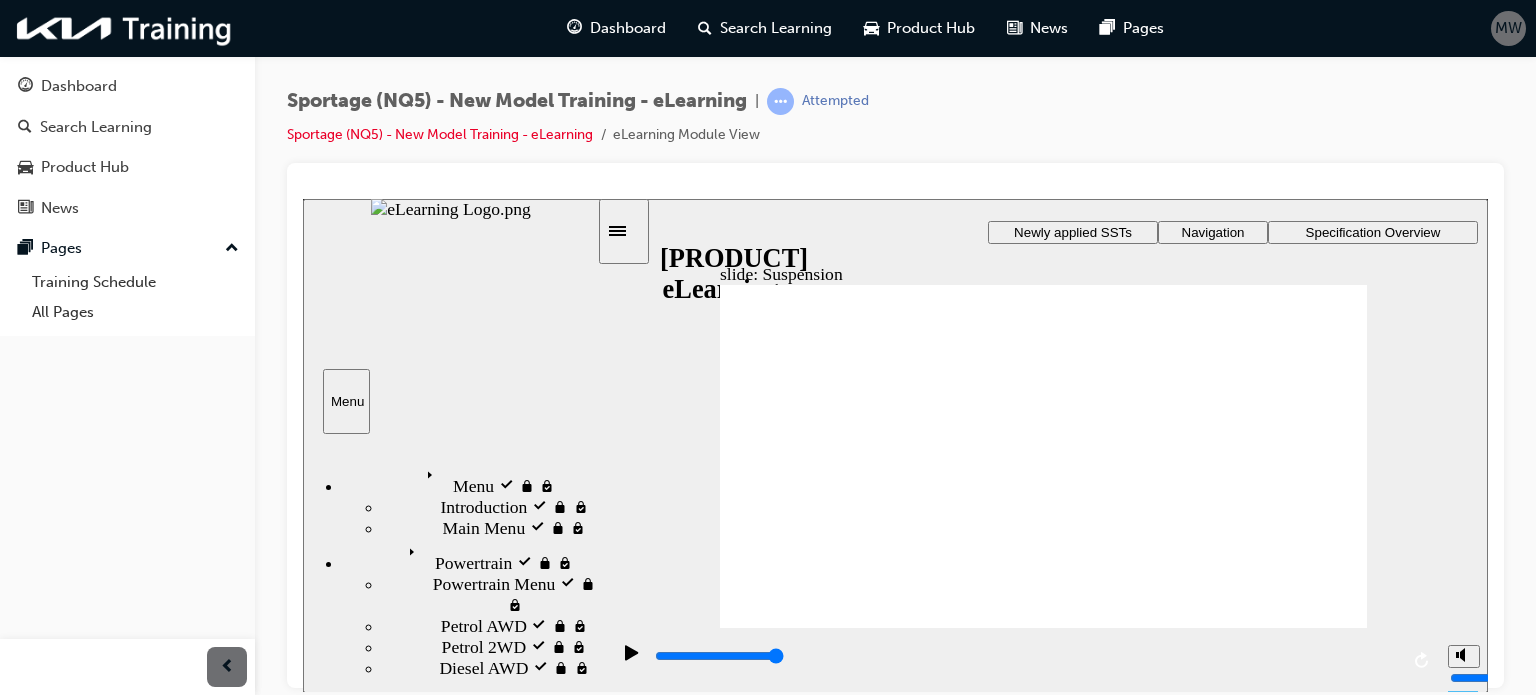 click 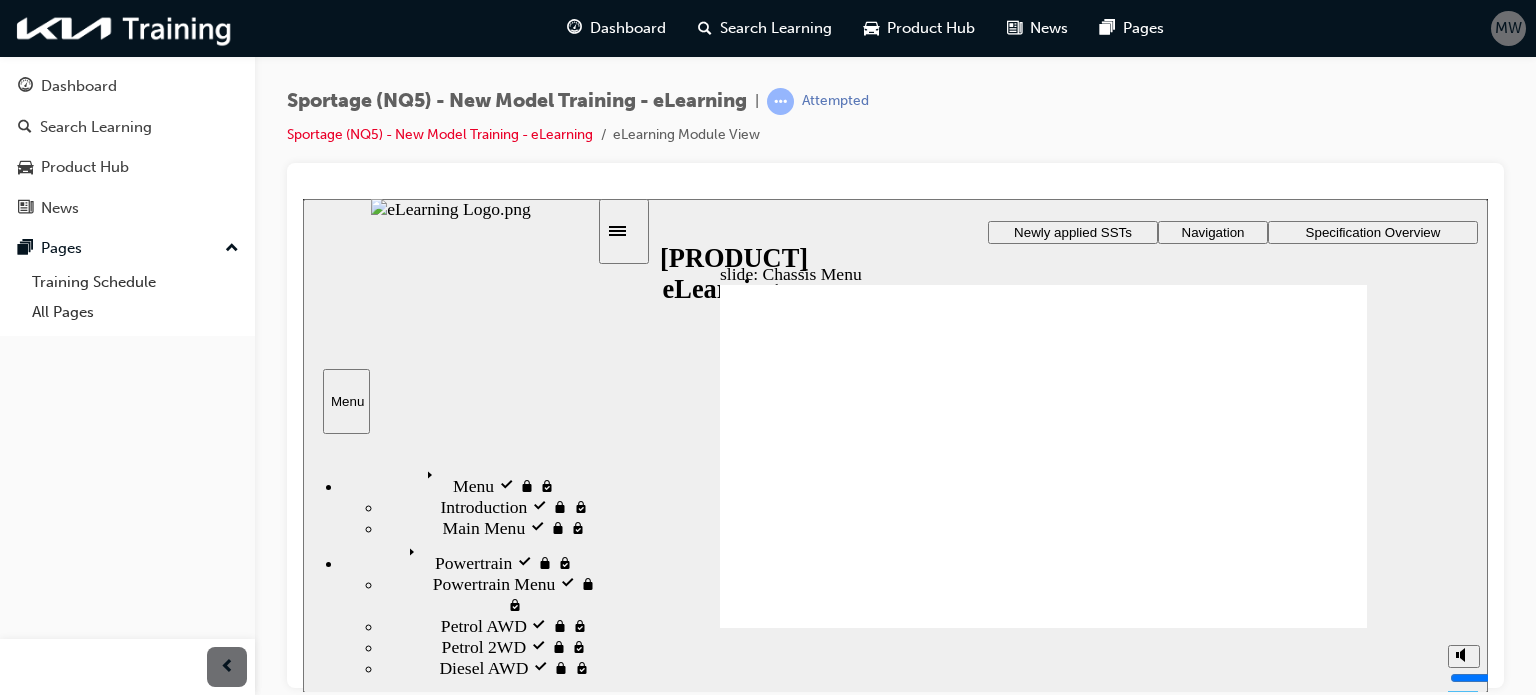click 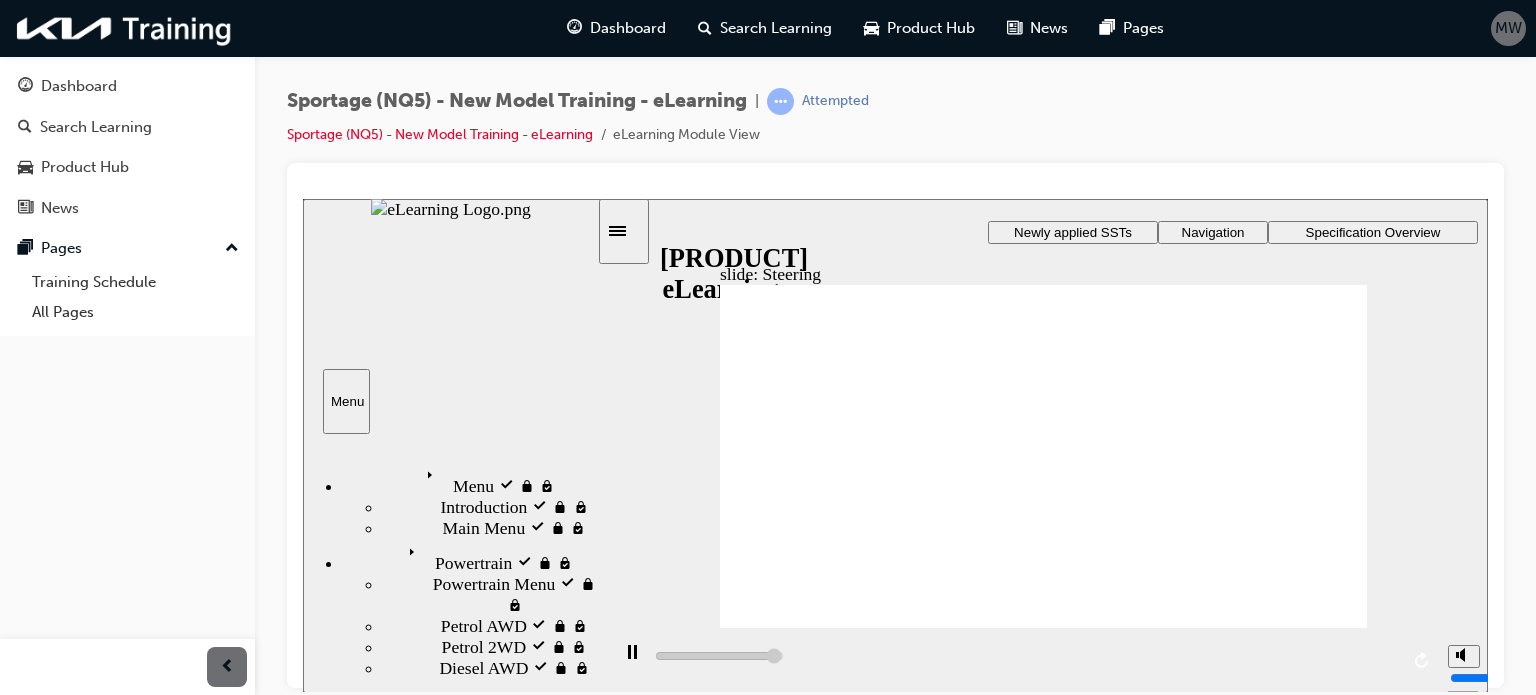 click 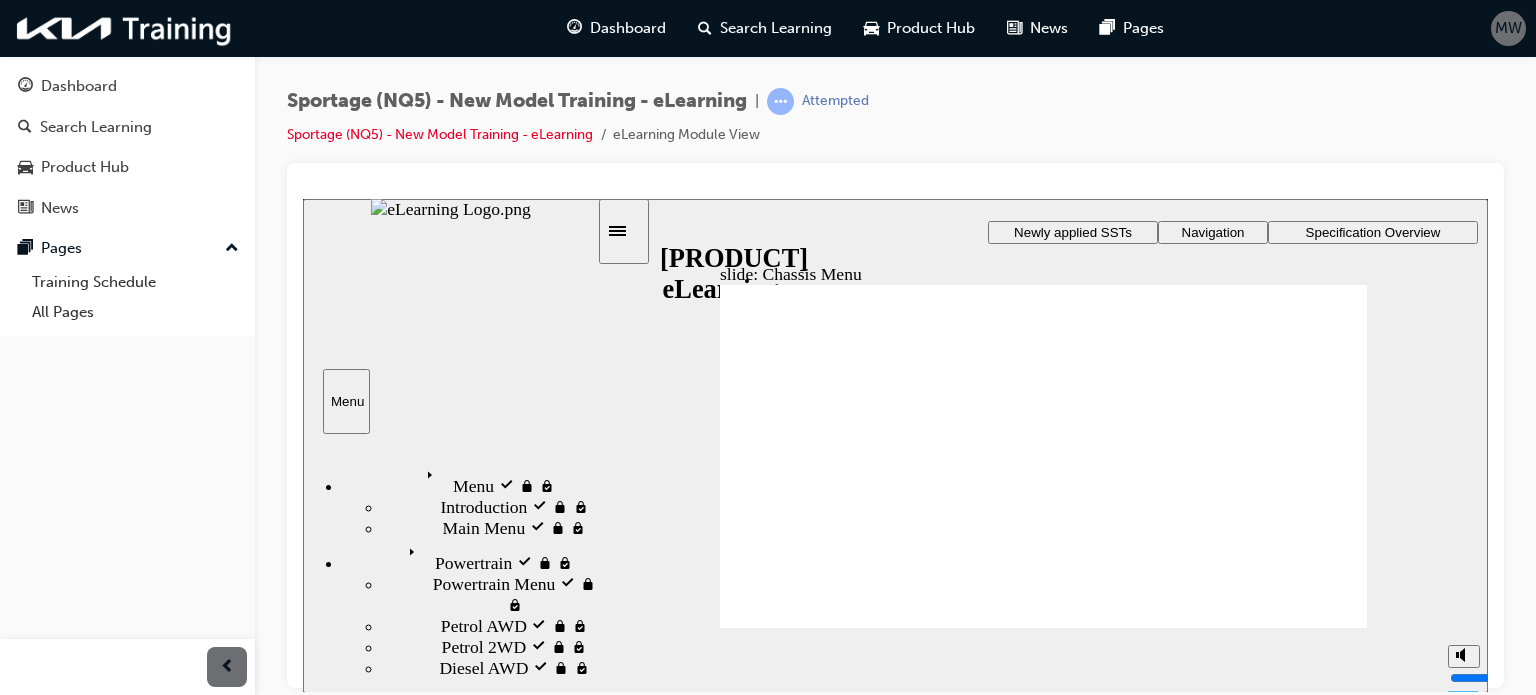 click 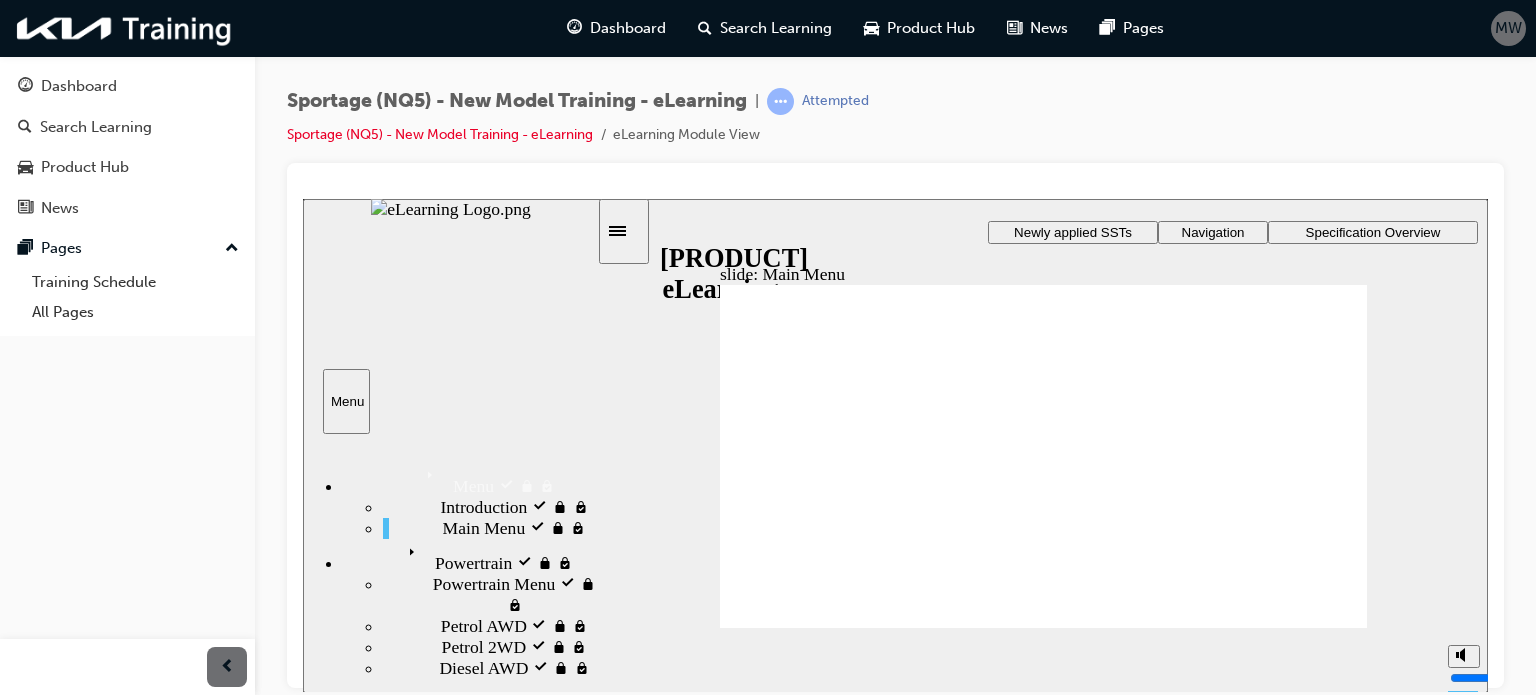 click 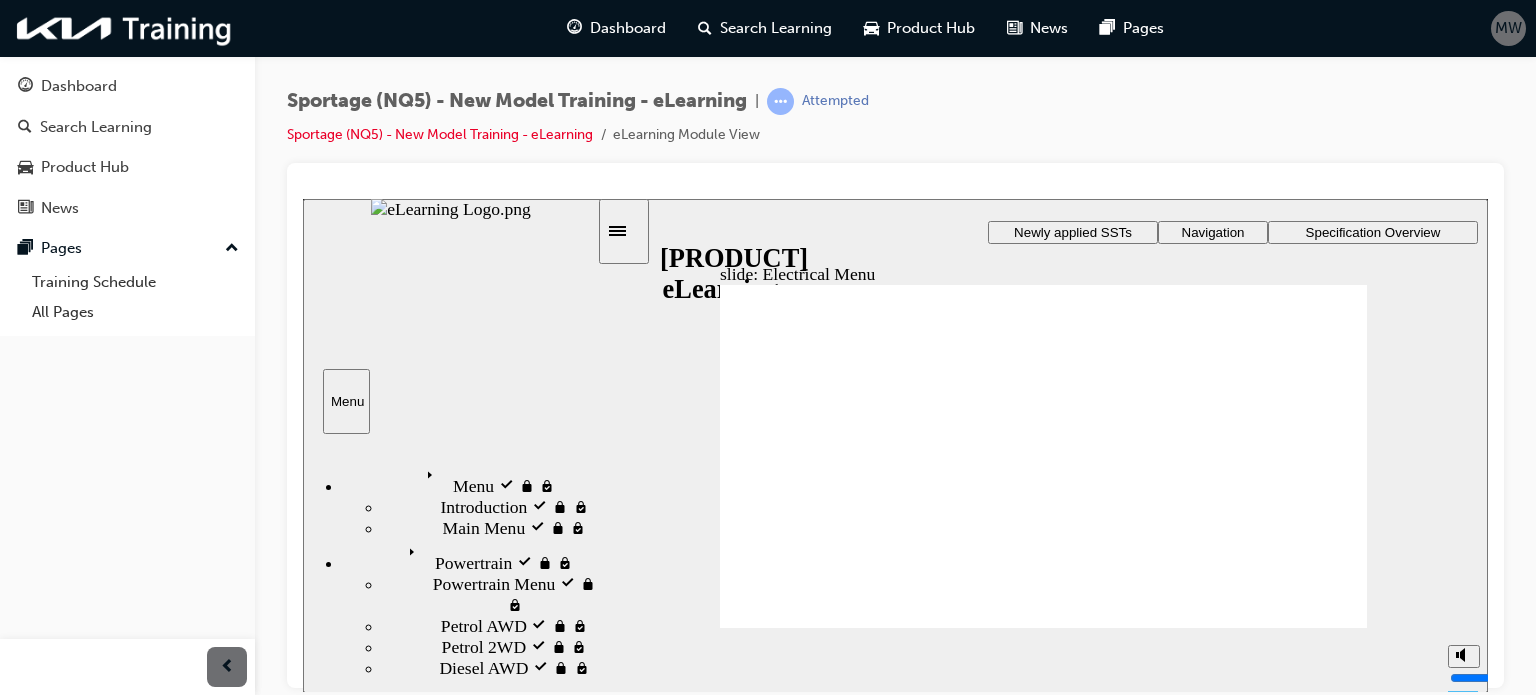click 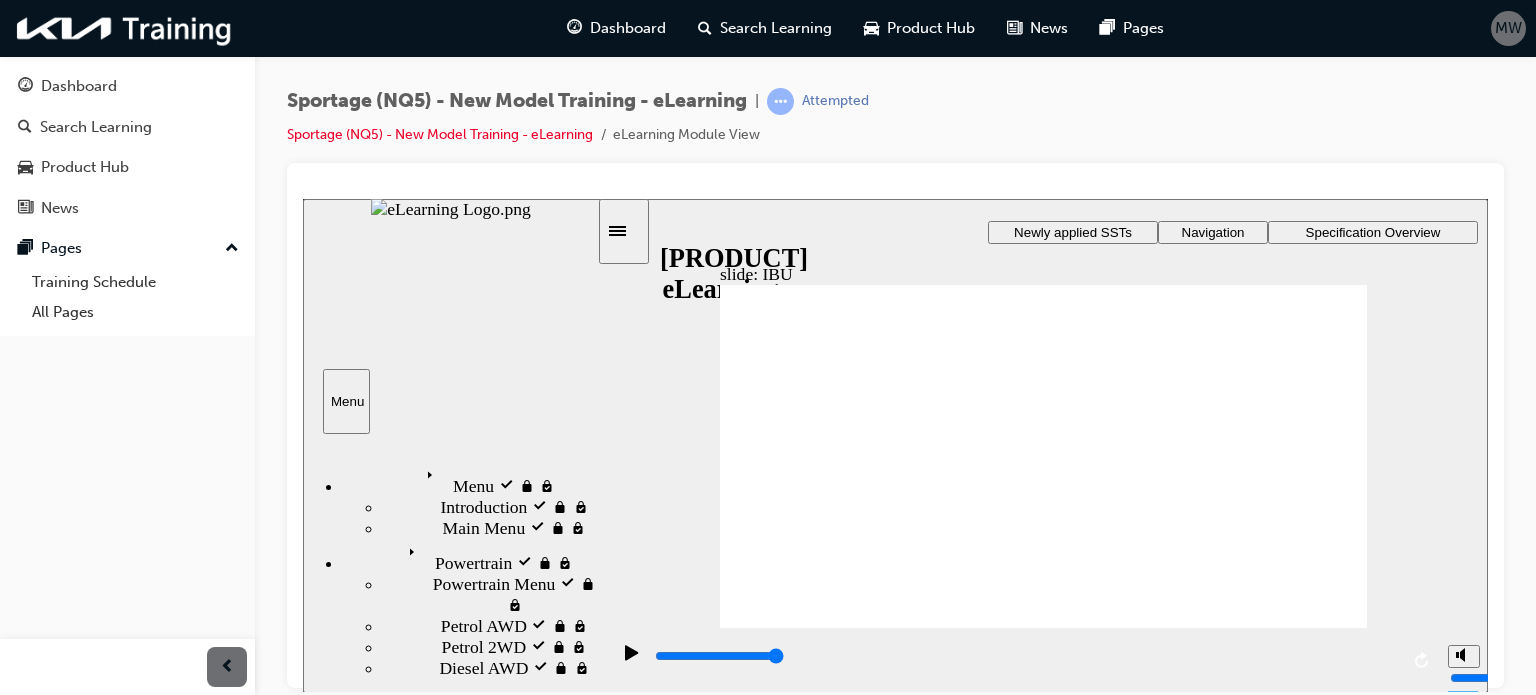 click 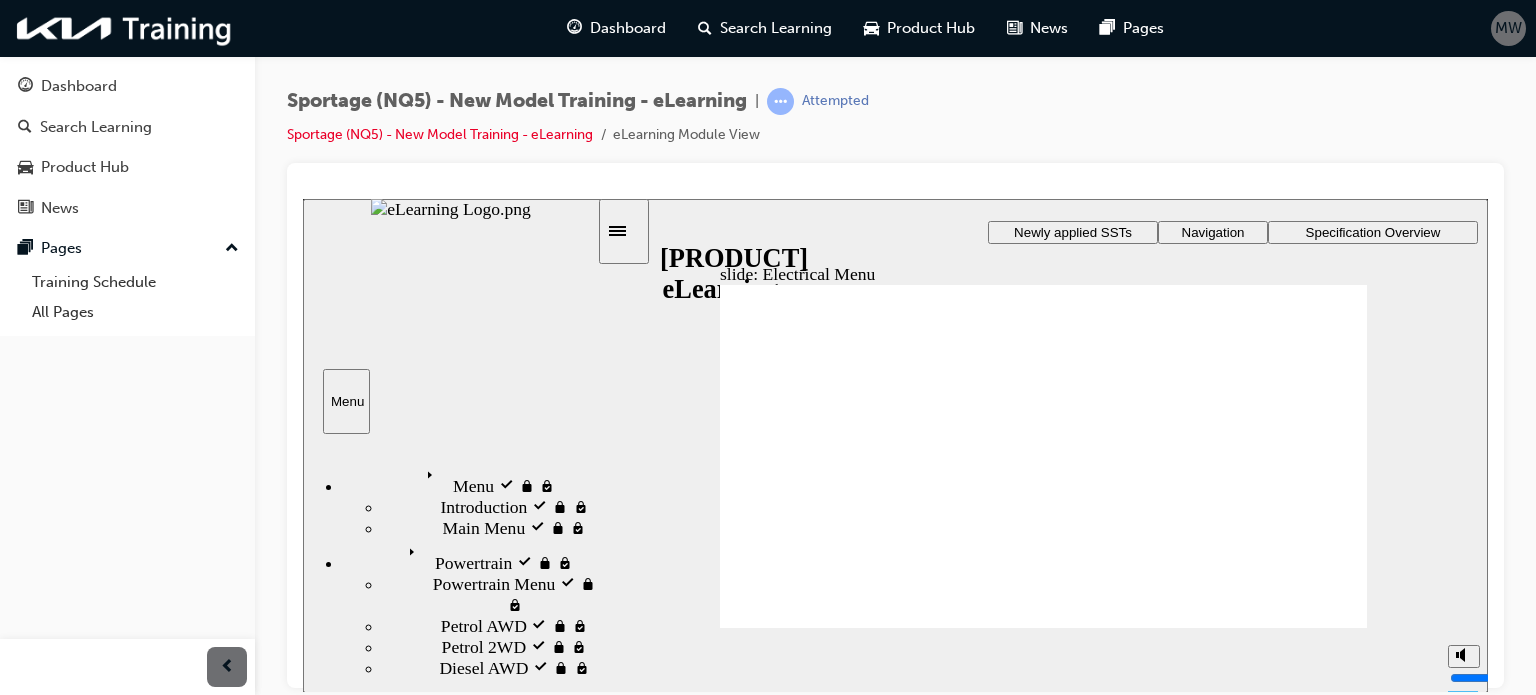 drag, startPoint x: 1287, startPoint y: 613, endPoint x: 1094, endPoint y: 422, distance: 271.53268 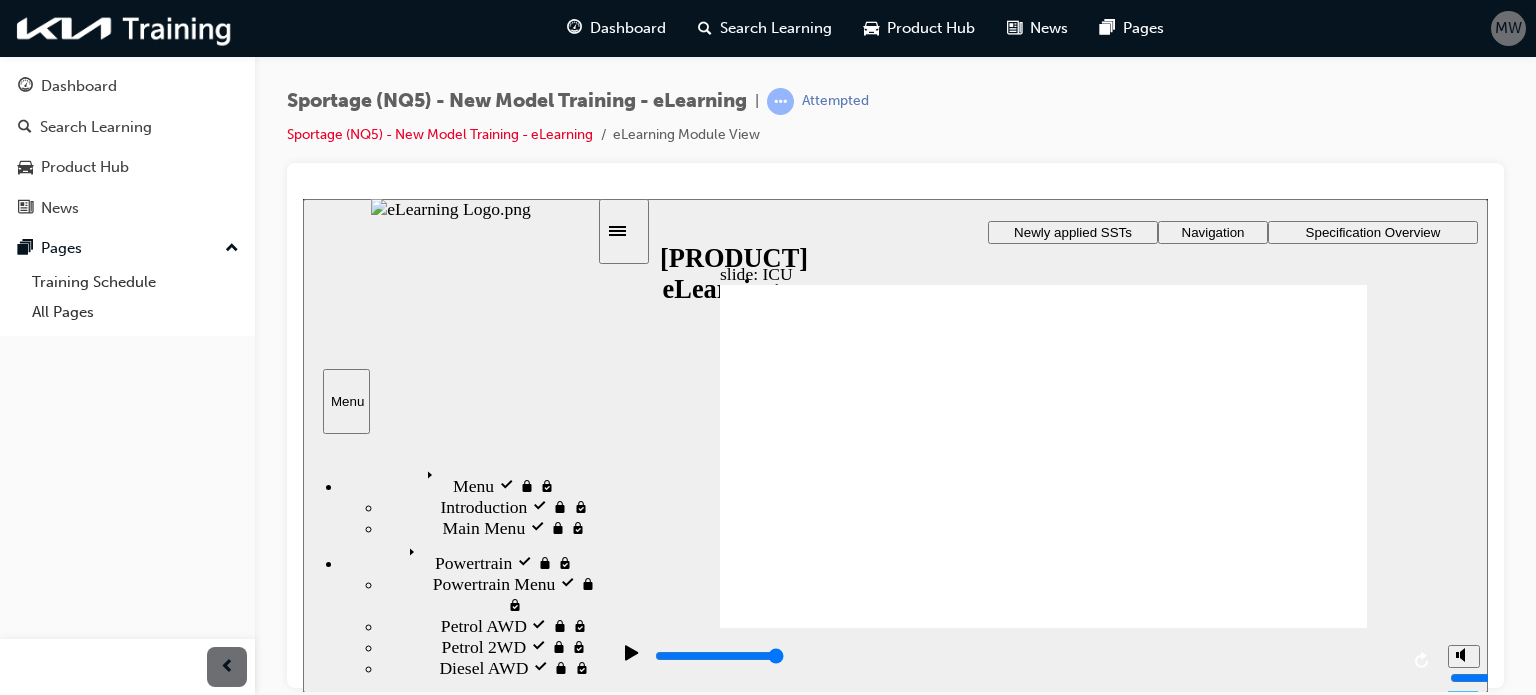 click 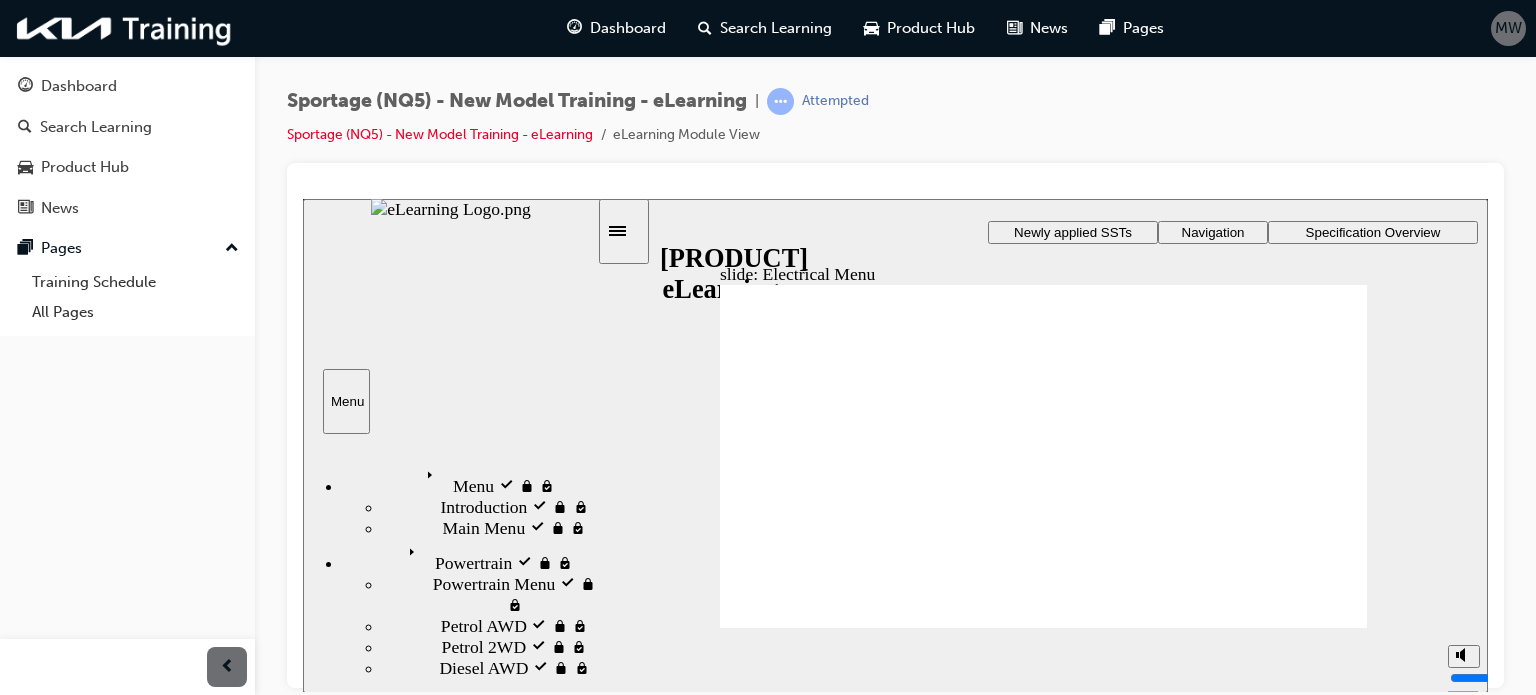 click 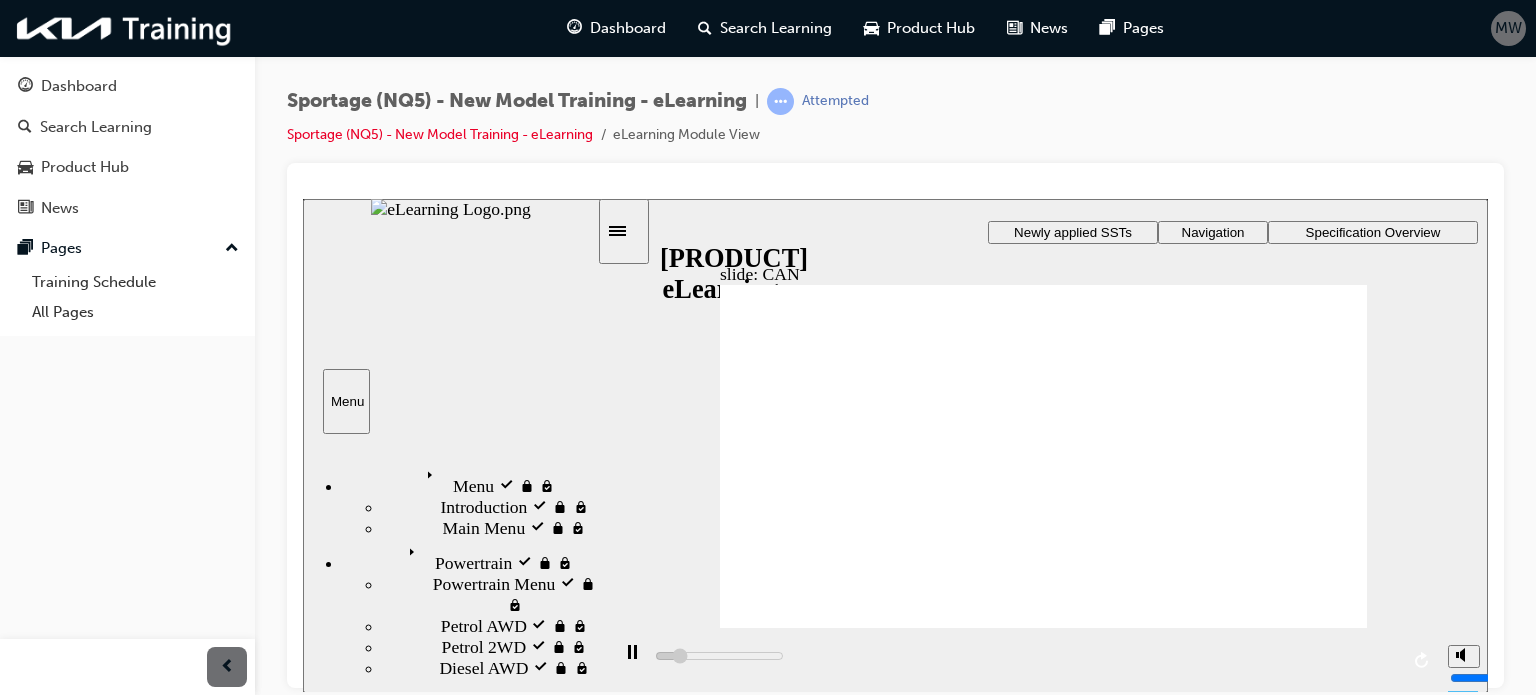 click 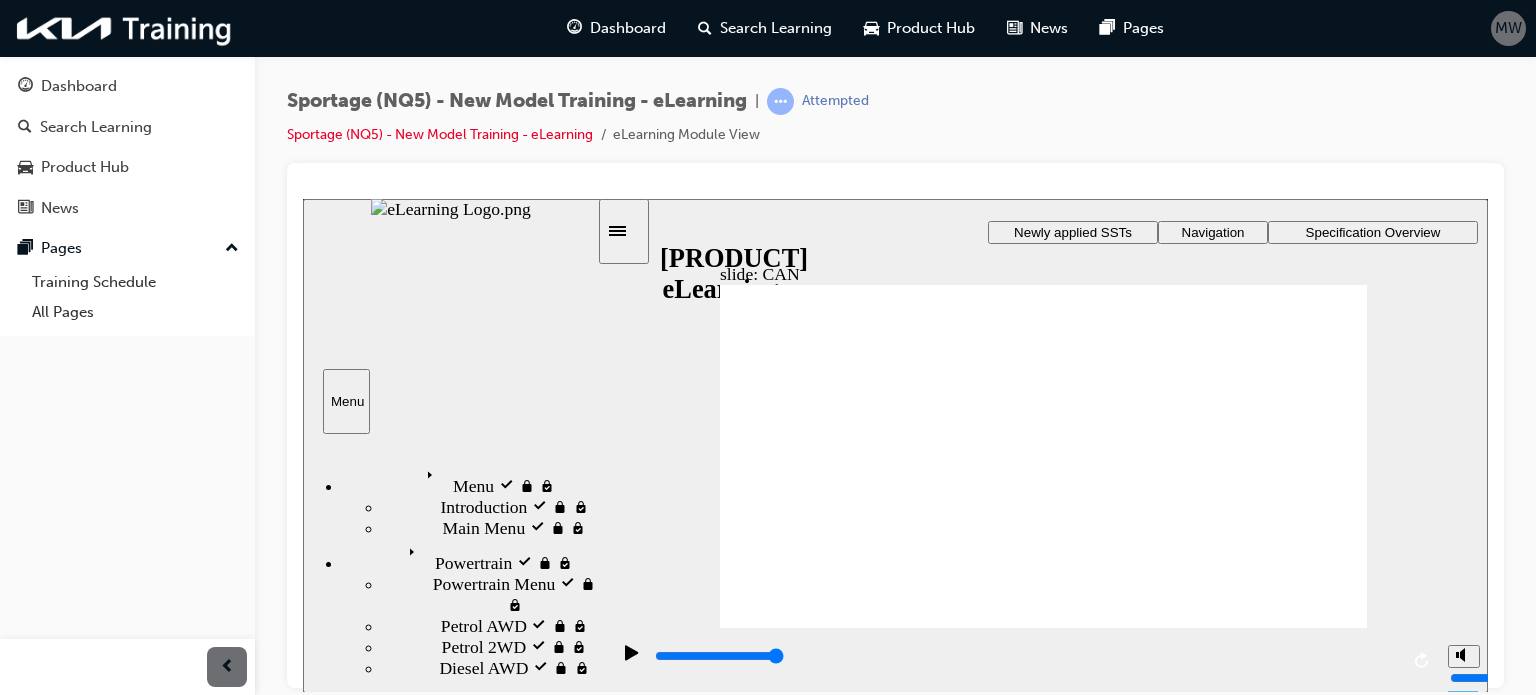 click 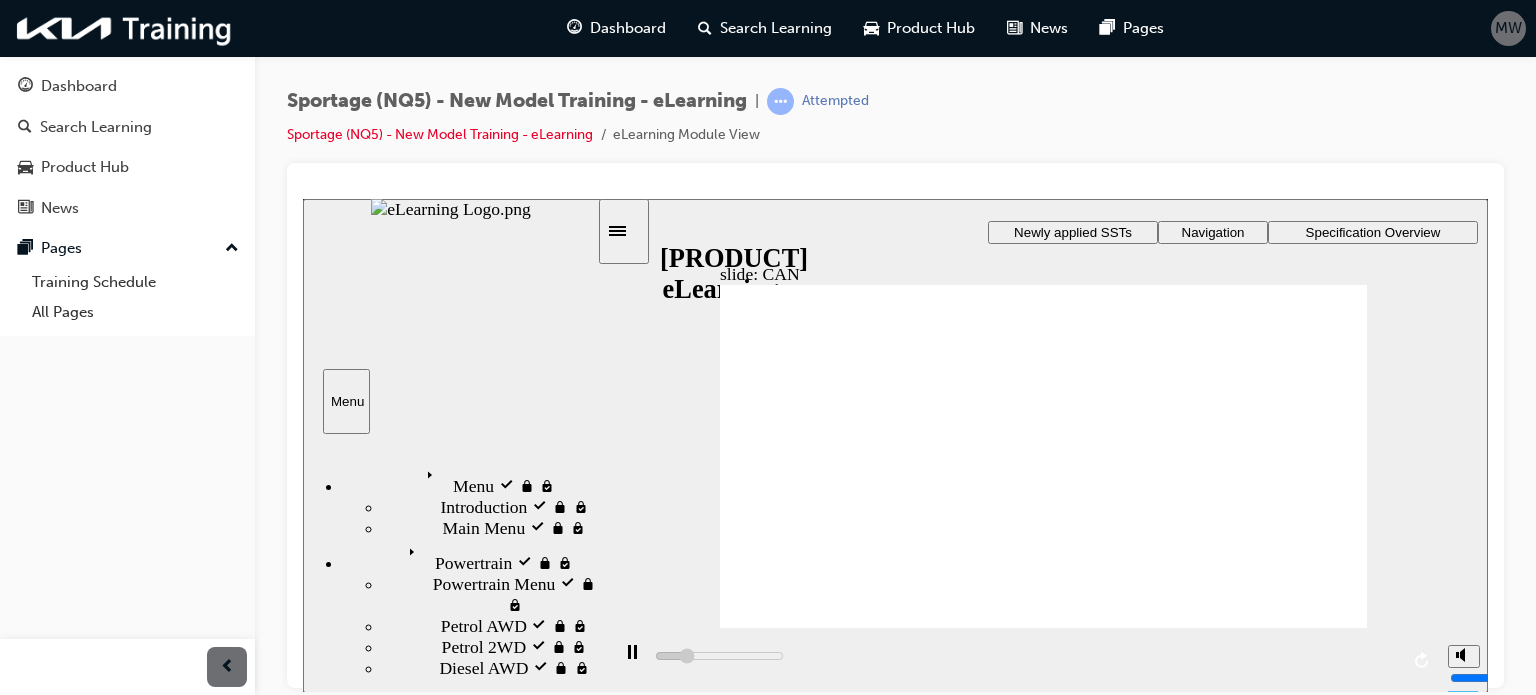 click 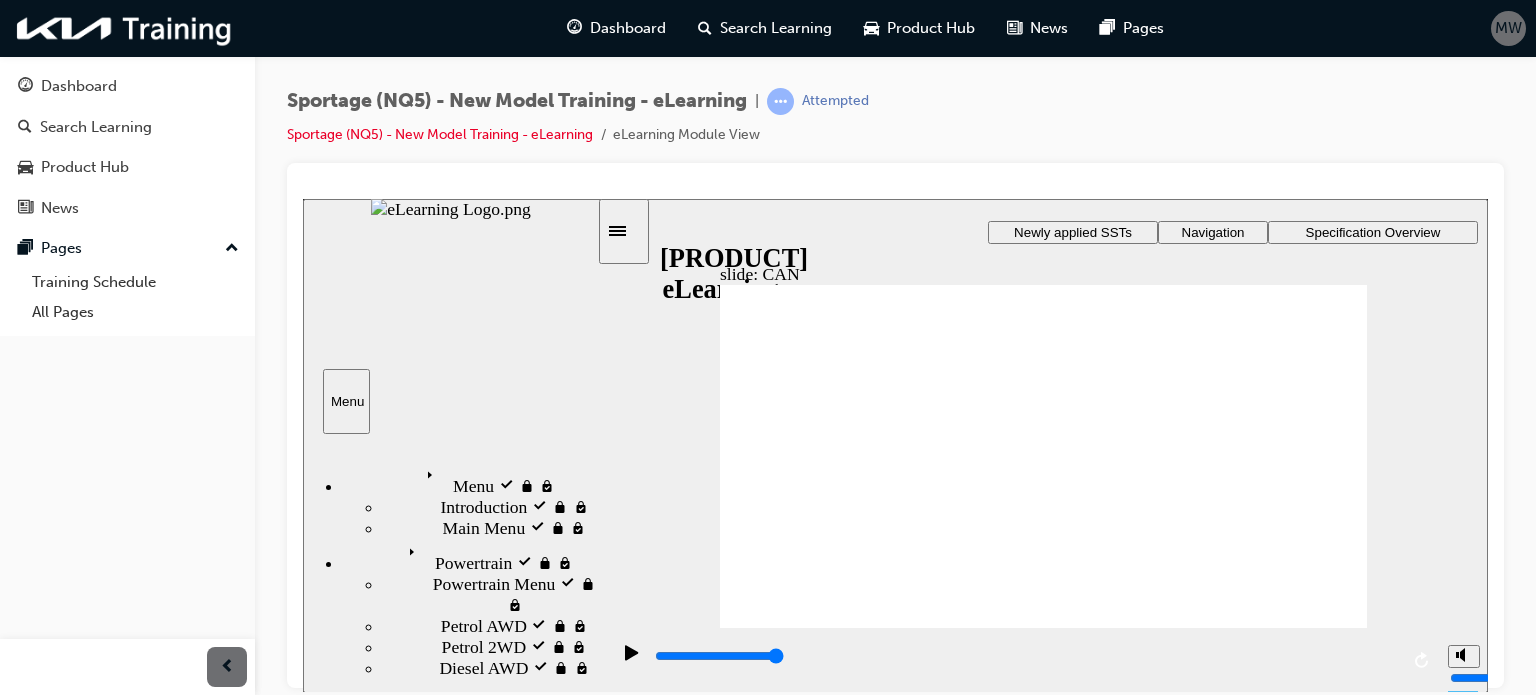 click 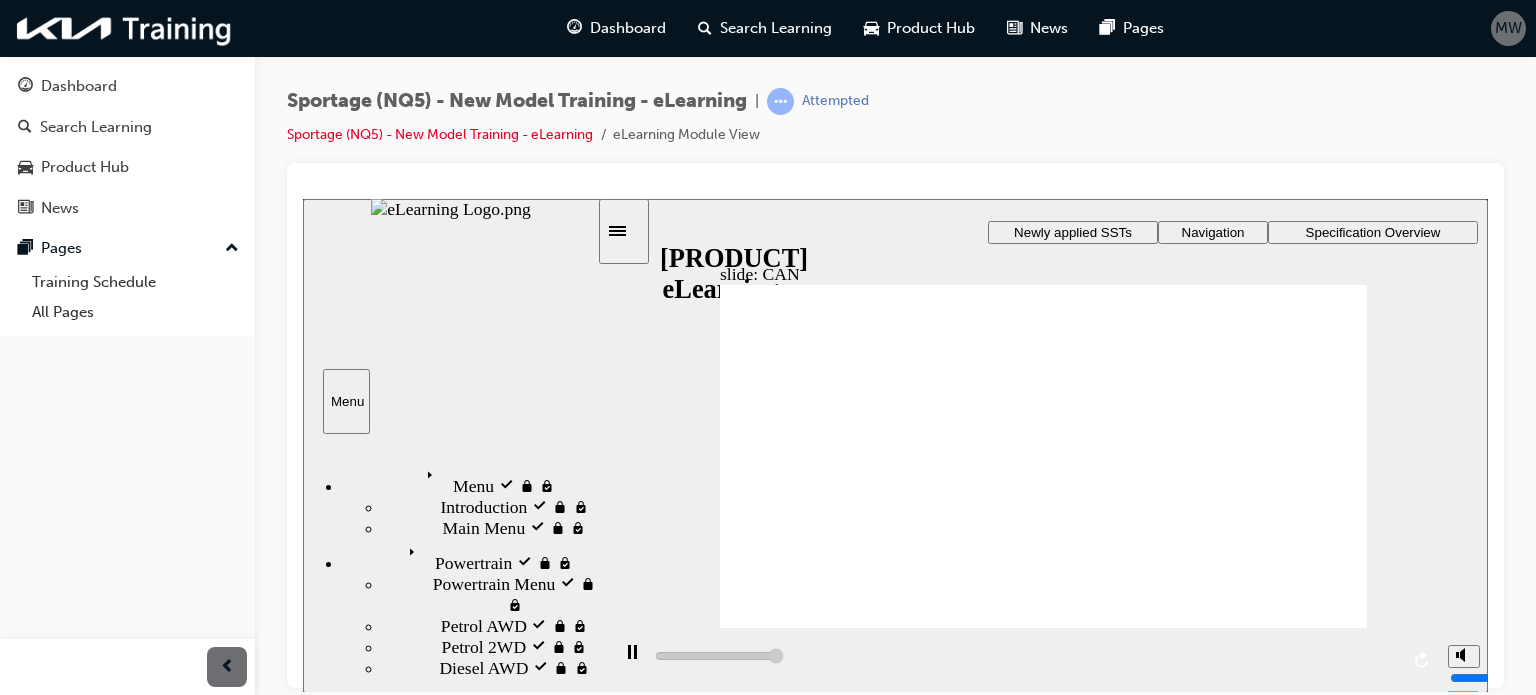 type on "24000" 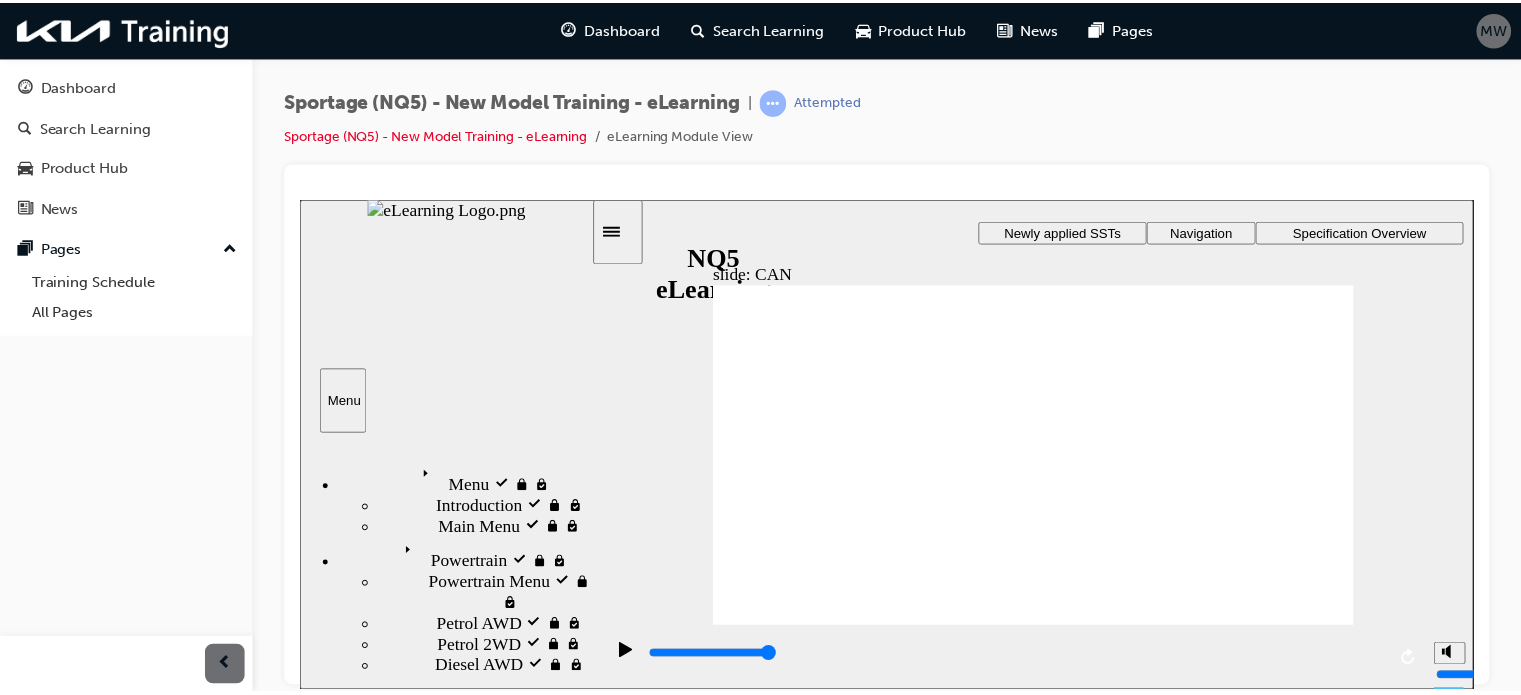 scroll, scrollTop: 0, scrollLeft: 0, axis: both 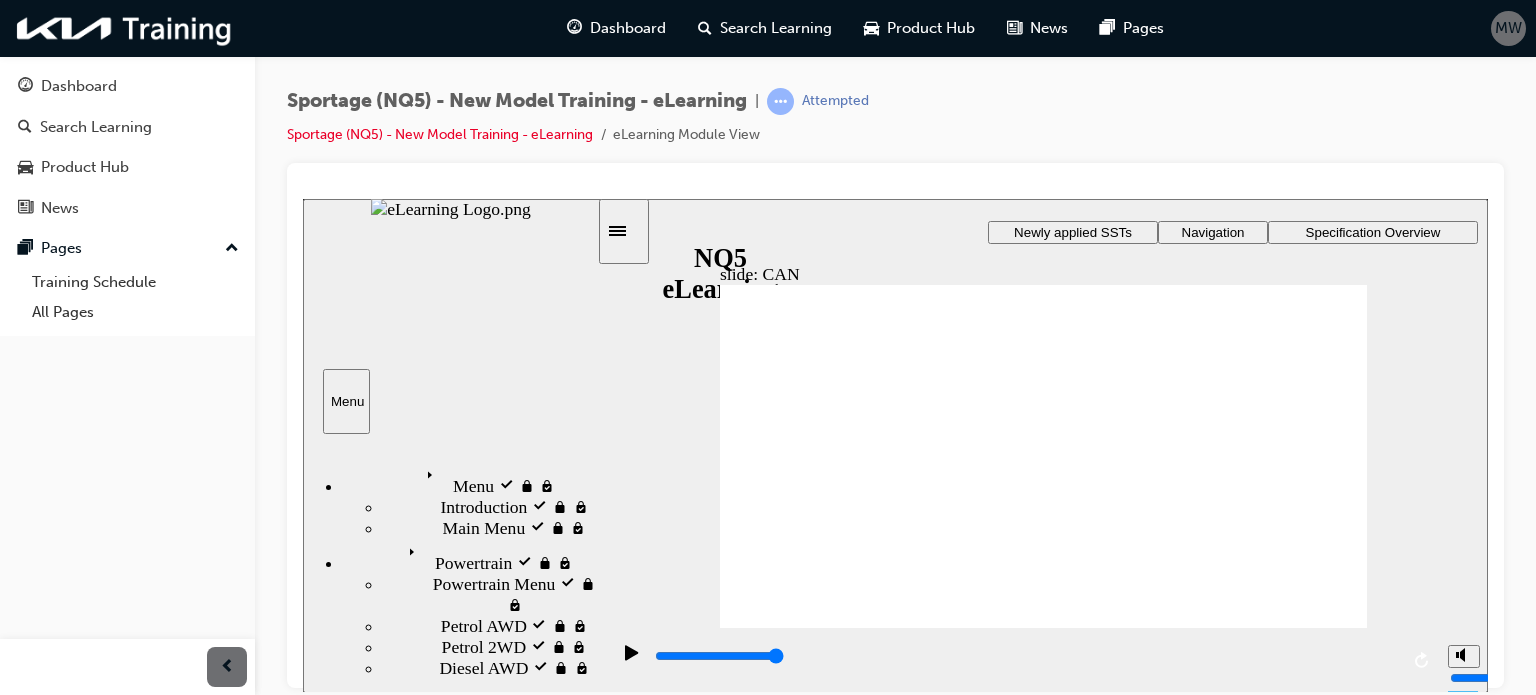 click 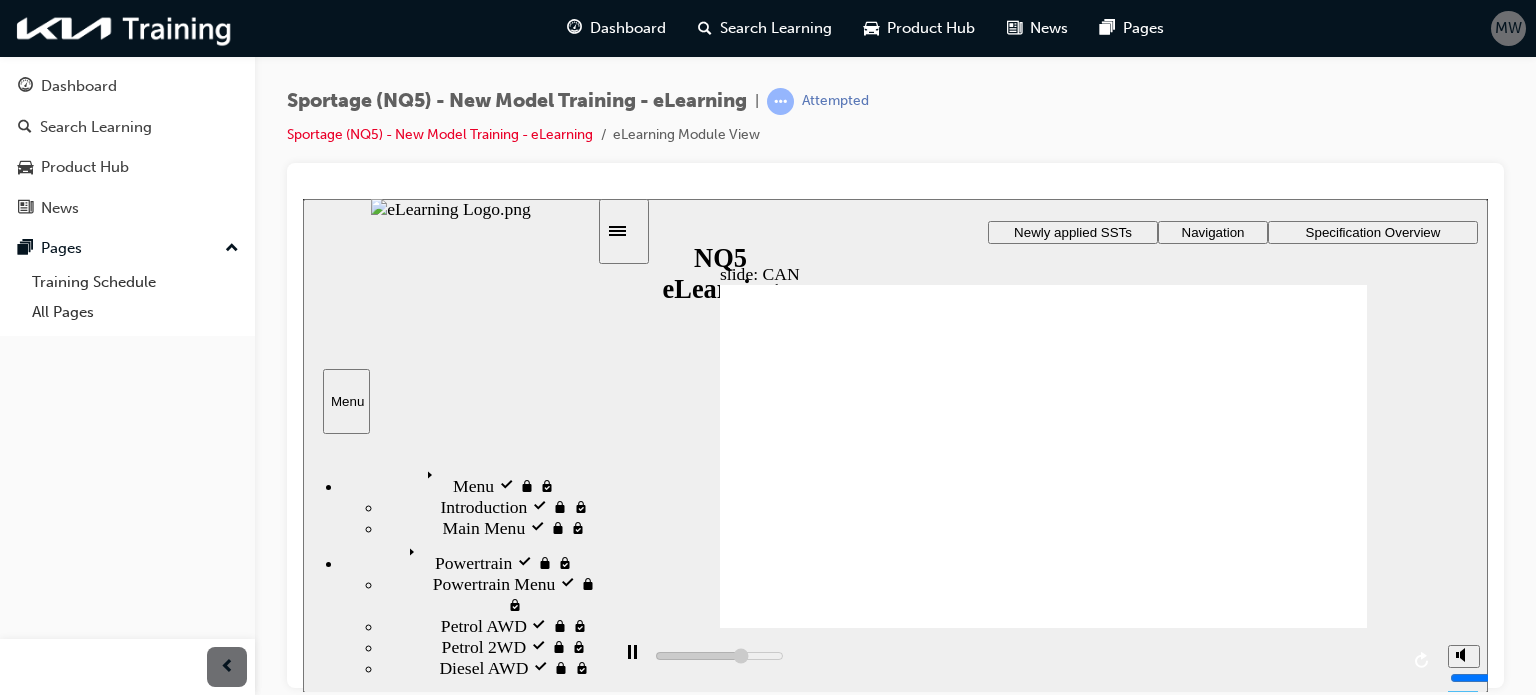 click 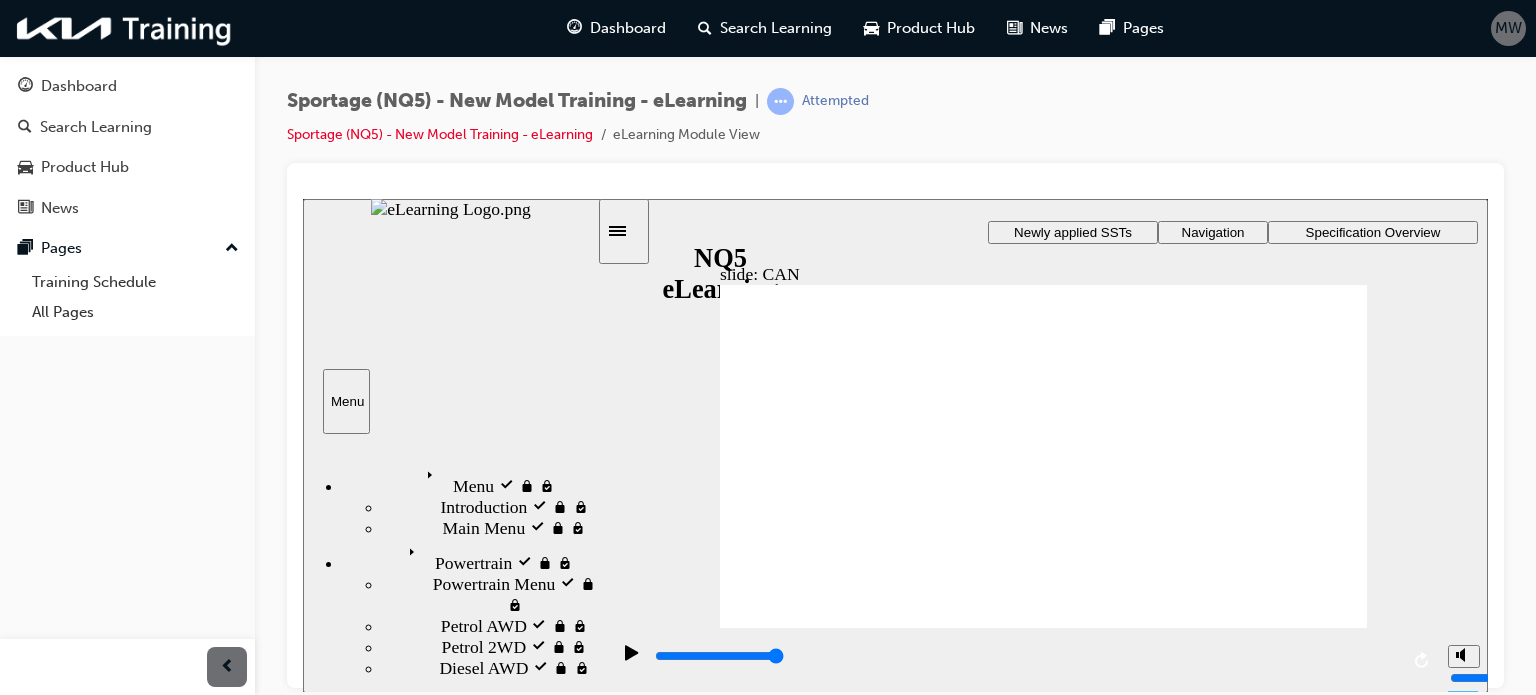 click 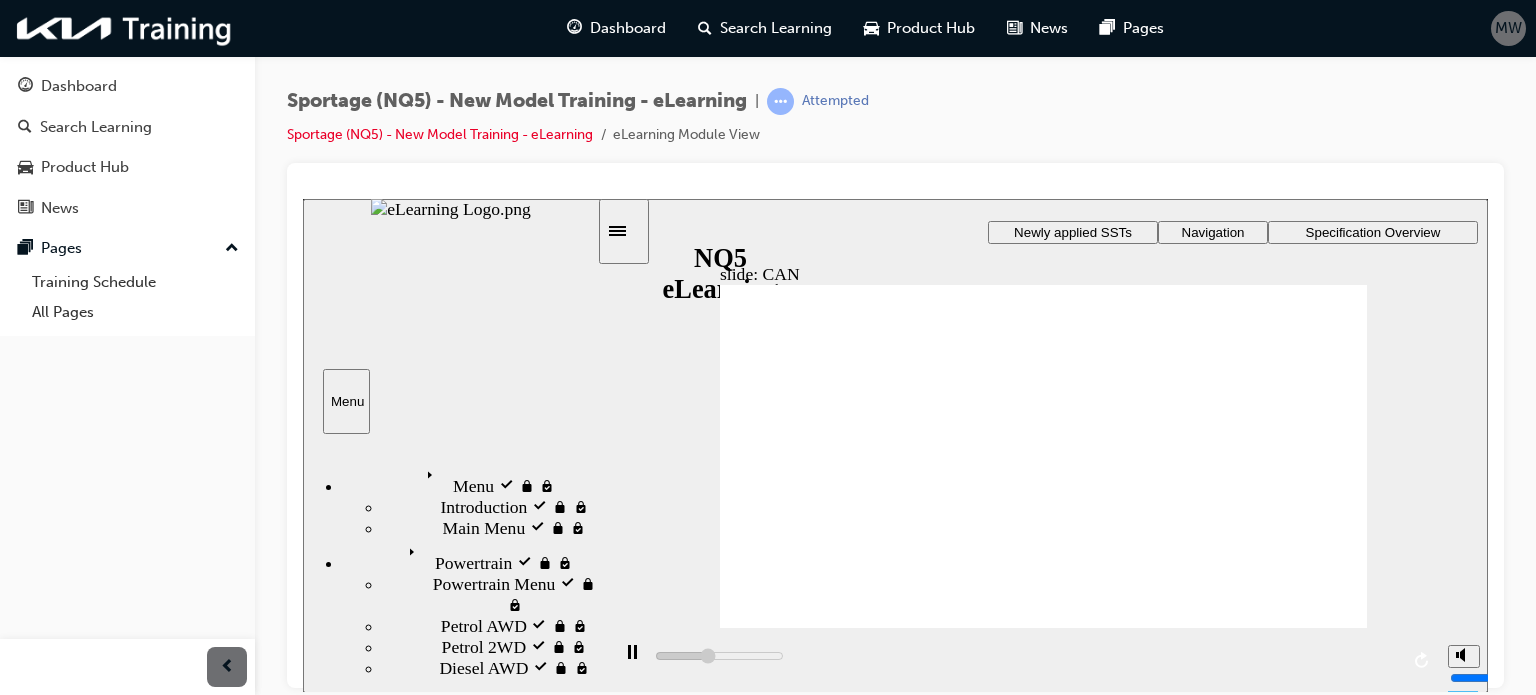 click 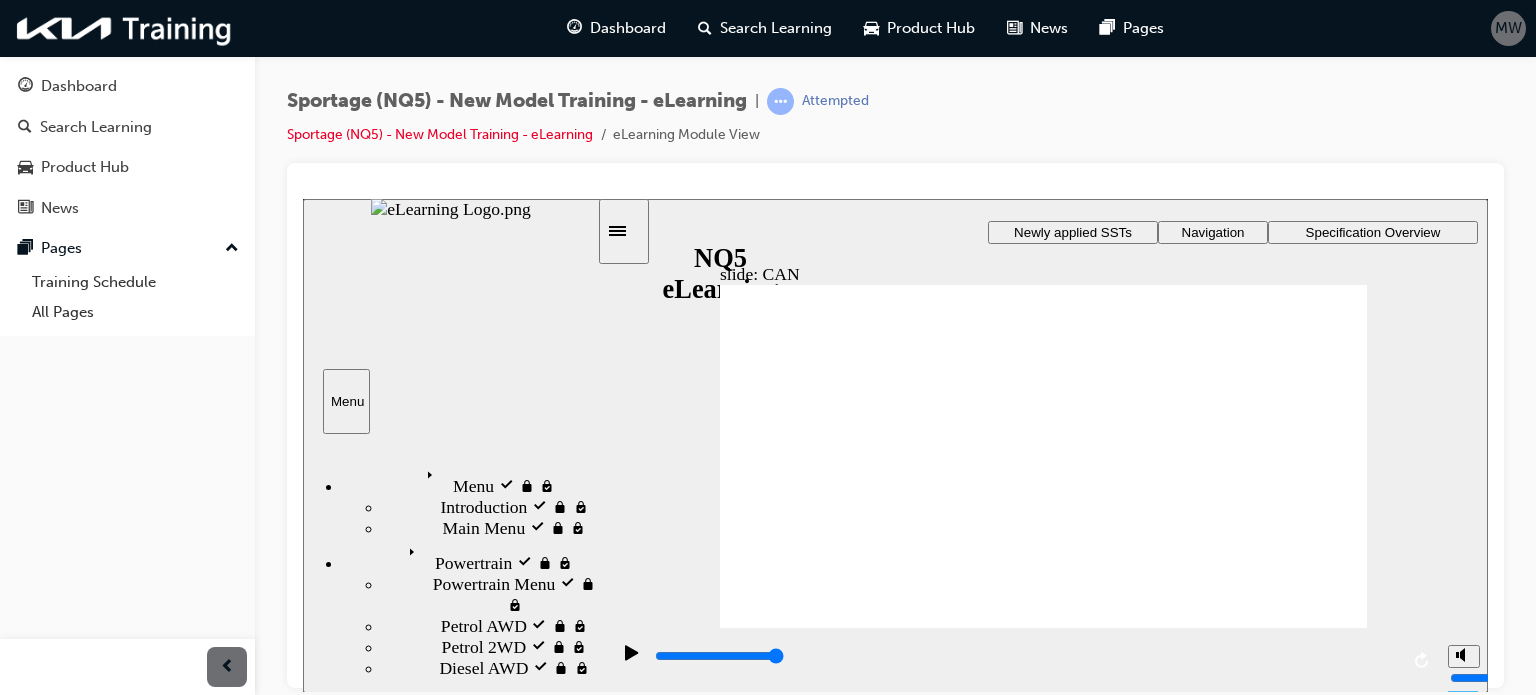 click 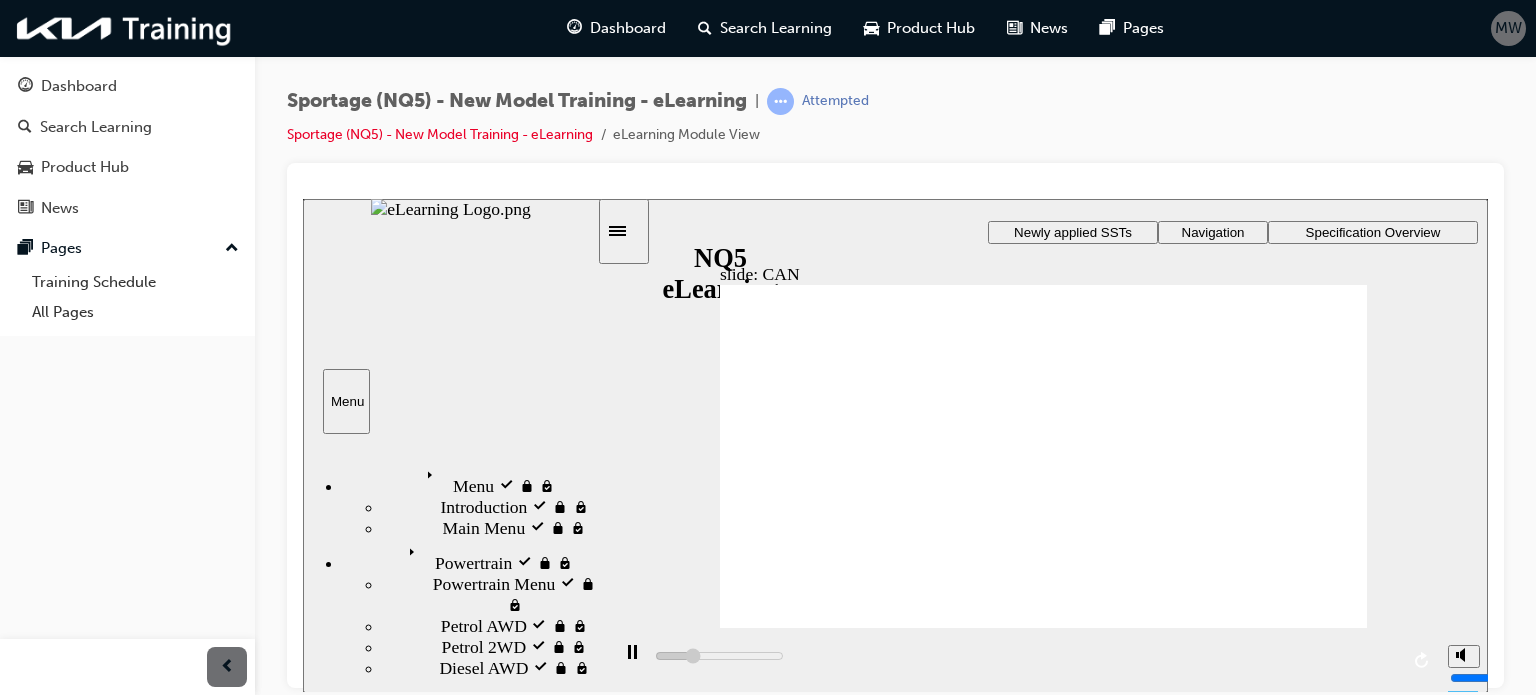 click 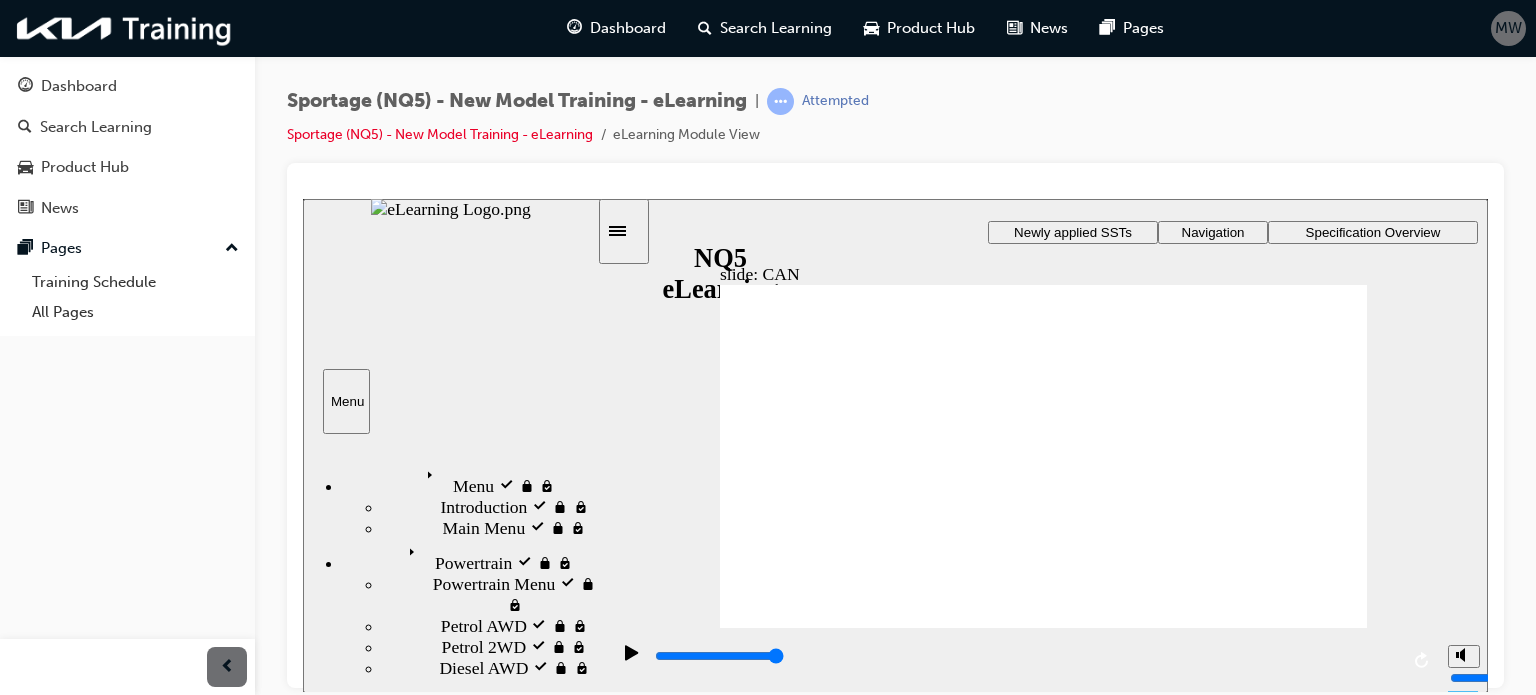 click 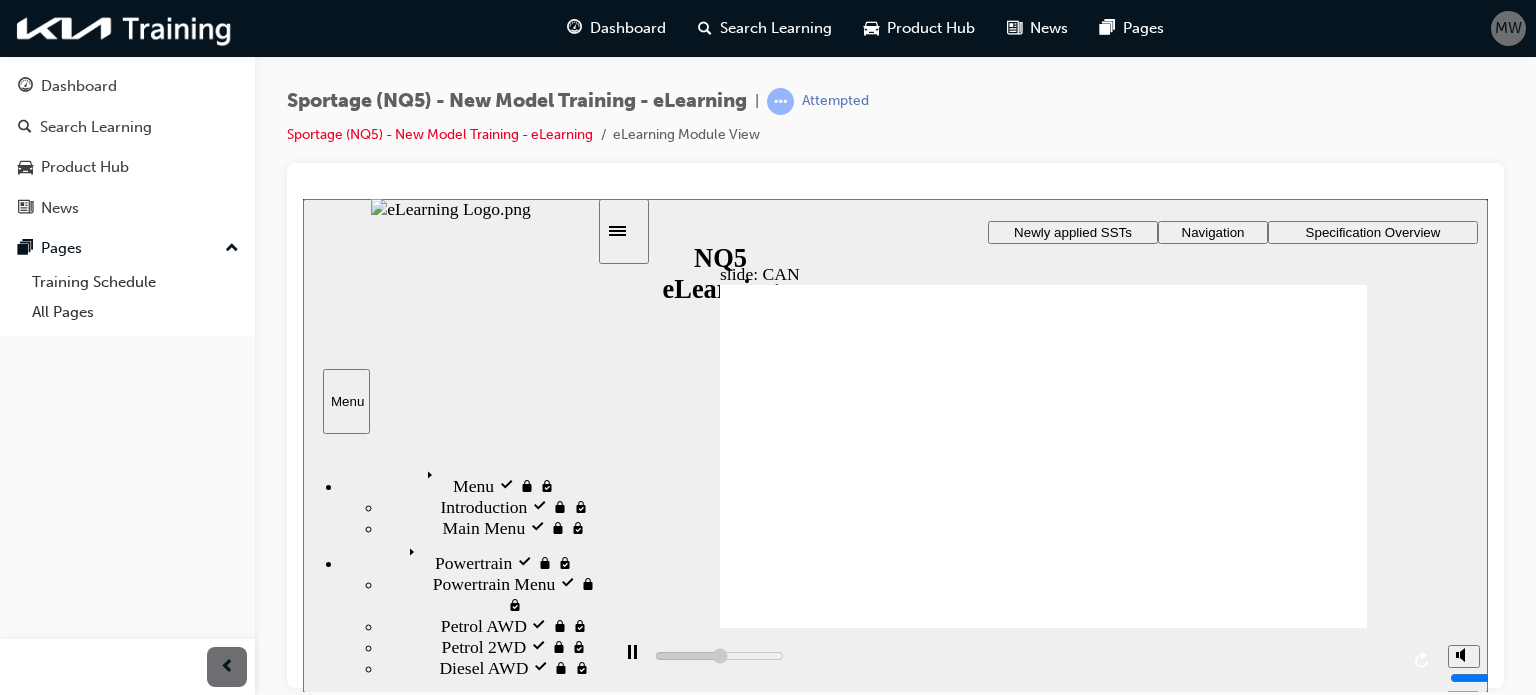click 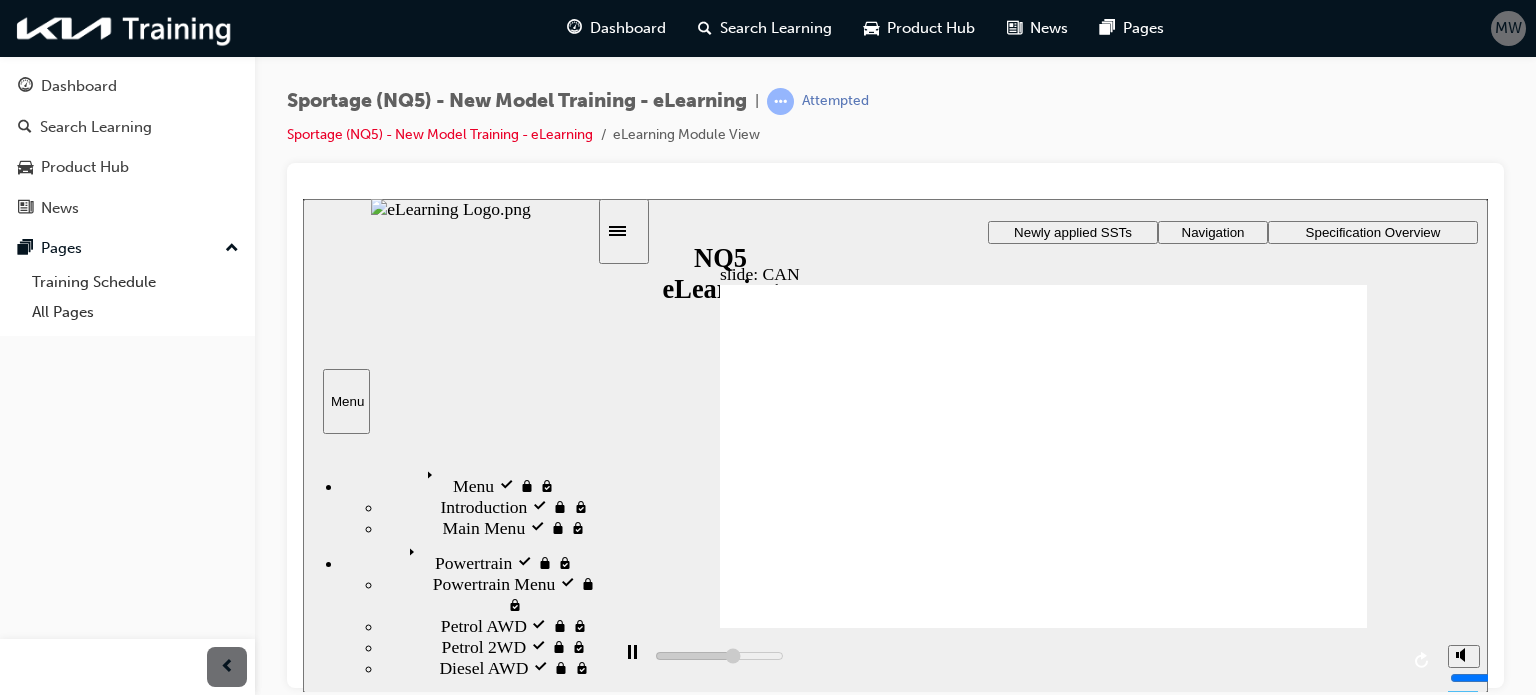 click 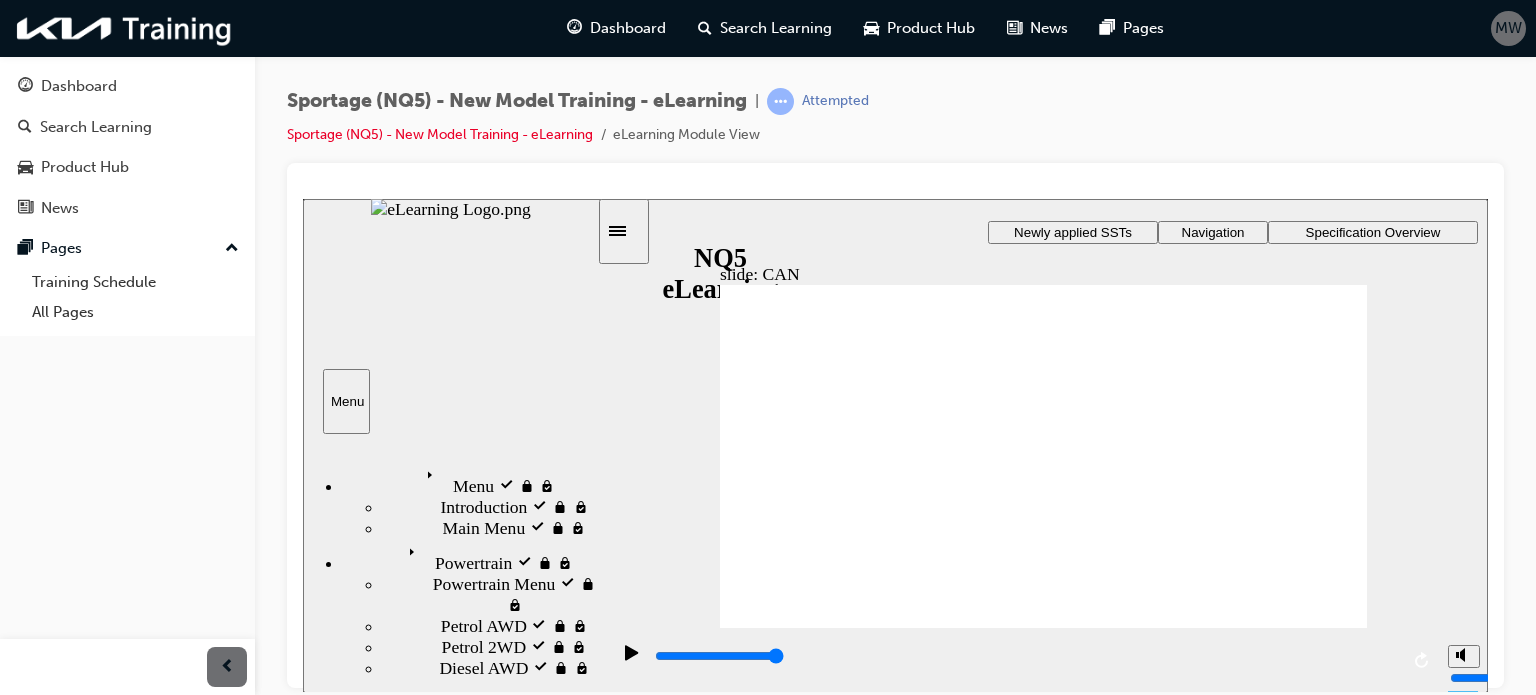 click 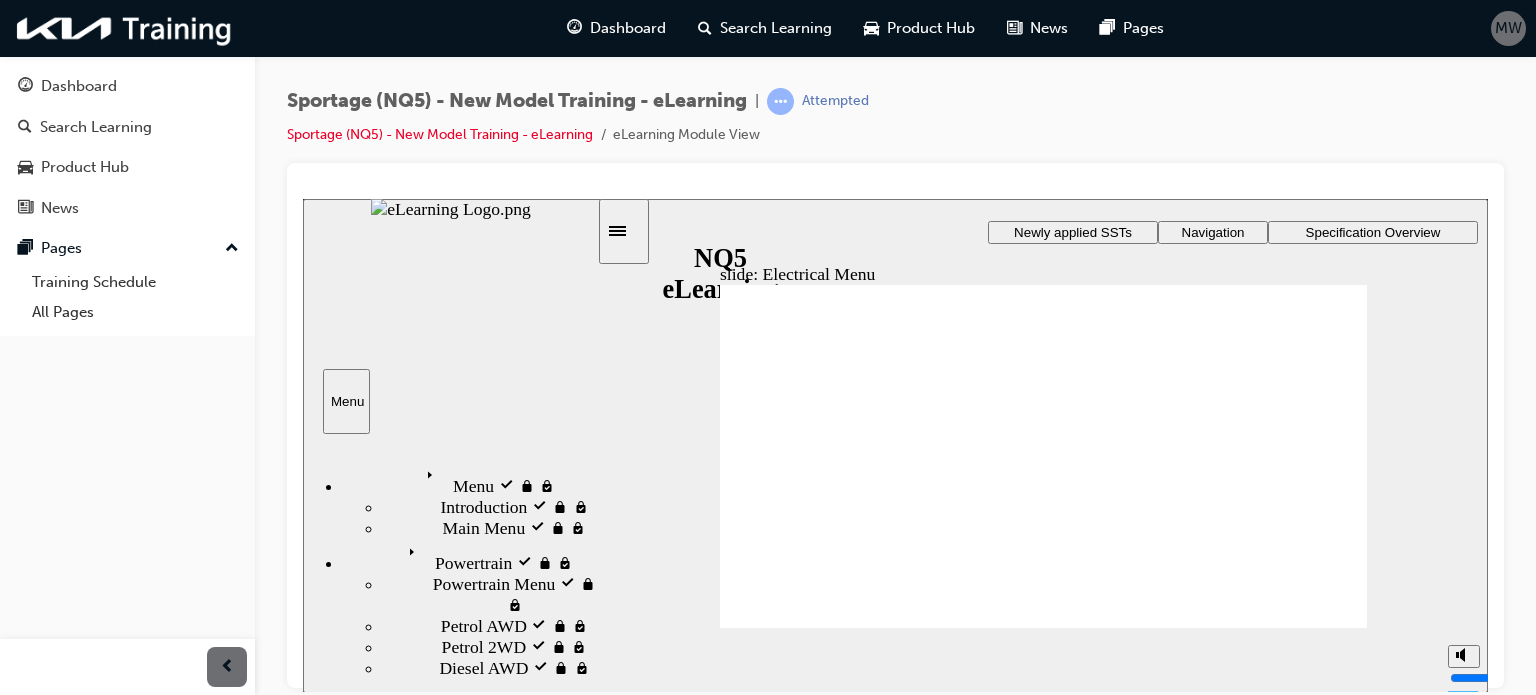 click 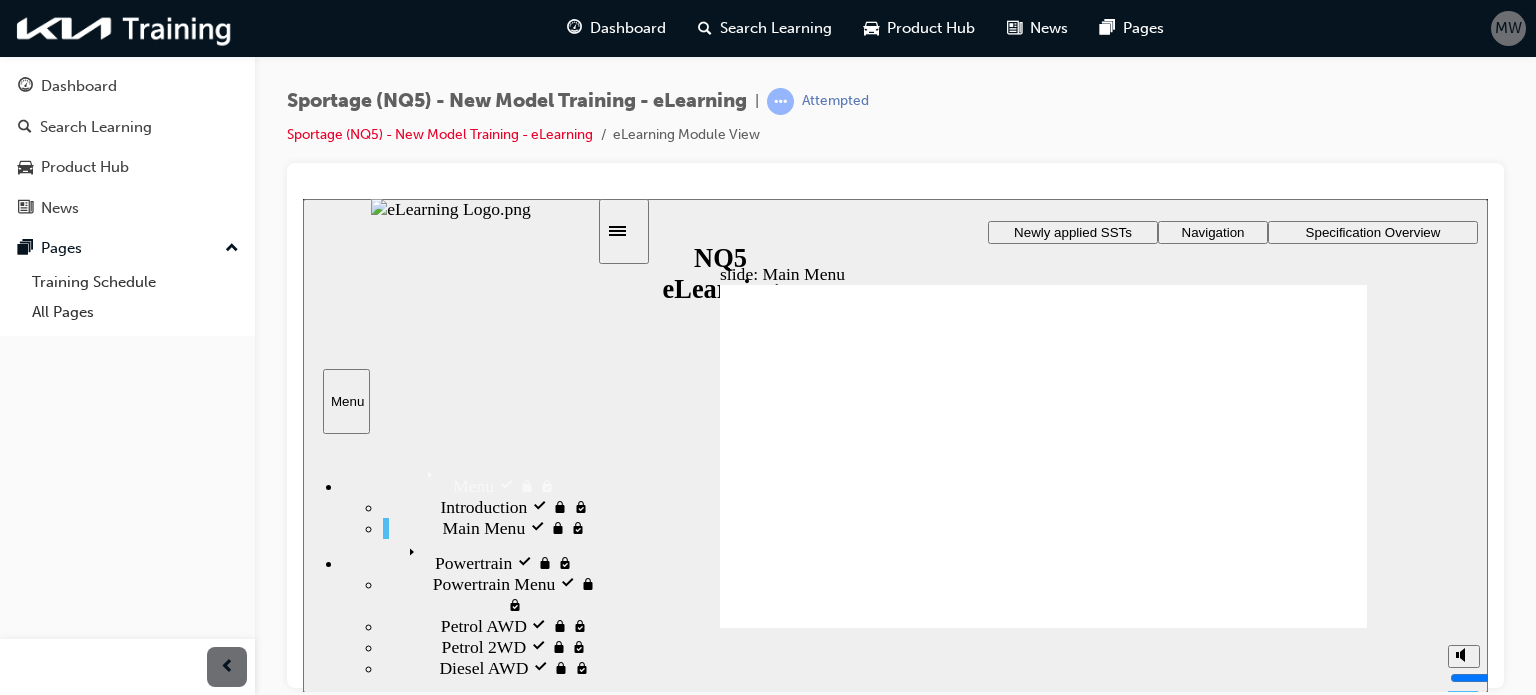 click 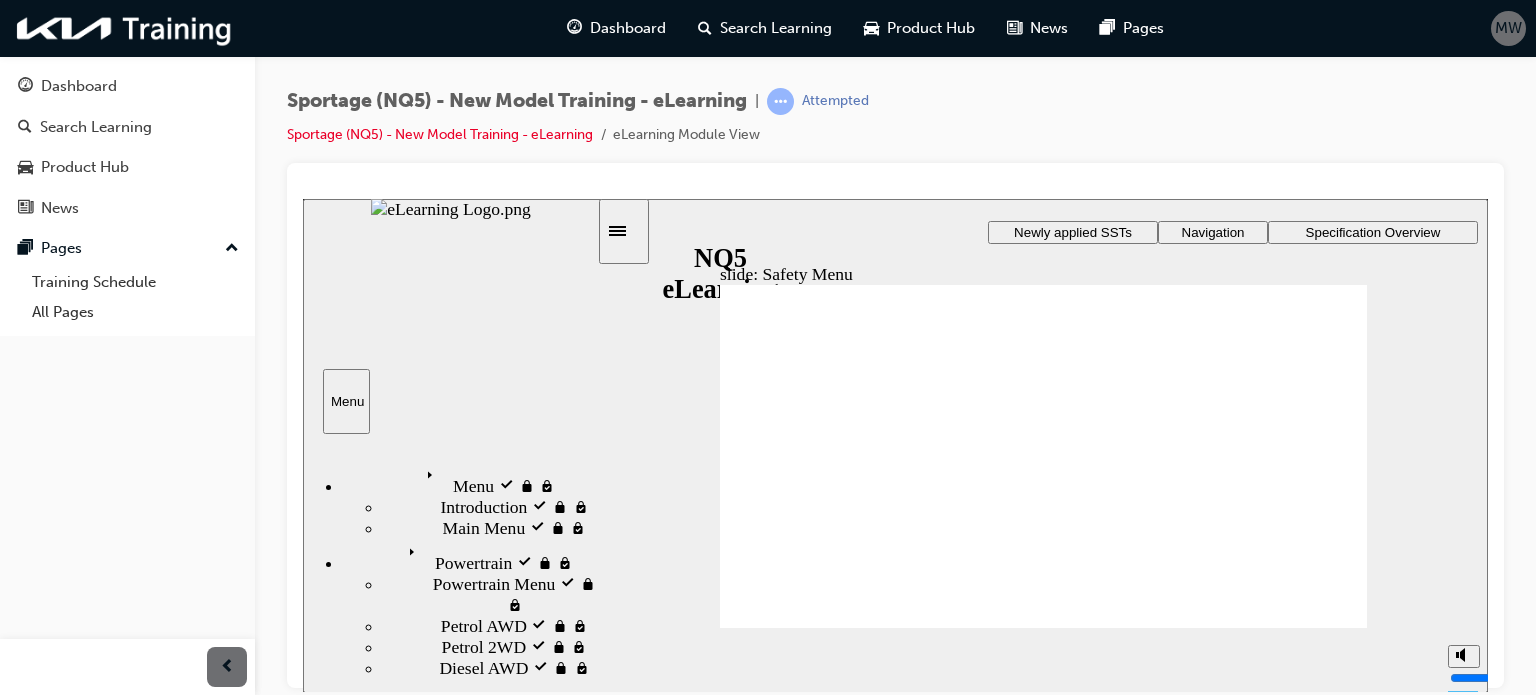 click 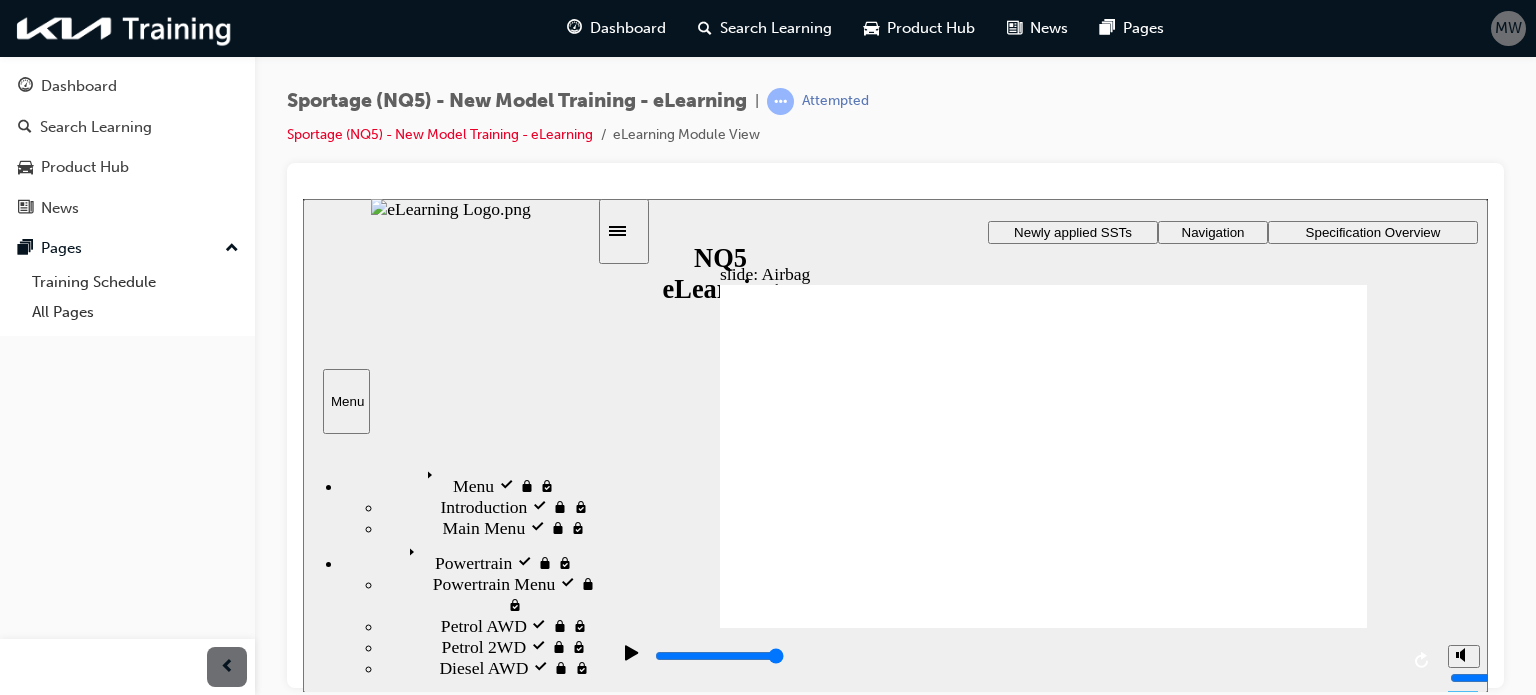 click 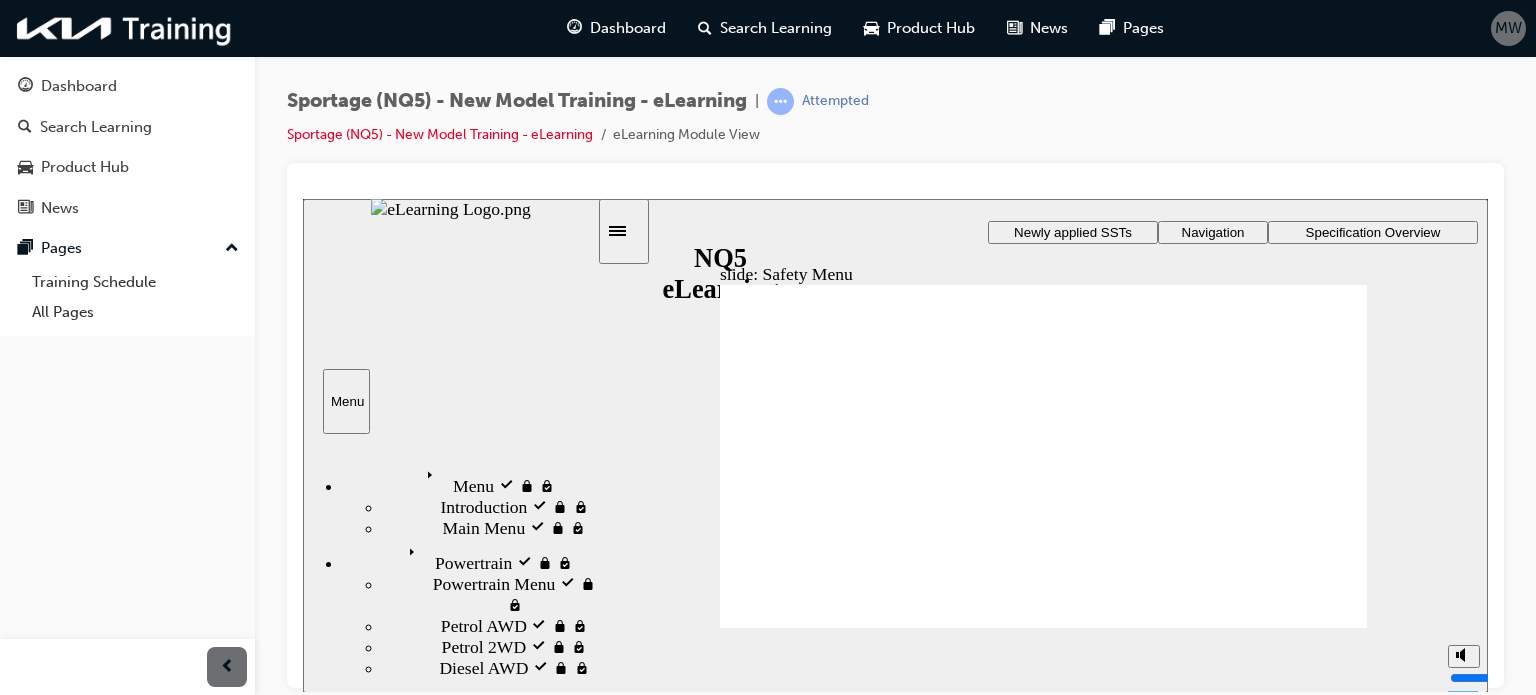 click 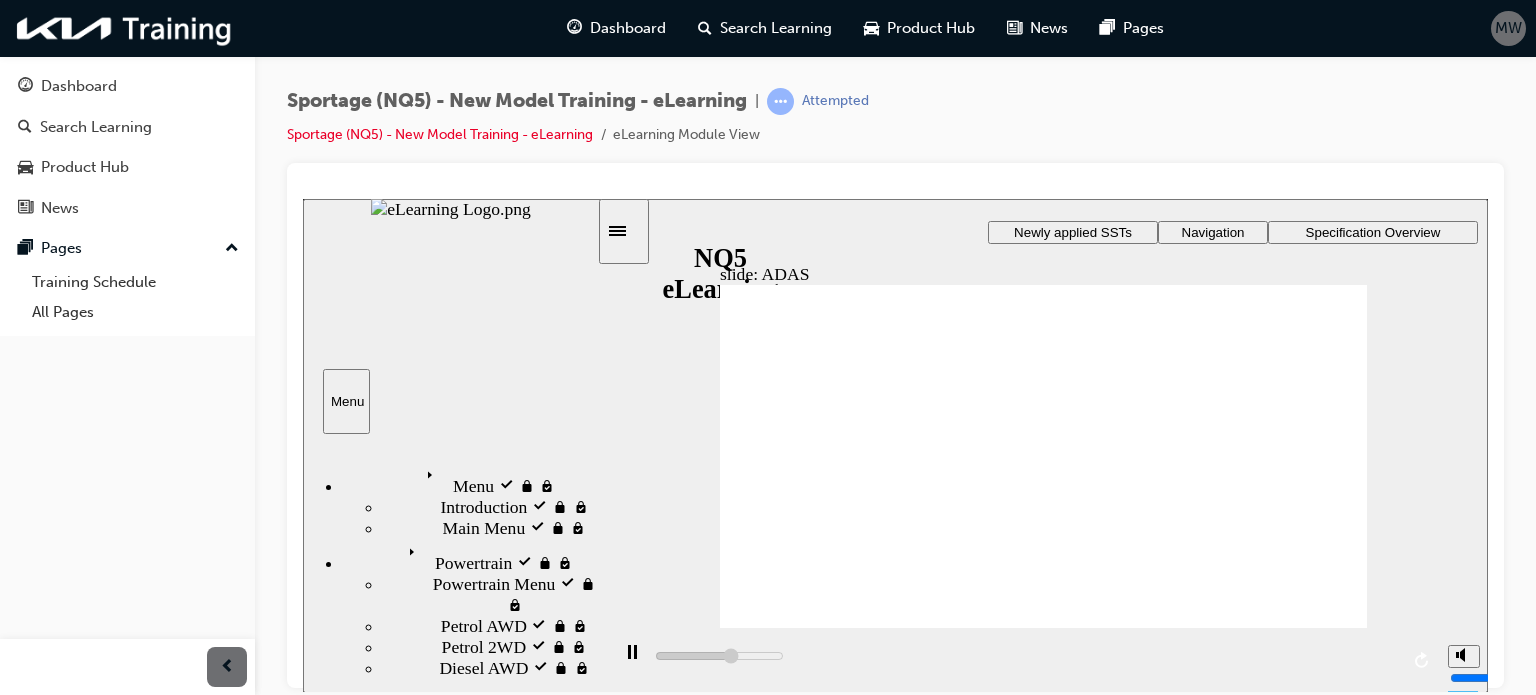 click 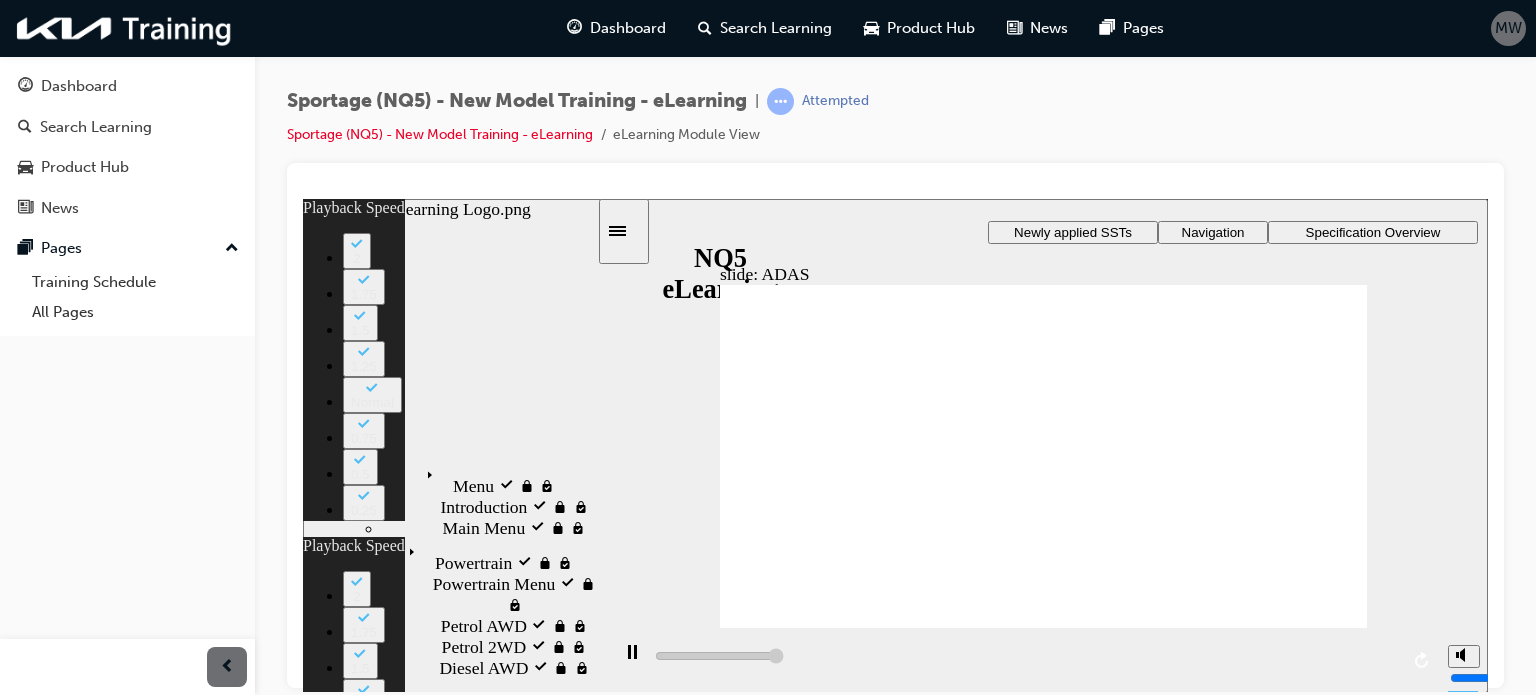 type on "19000" 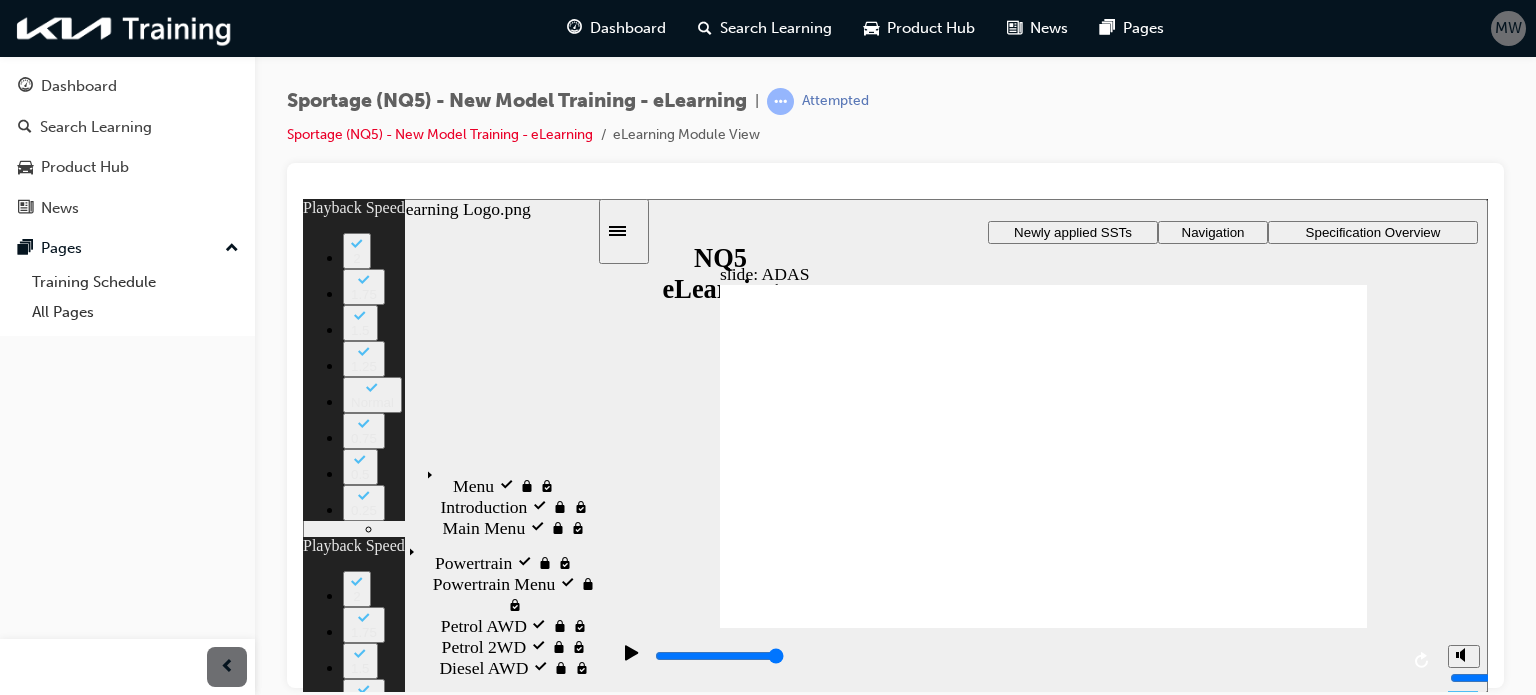 click at bounding box center (752, 6805) 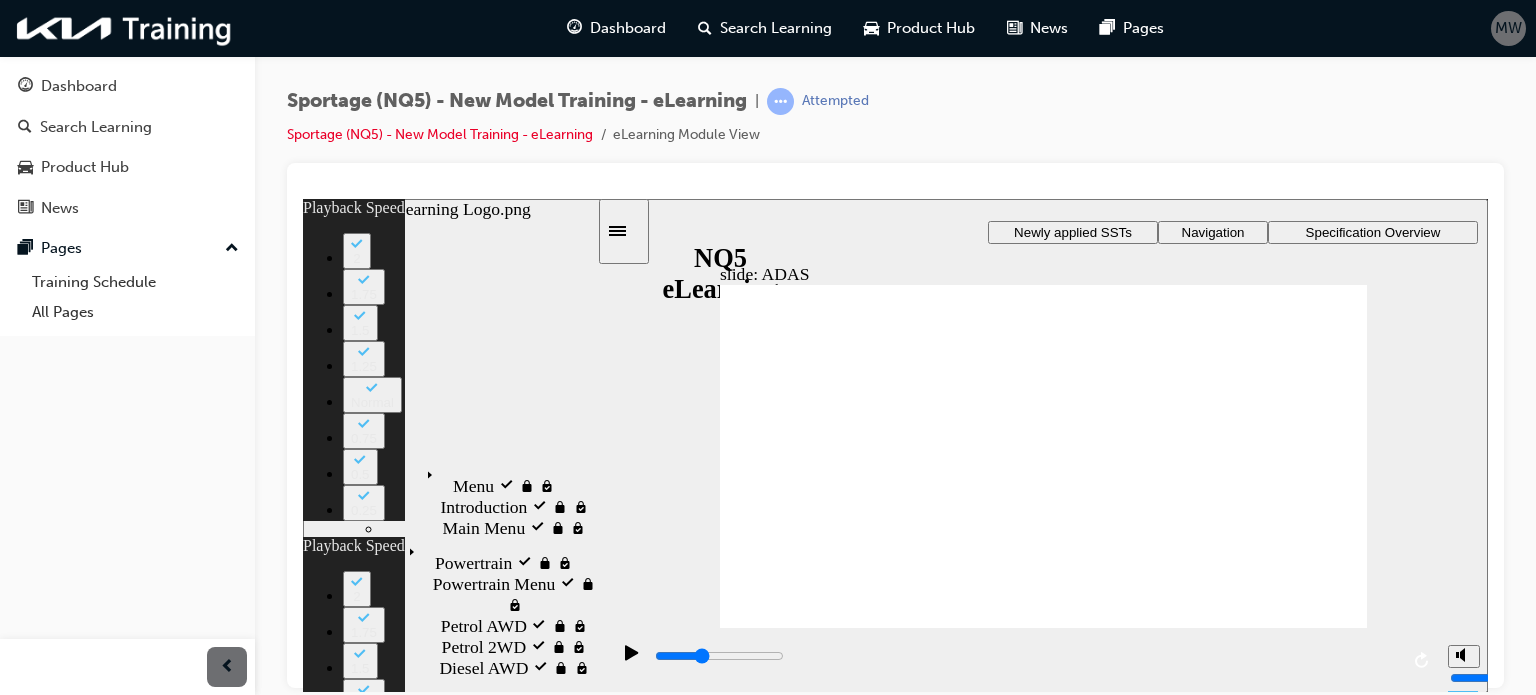 type on "6500" 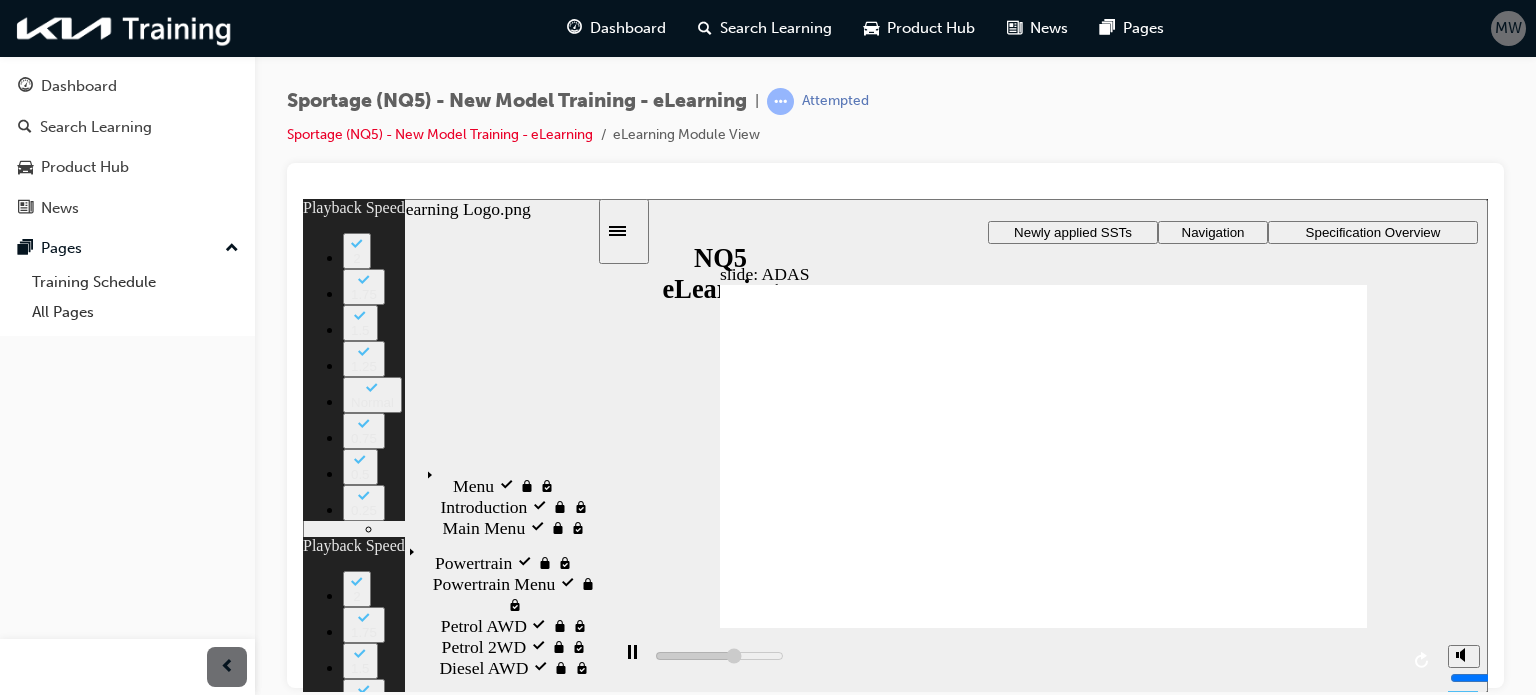 type on "6700" 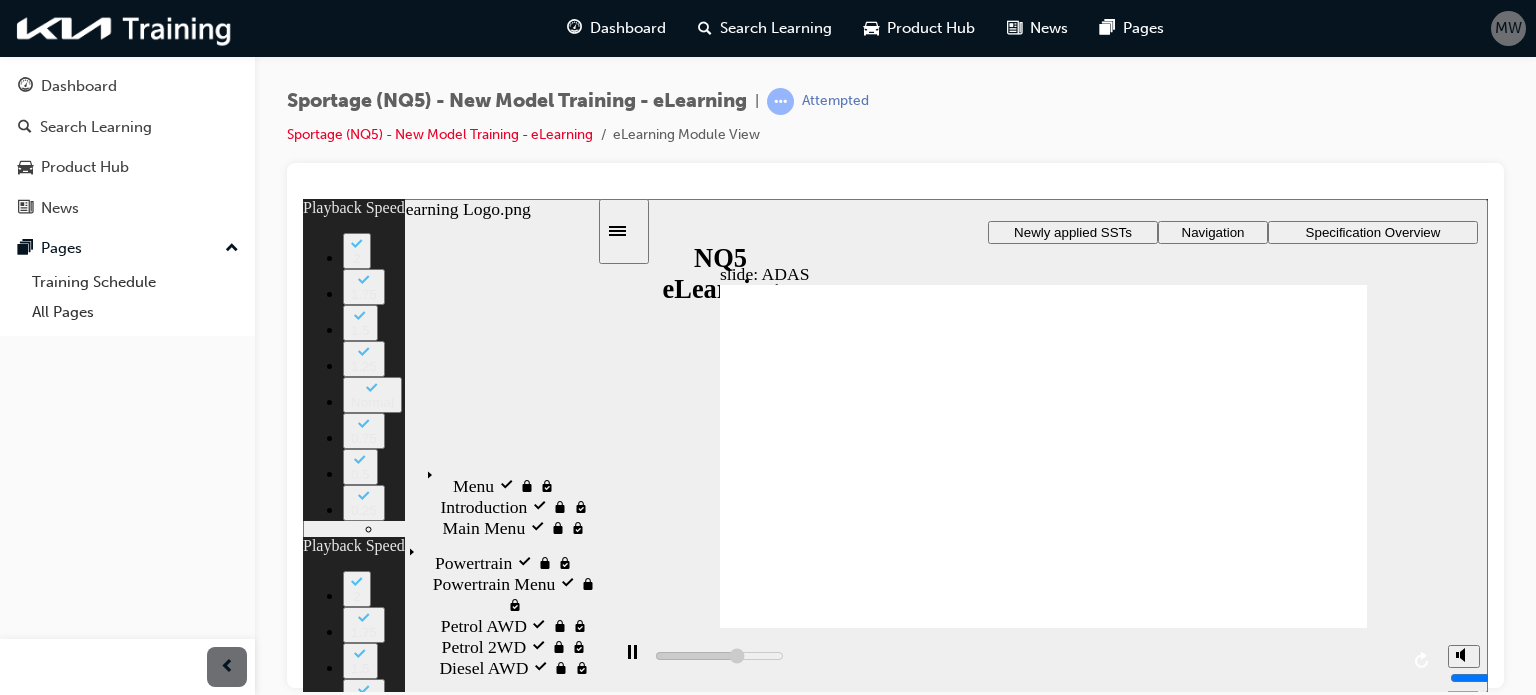 type on "7000" 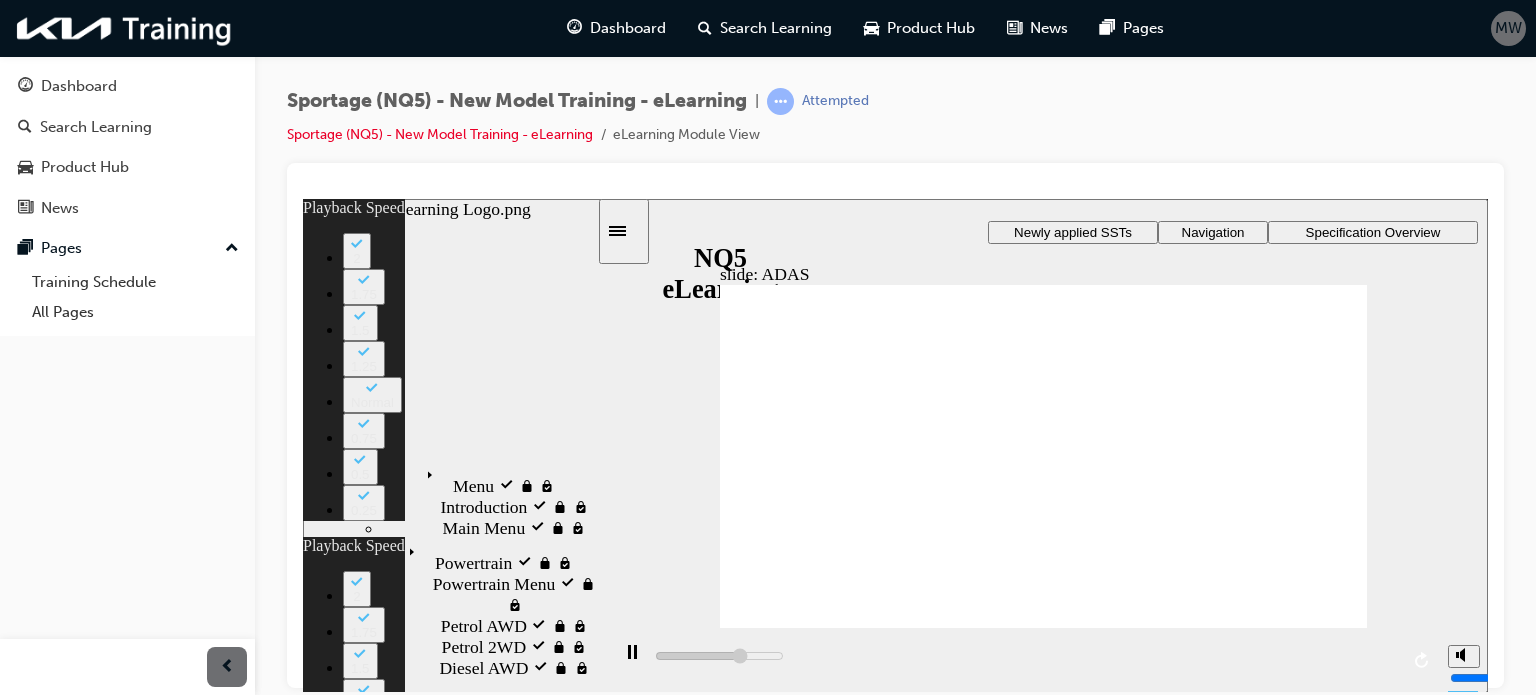 type on "7300" 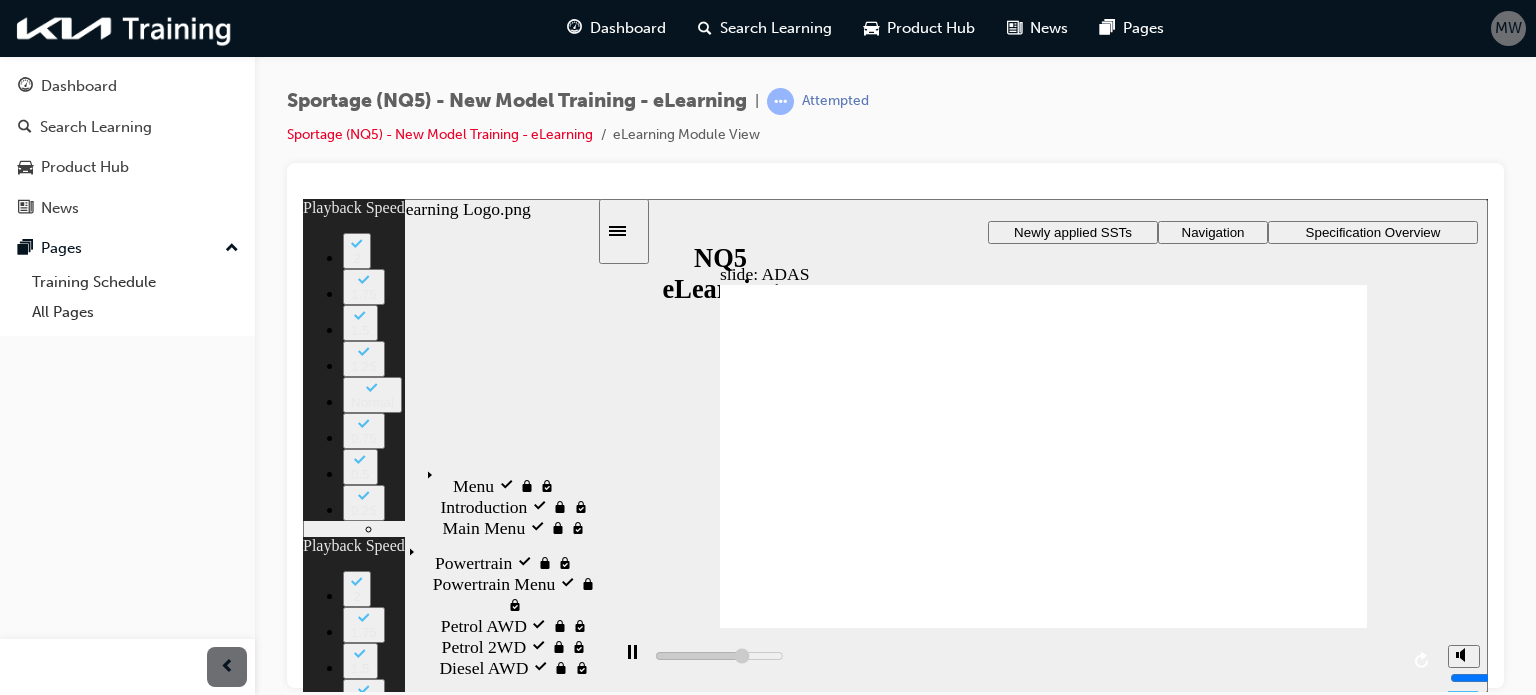 type on "7600" 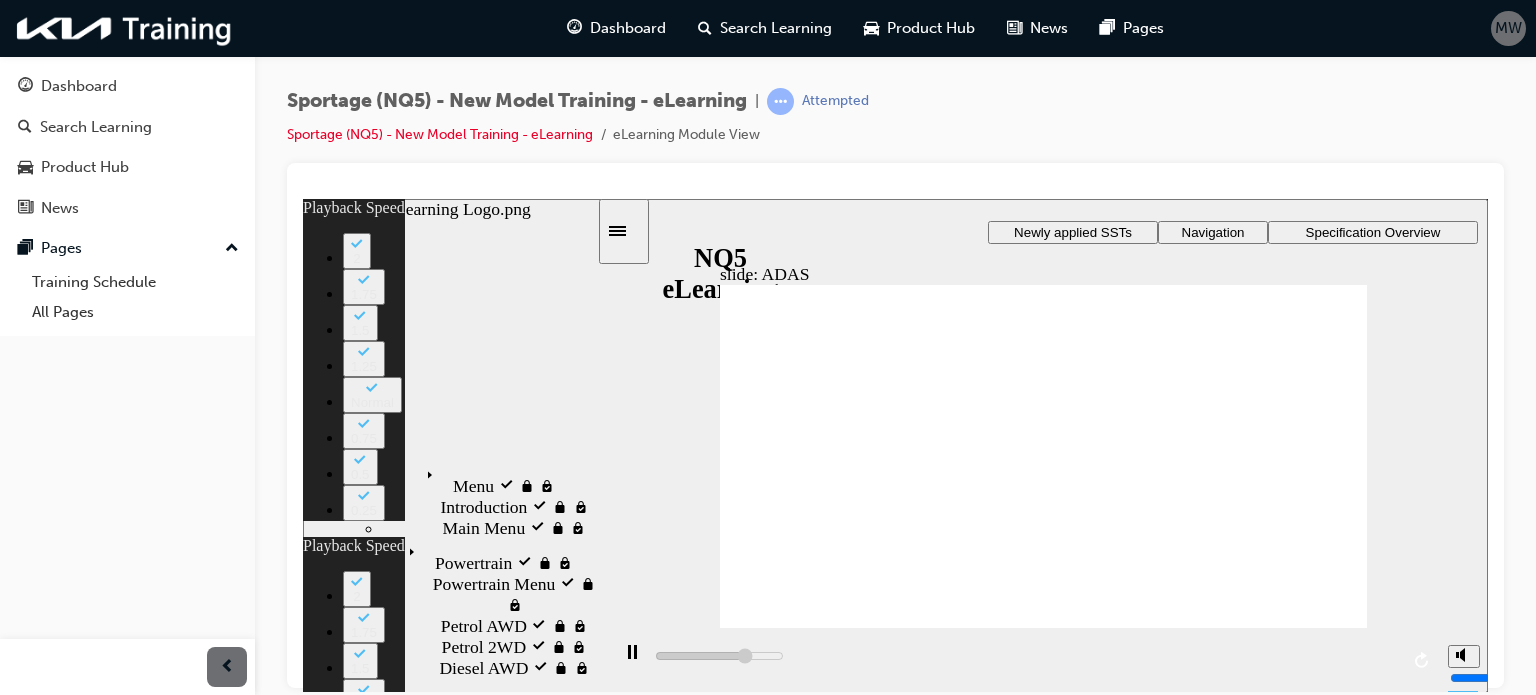 type on "7800" 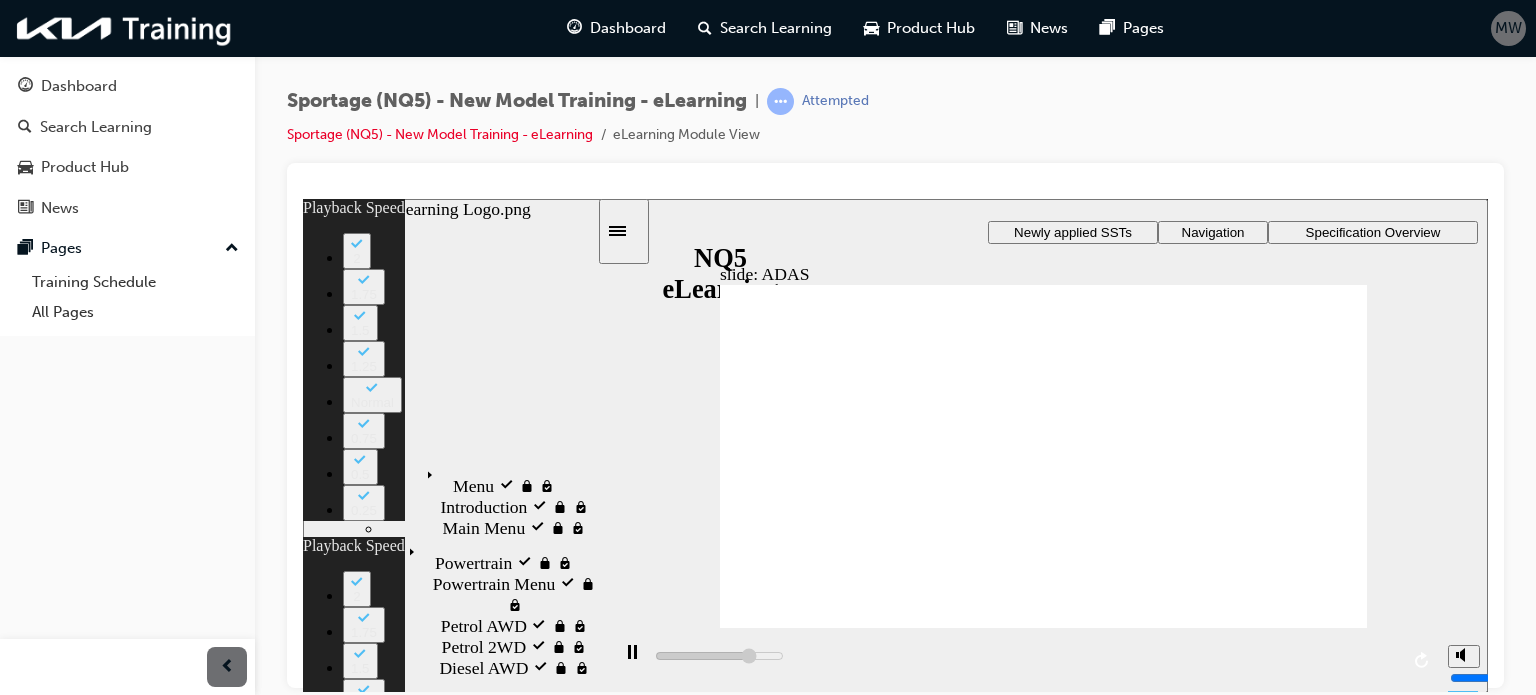 type on "8100" 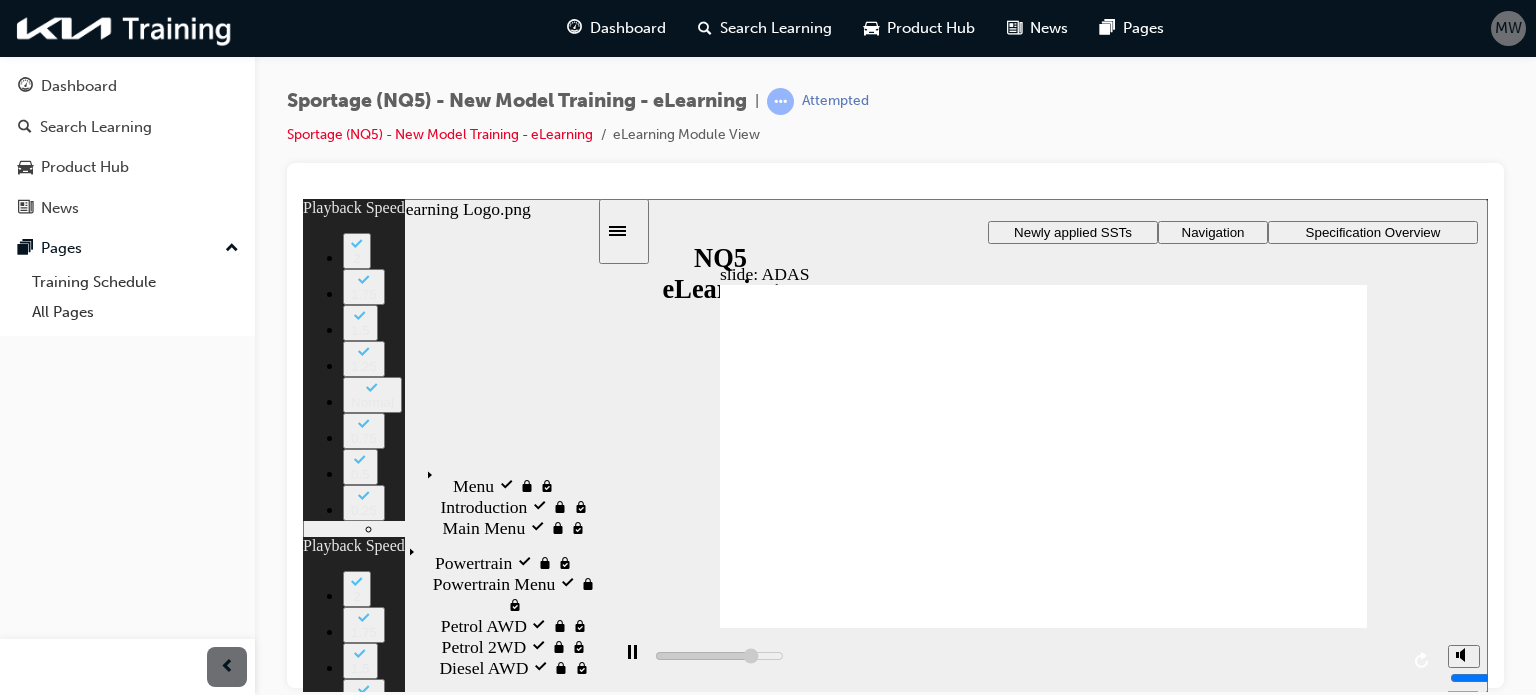 click 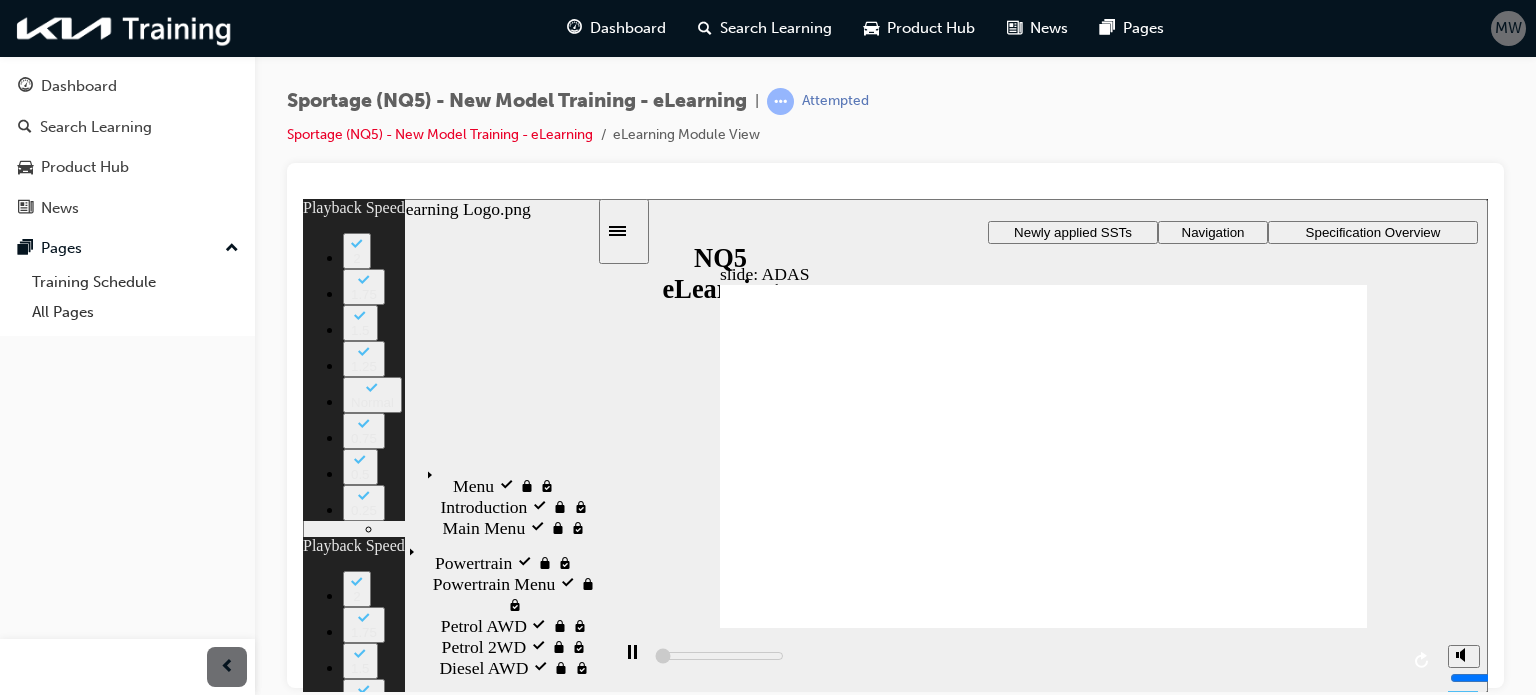 type on "100" 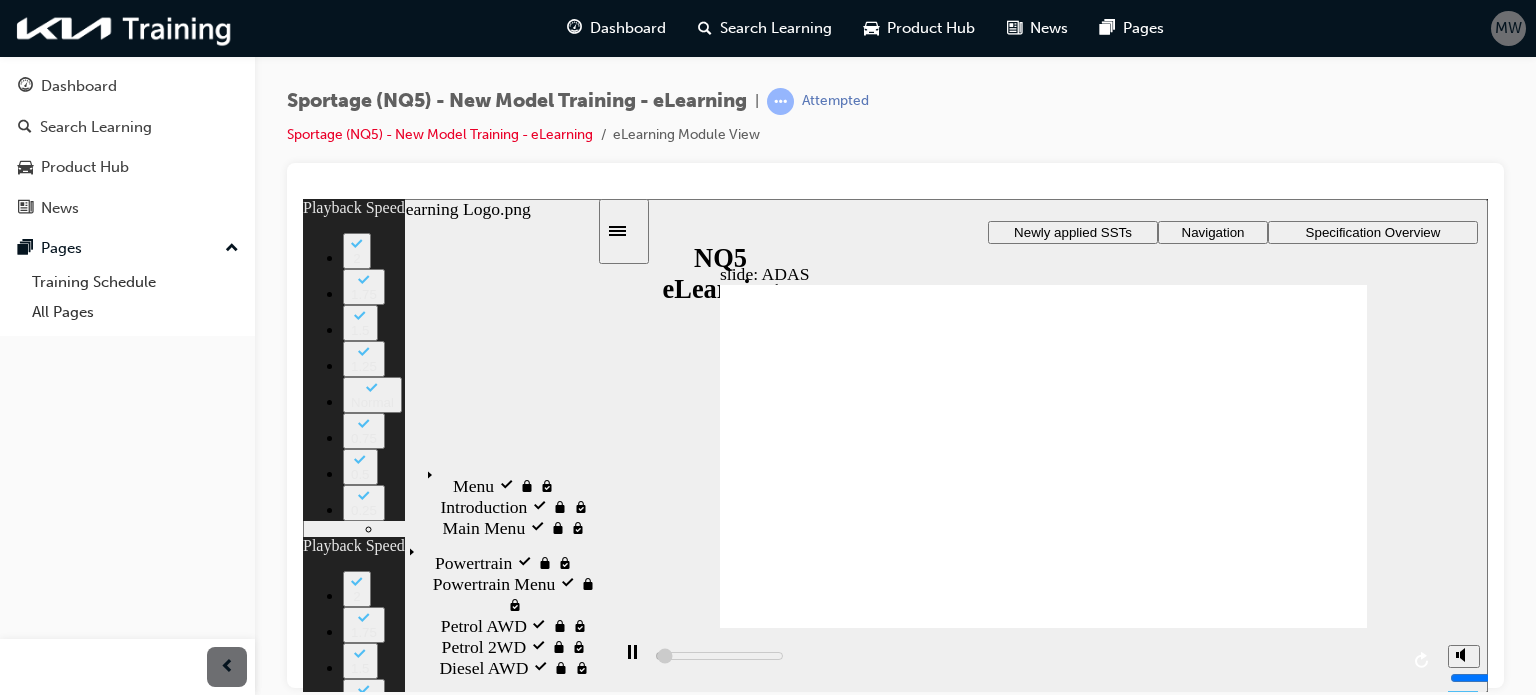 type on "400" 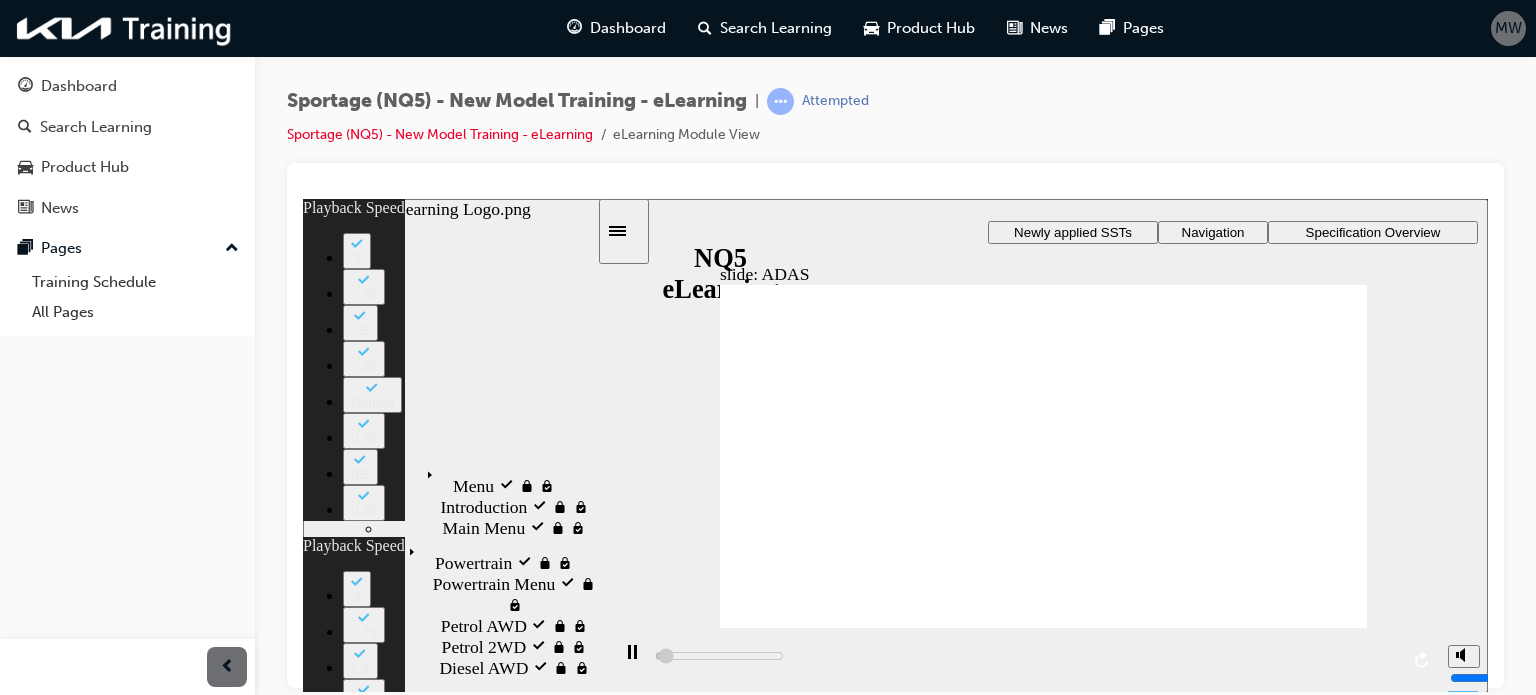 type on "700" 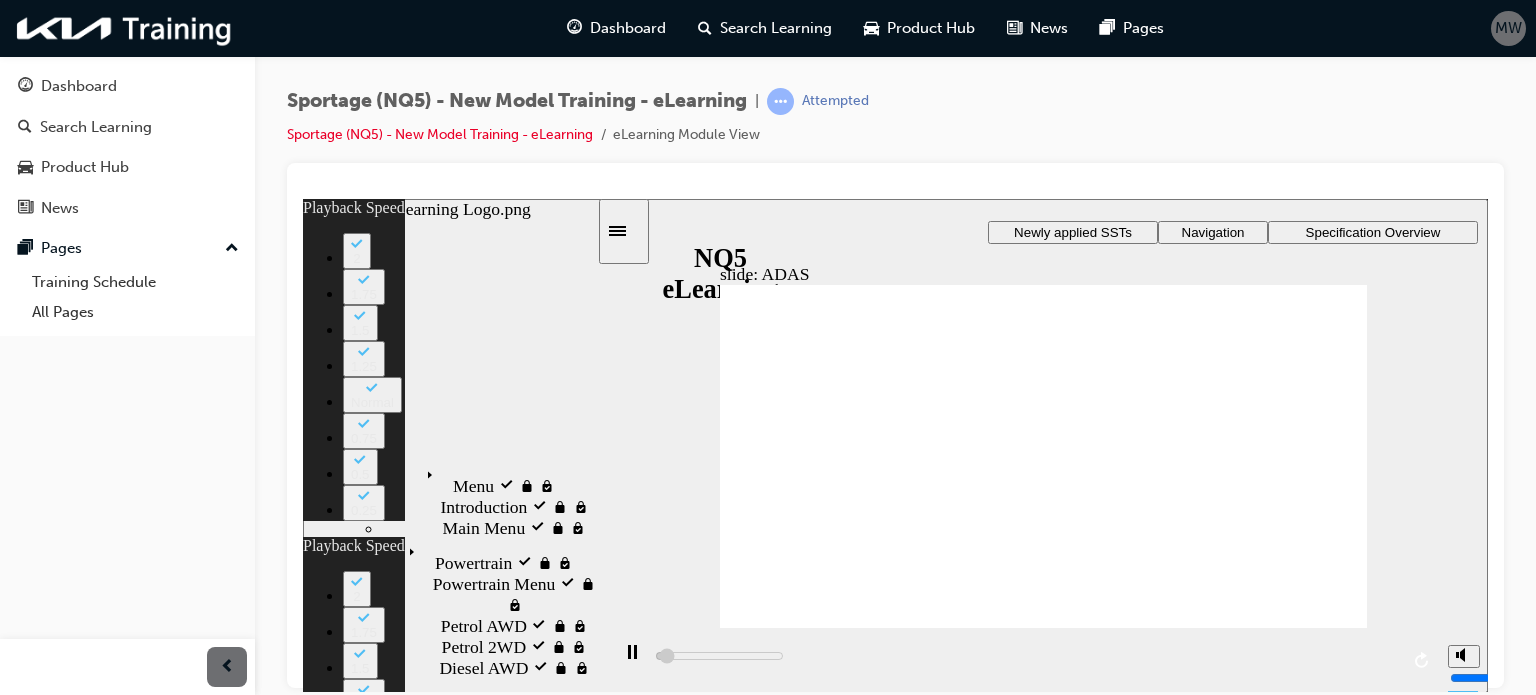type on "900" 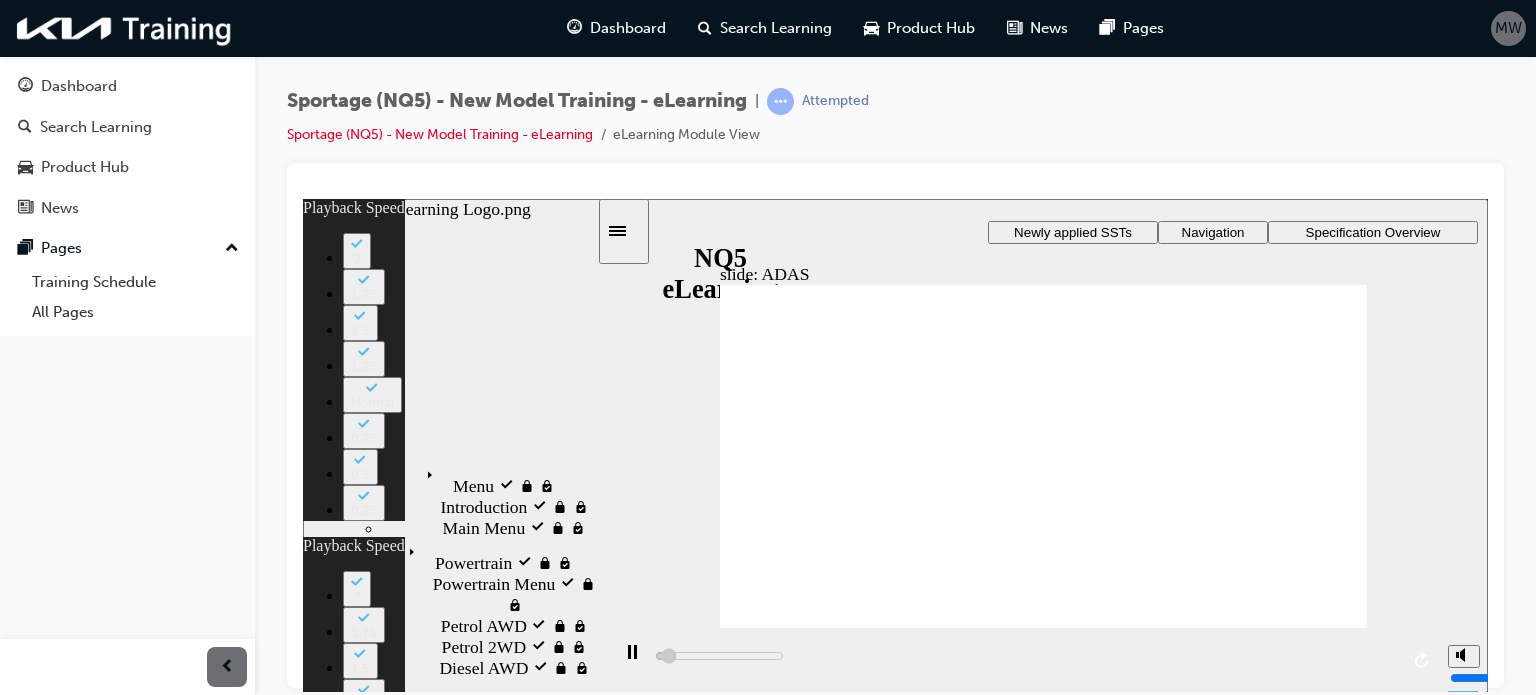 type on "1200" 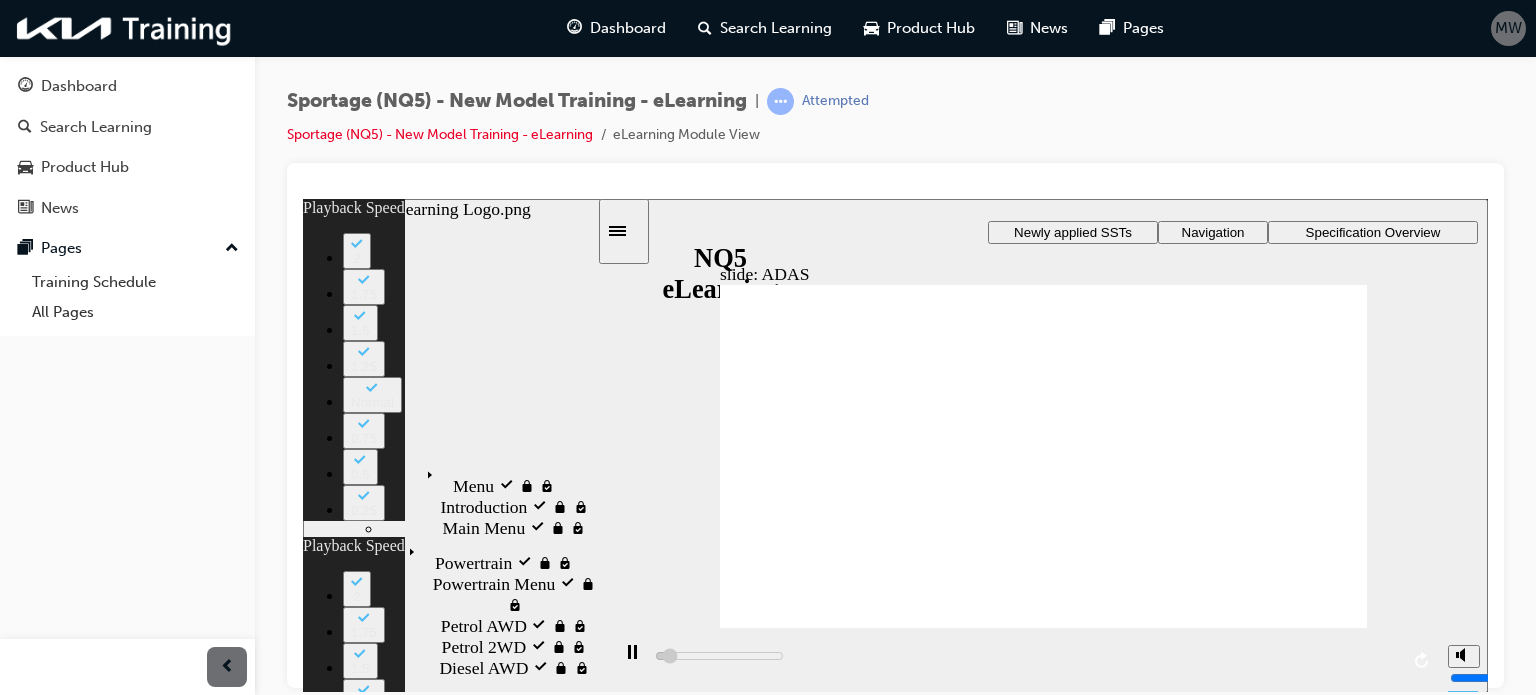 type on "1500" 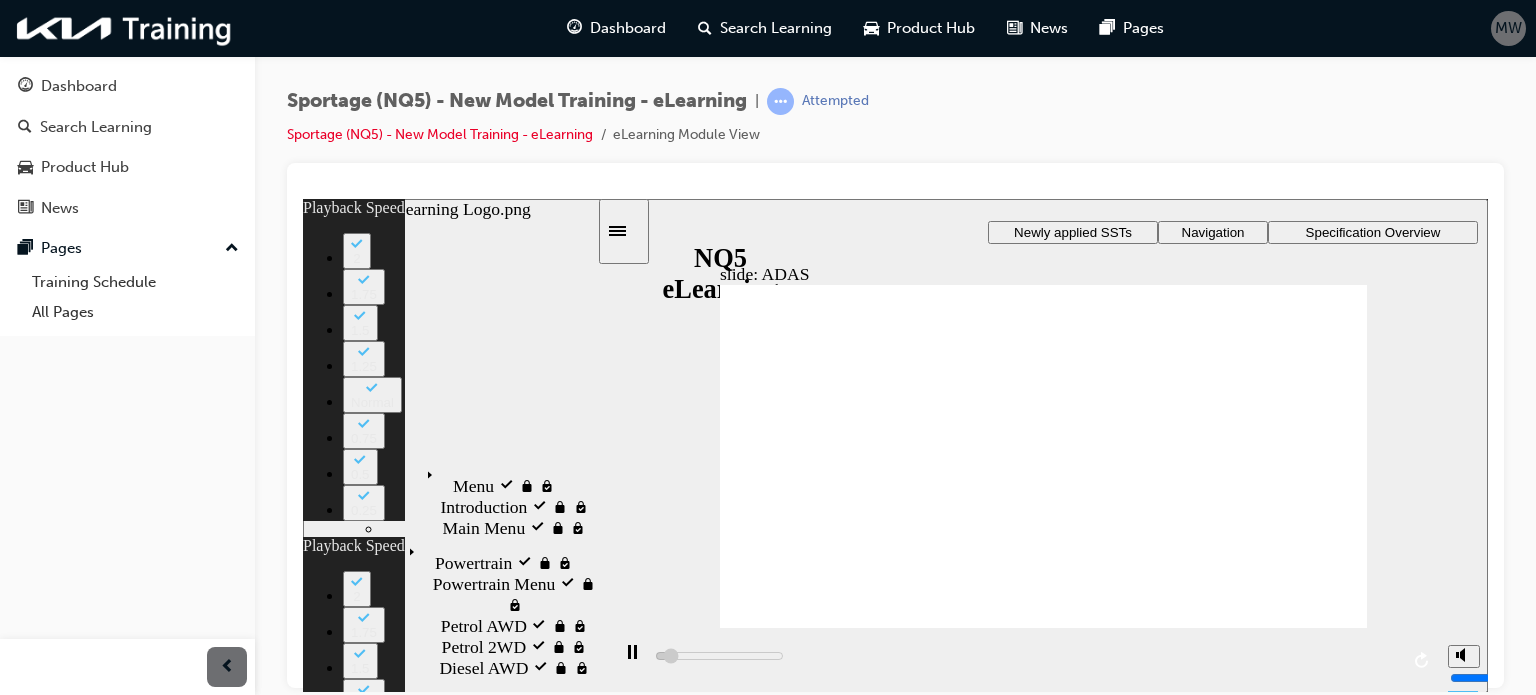 type on "1700" 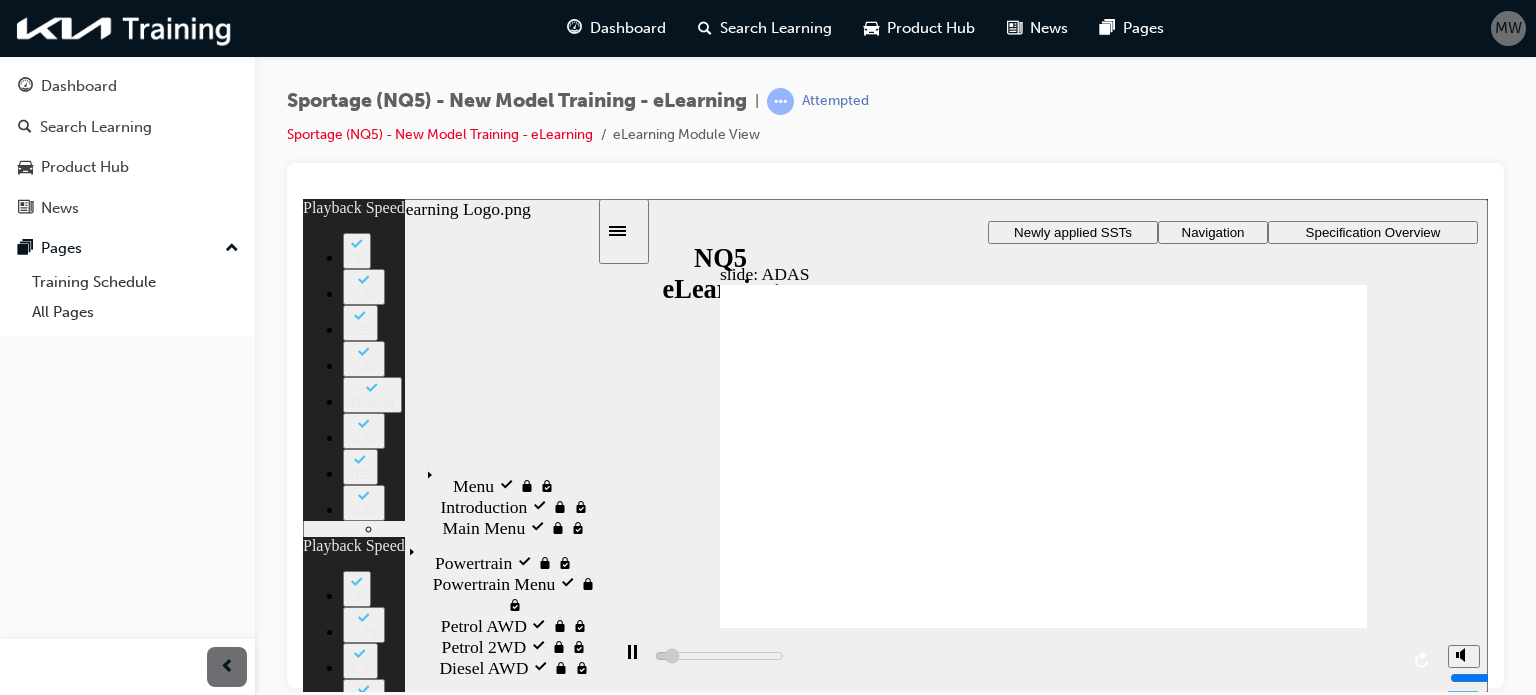 type on "2000" 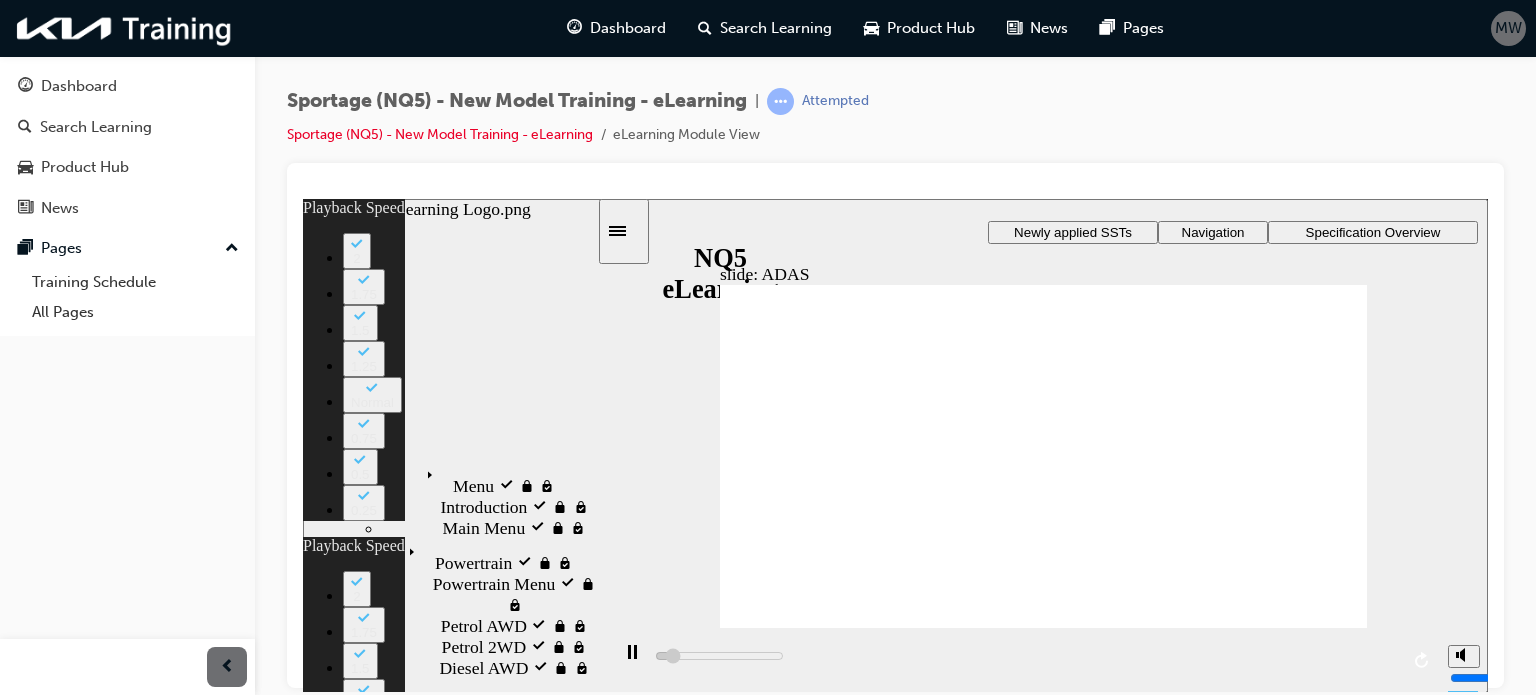 type on "2300" 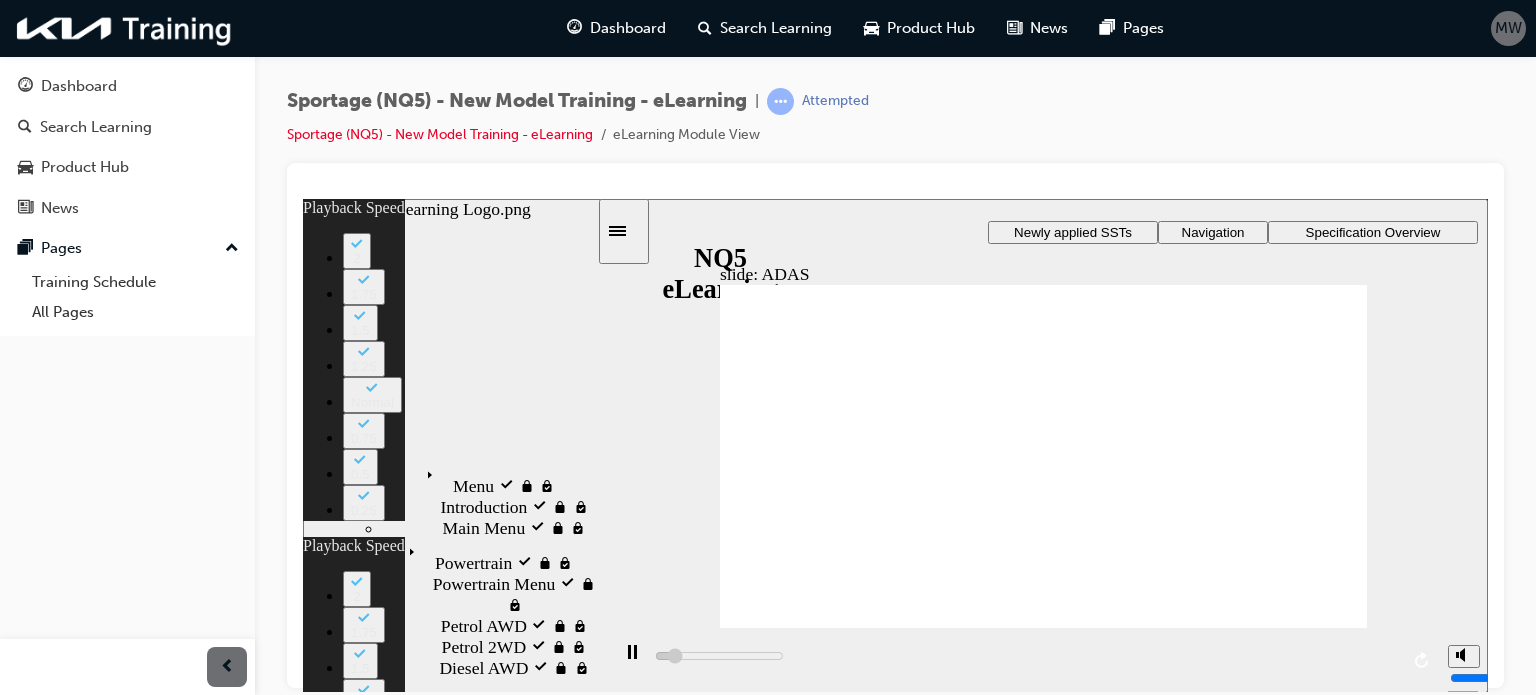 type on "2500" 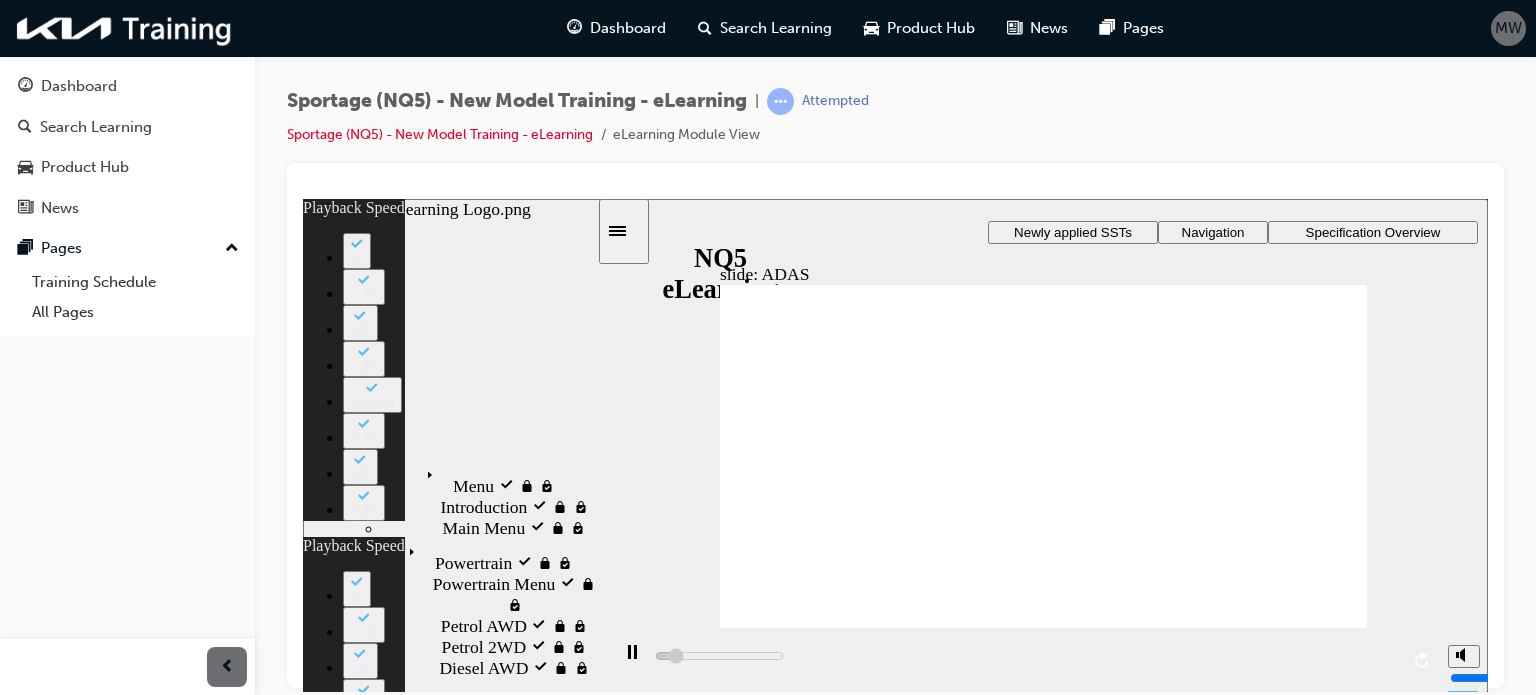 type on "2800" 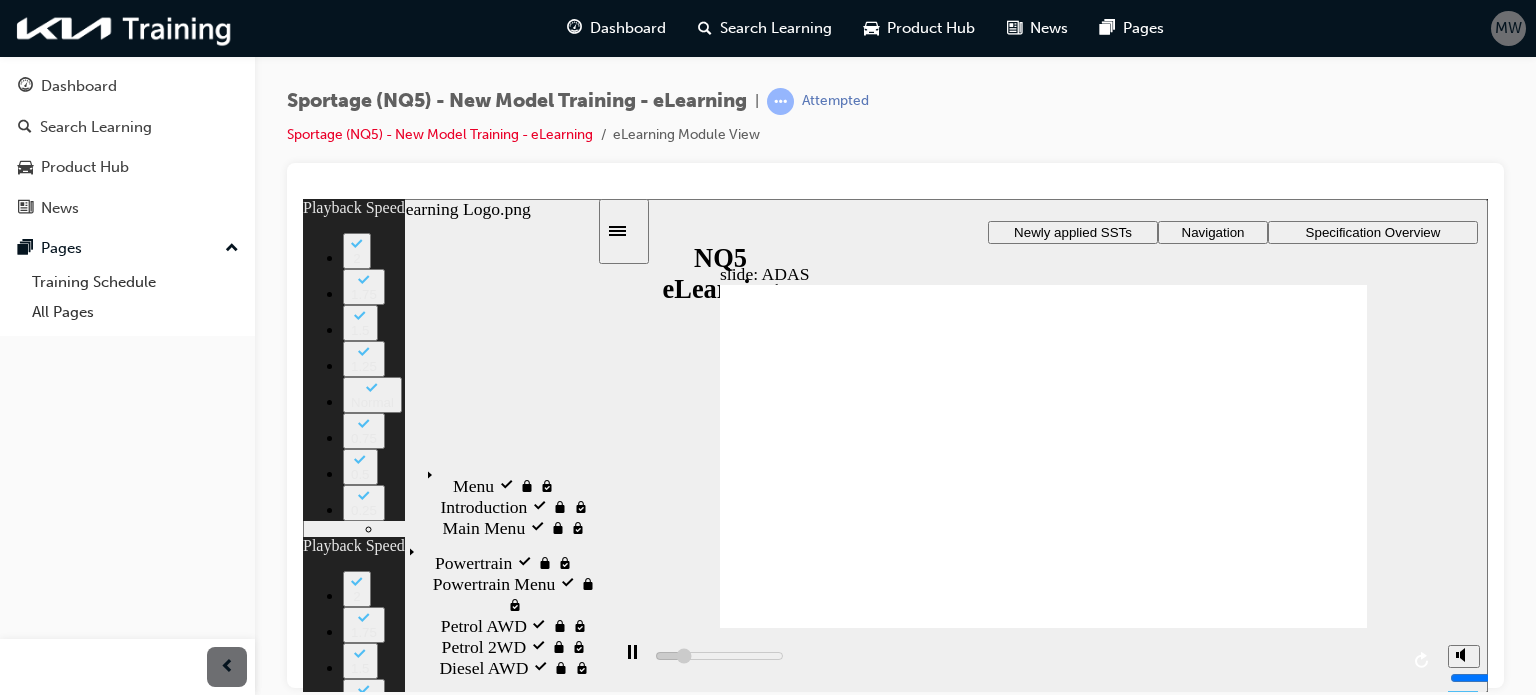 click at bounding box center (928, 5273) 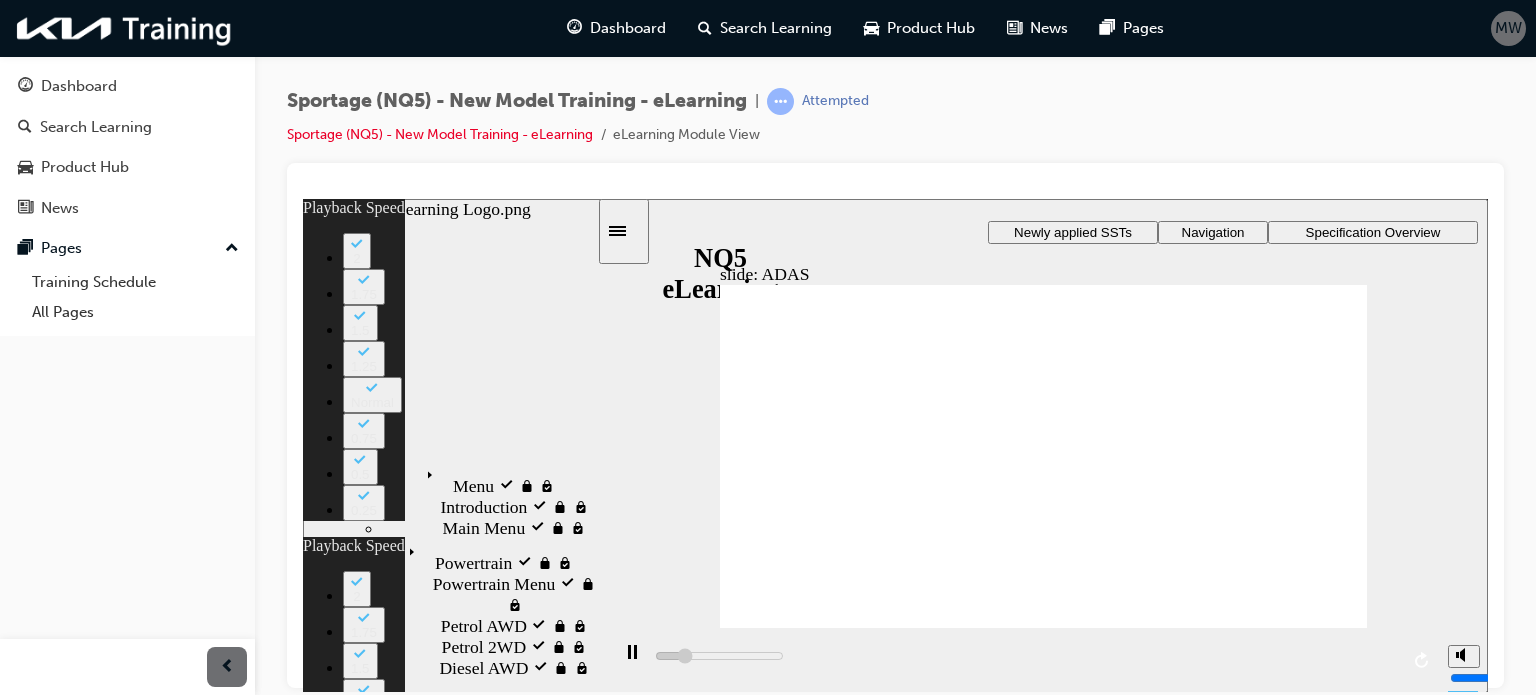 type on "4700" 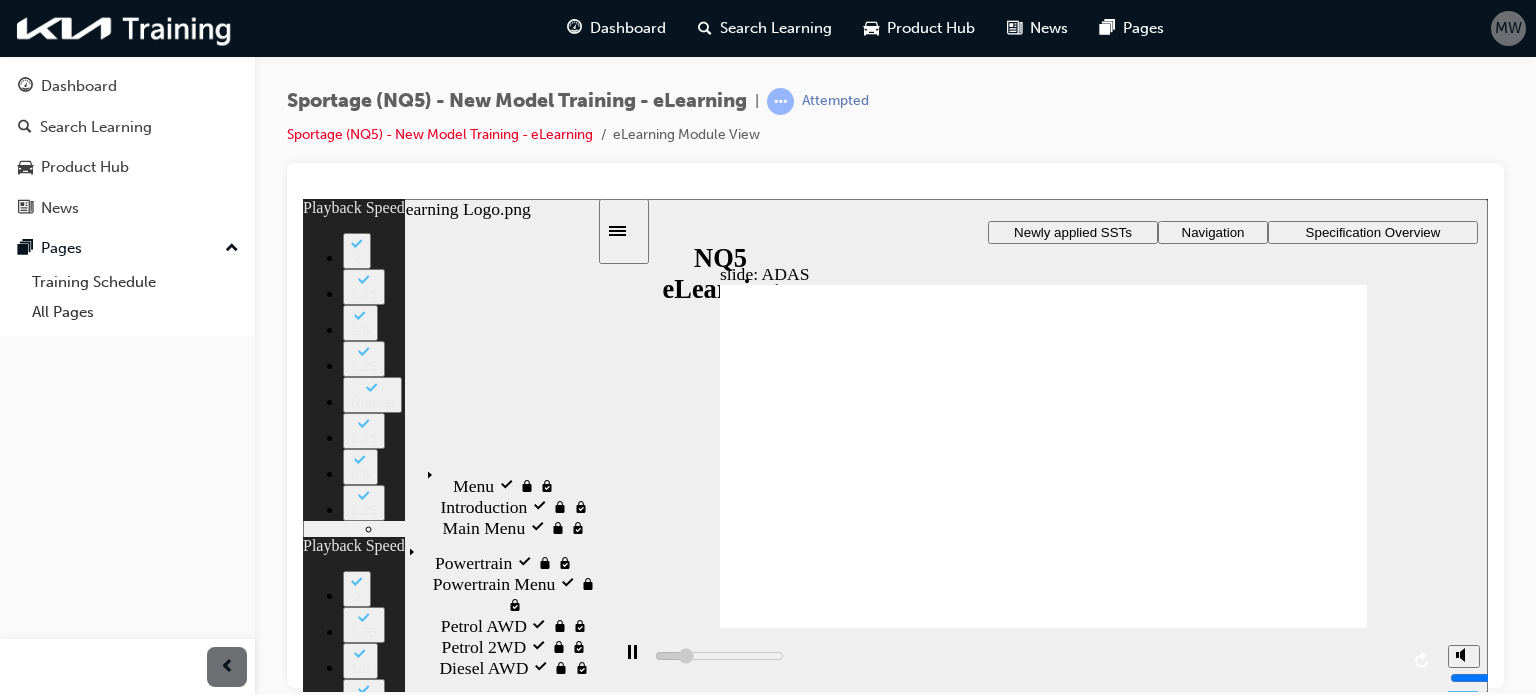 type on "4900" 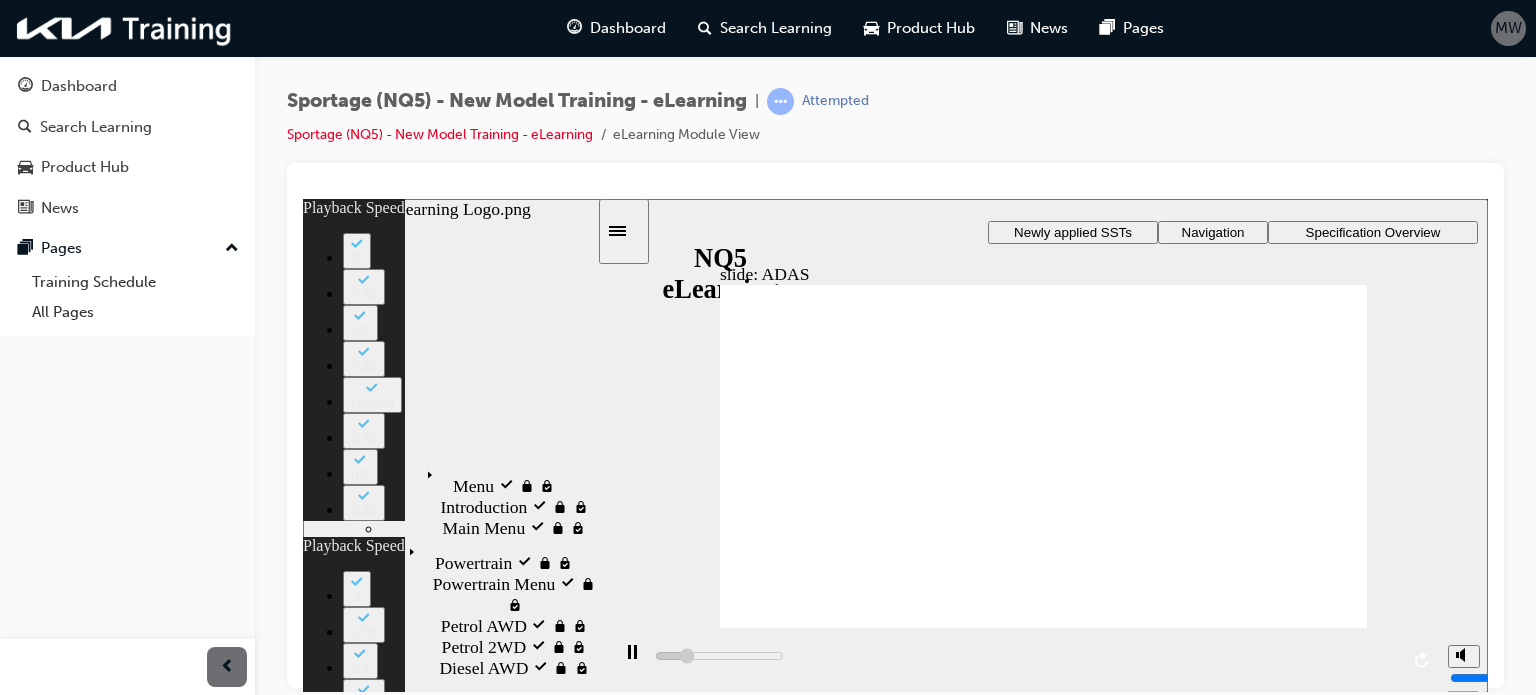 type on "5000" 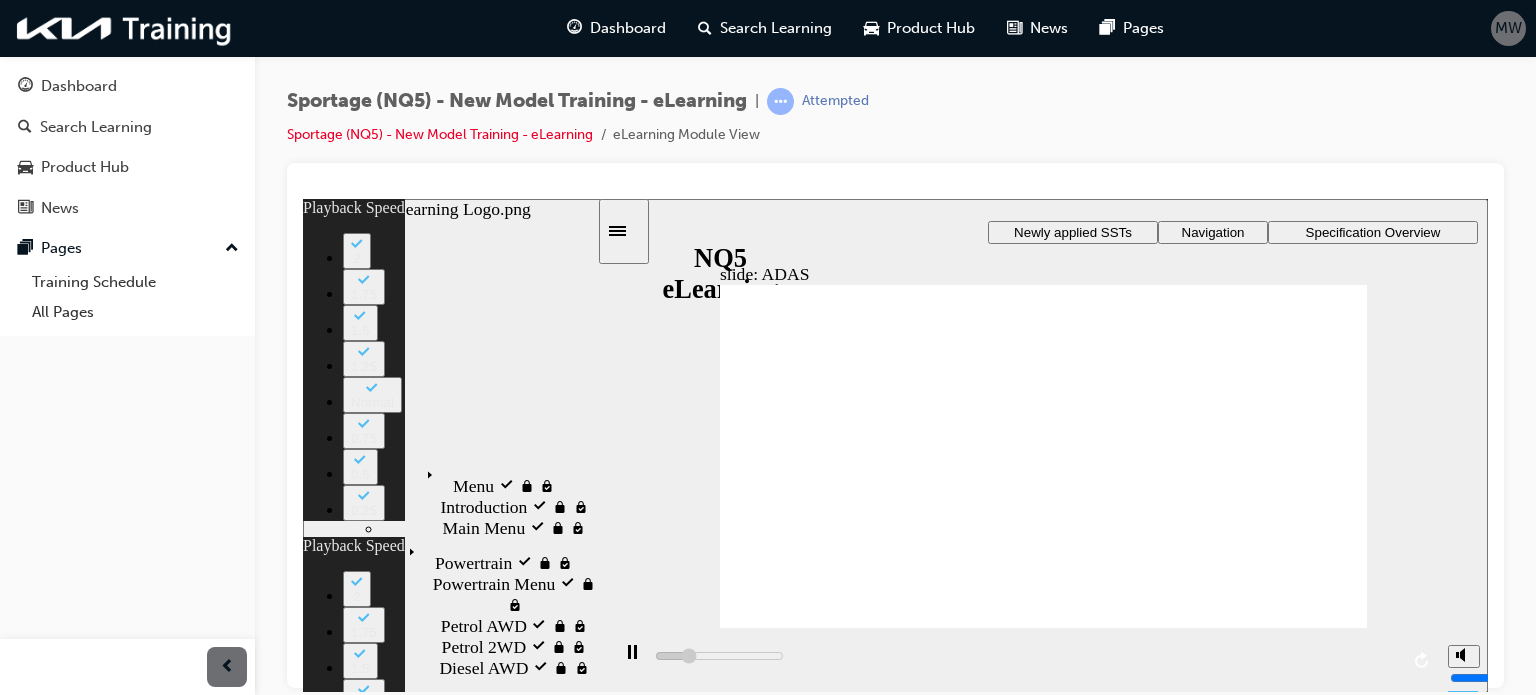 type on "5500" 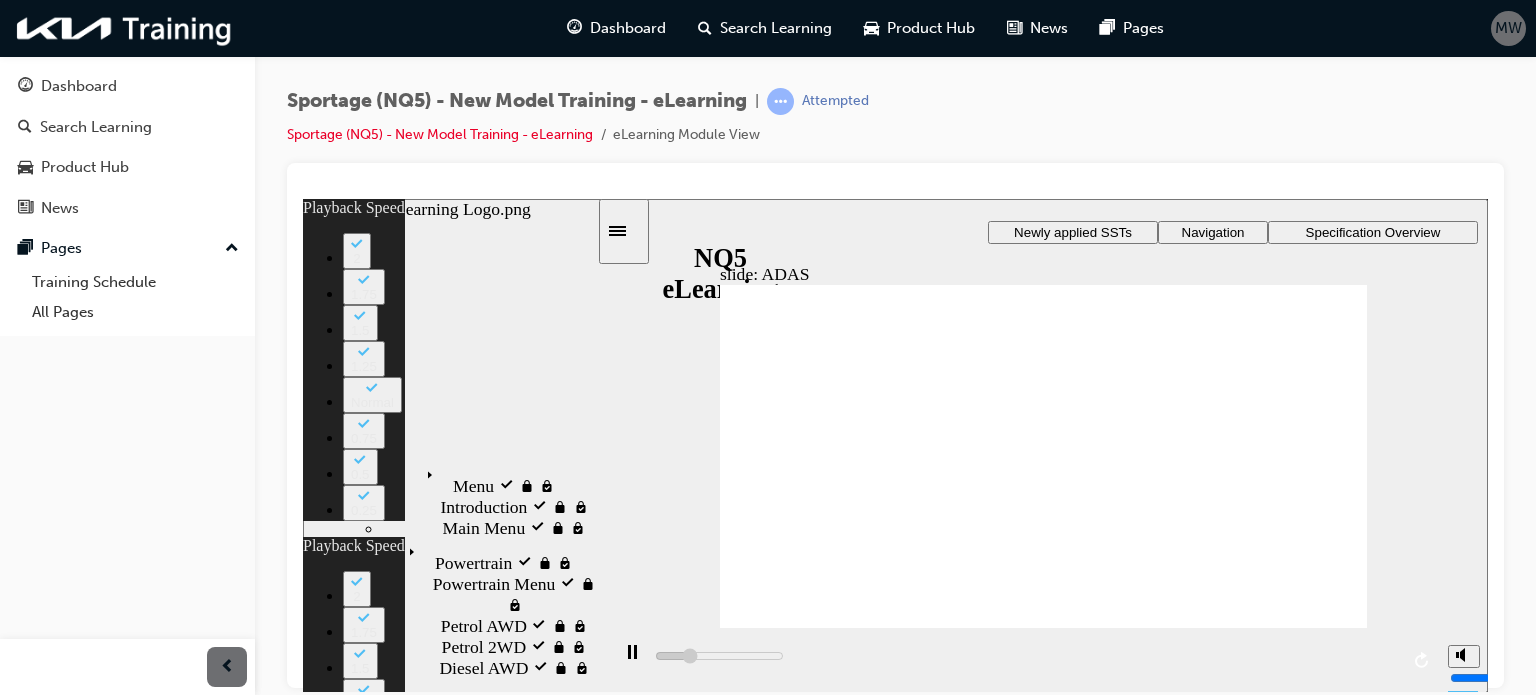 type on "5800" 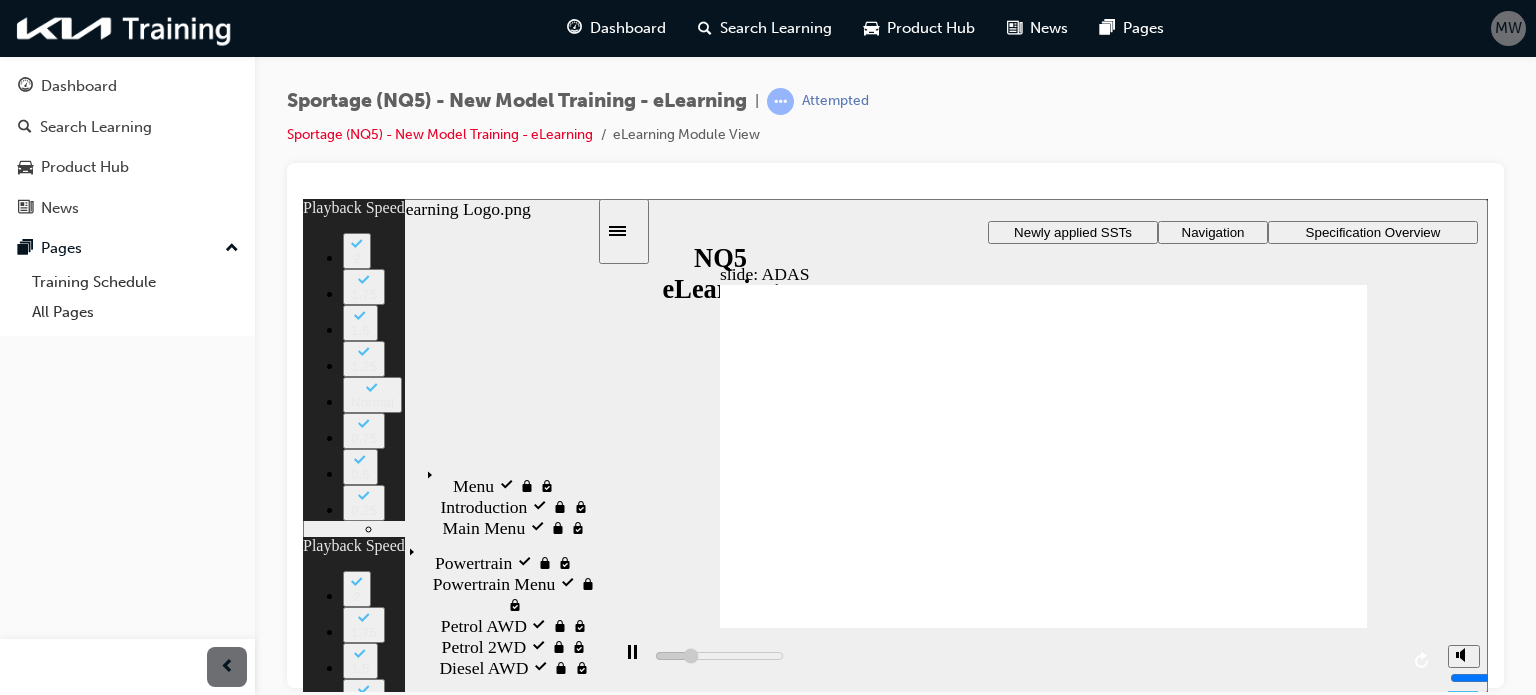 type on "6000" 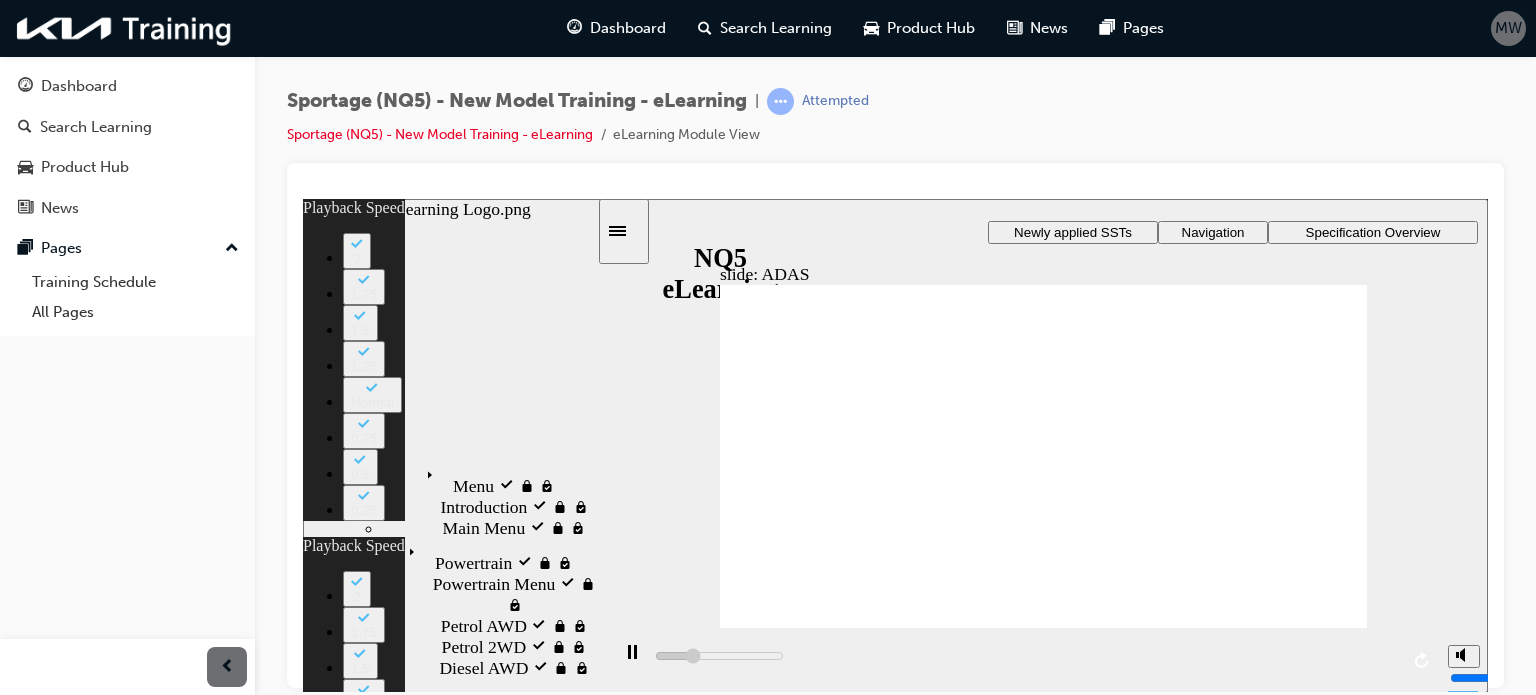 type on "6300" 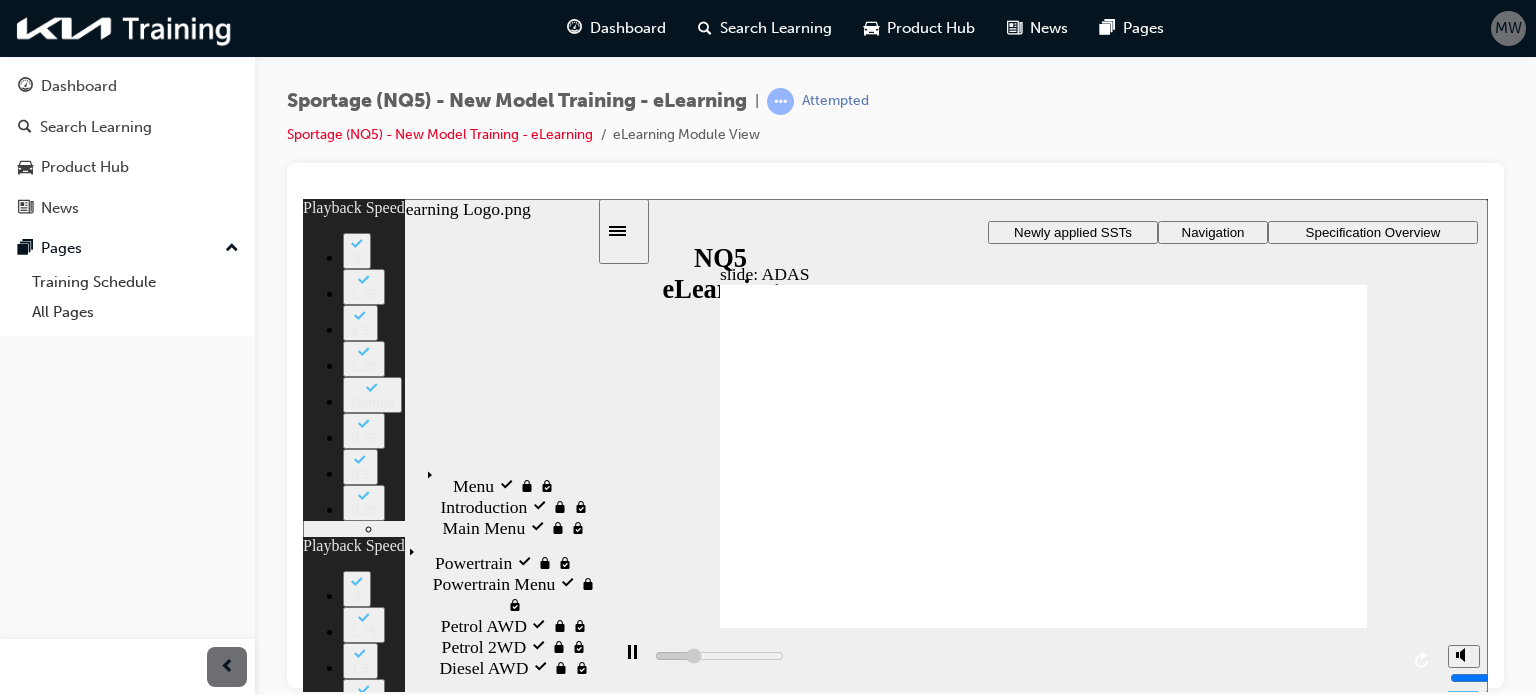 type on "6600" 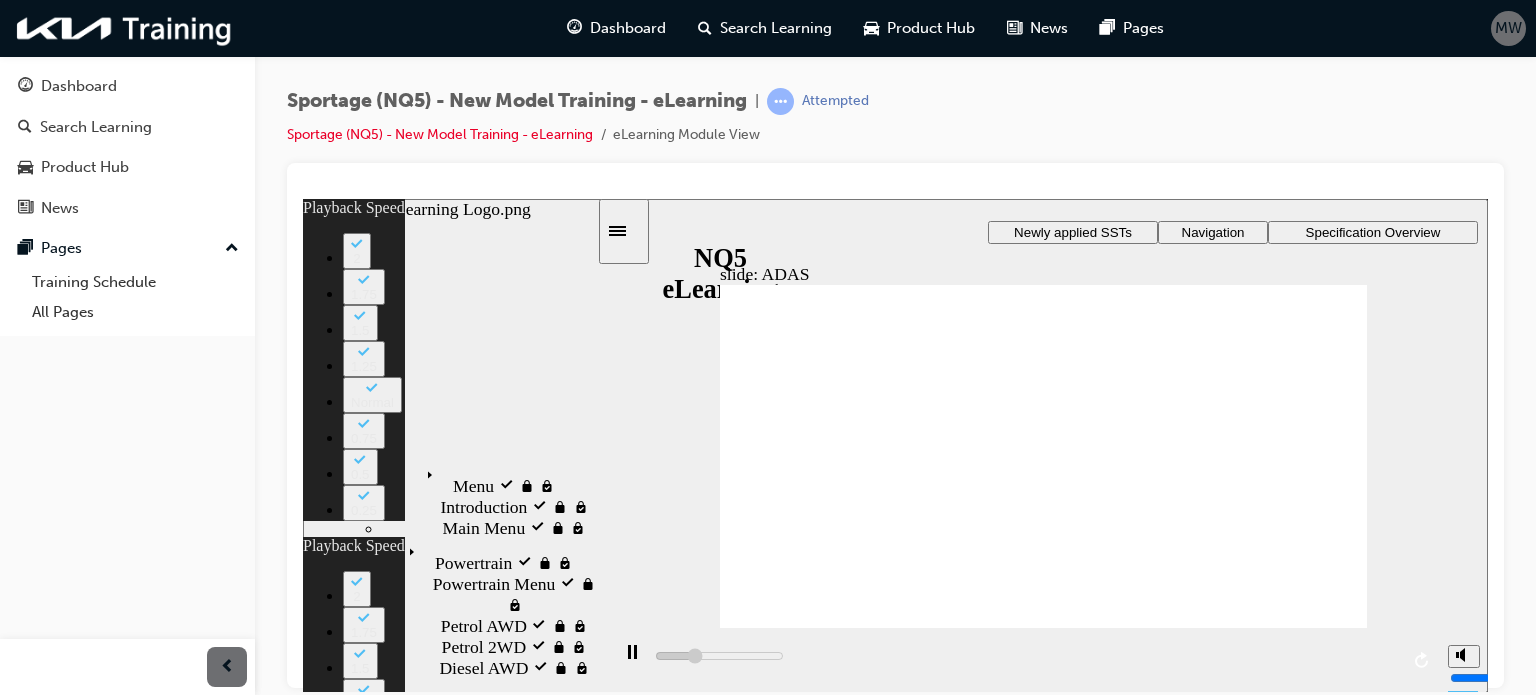 type on "6800" 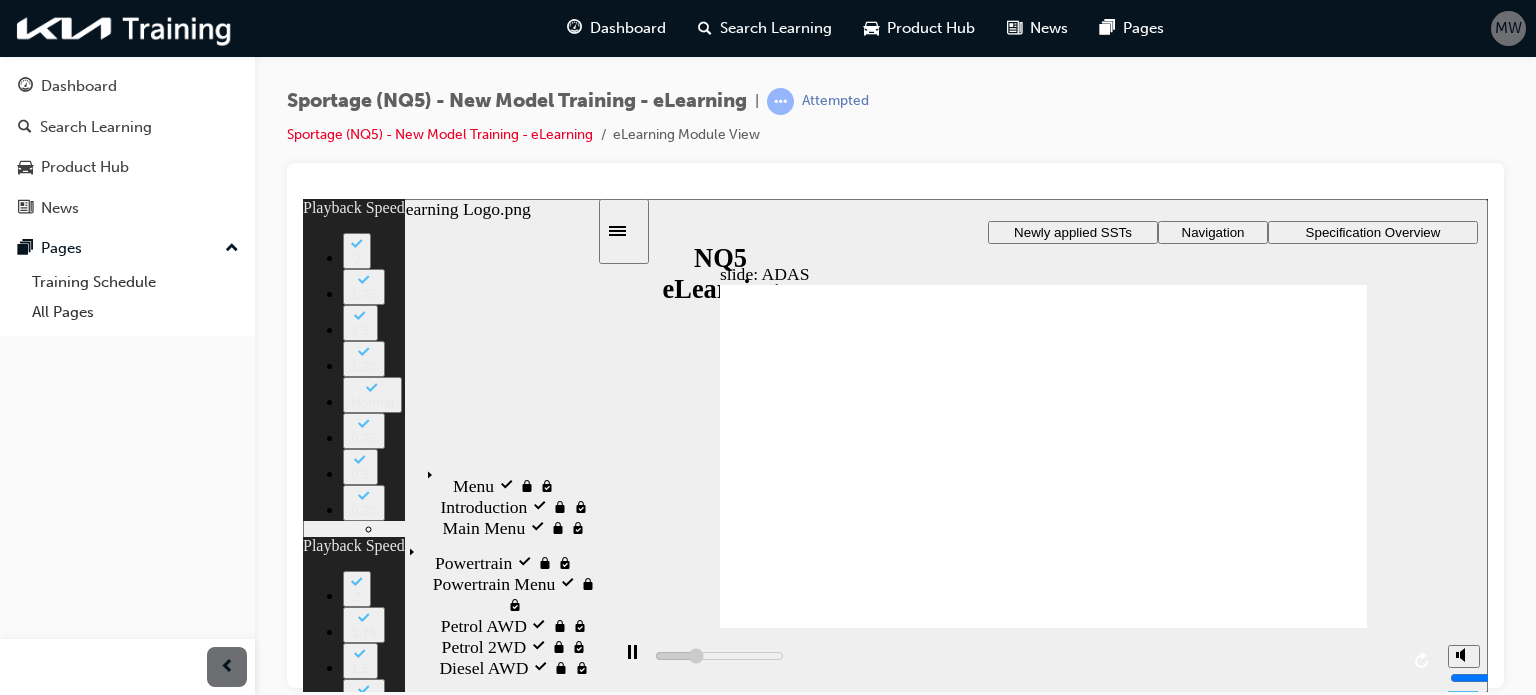 type on "7100" 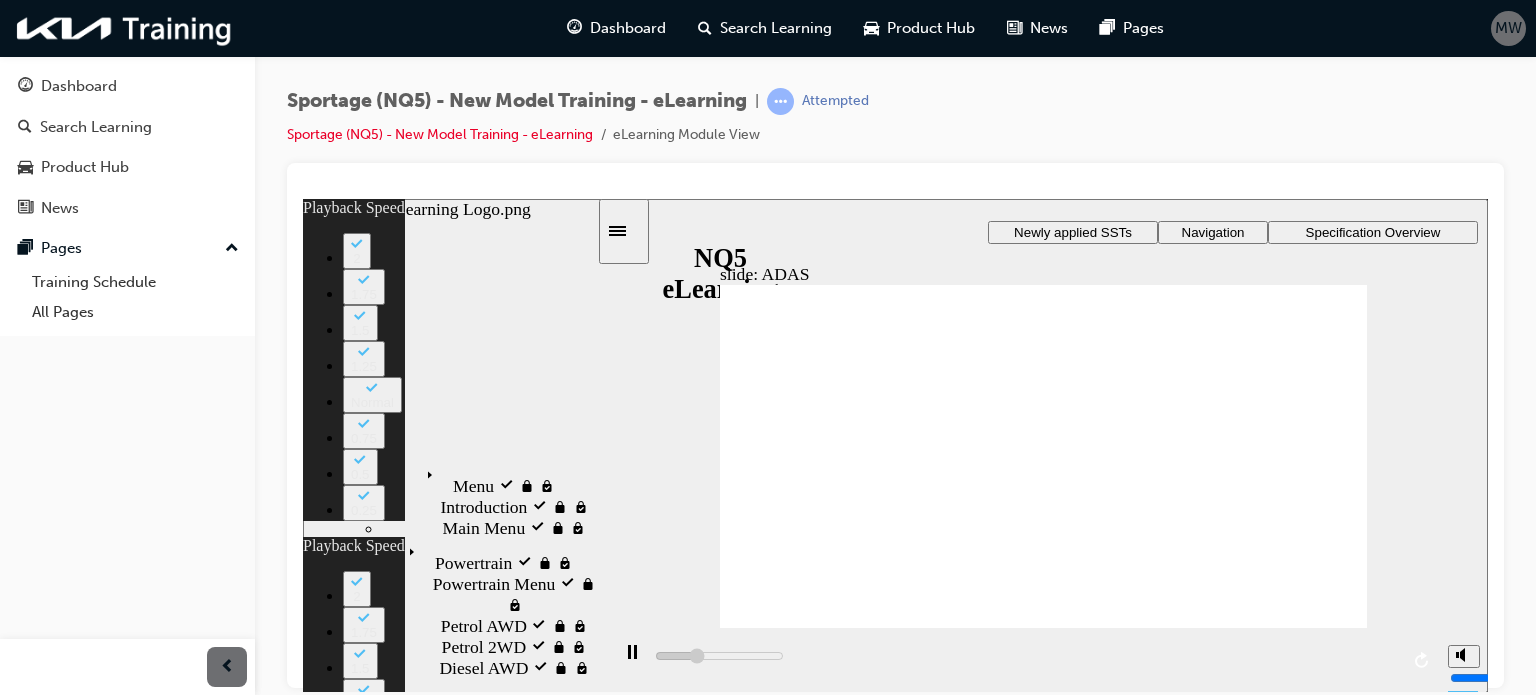type on "7400" 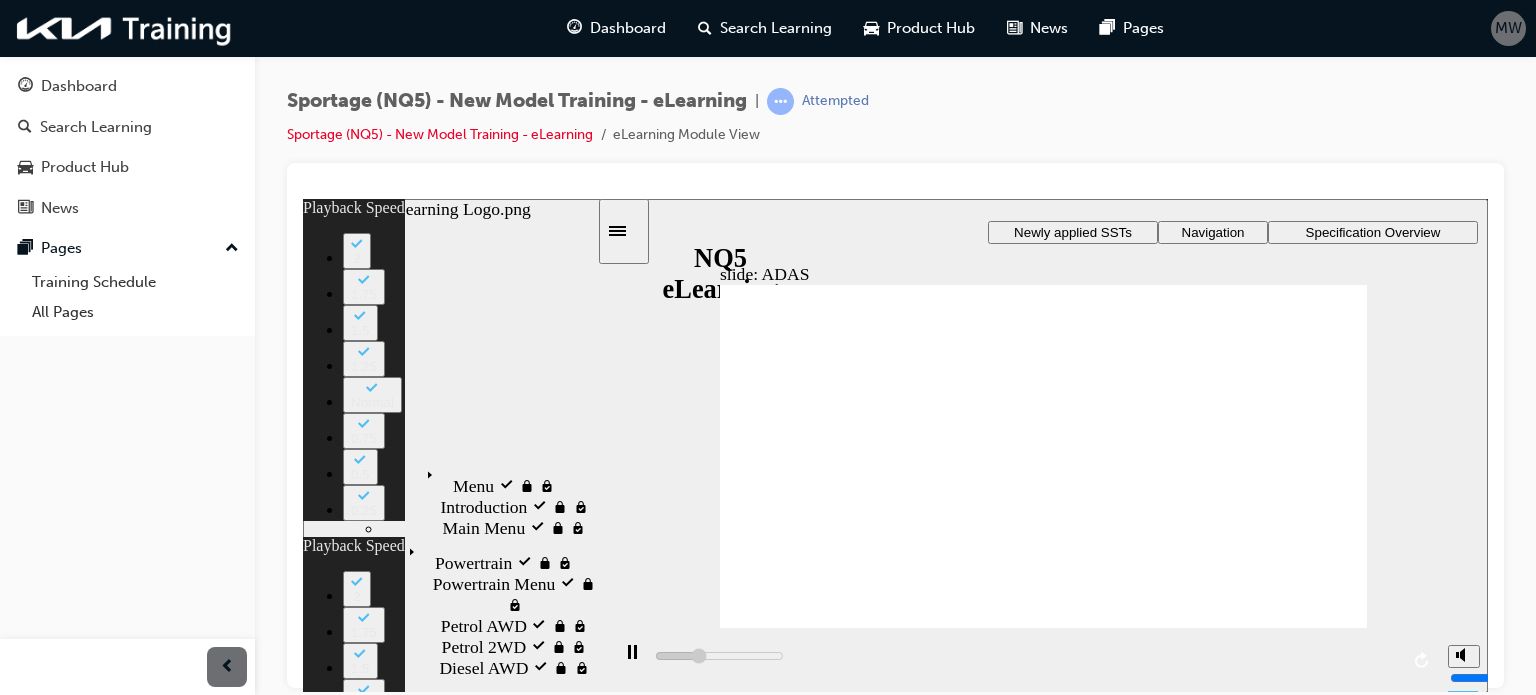 type on "7600" 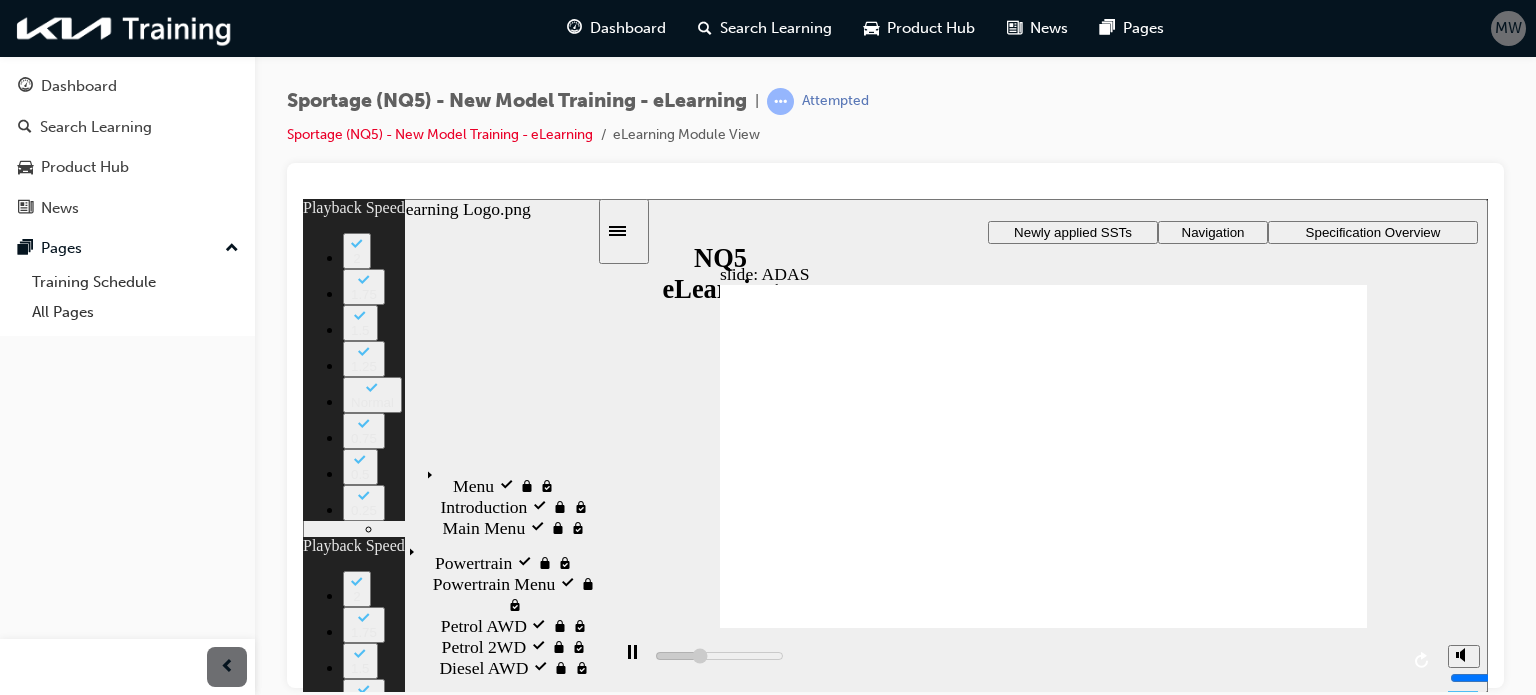 type on "7900" 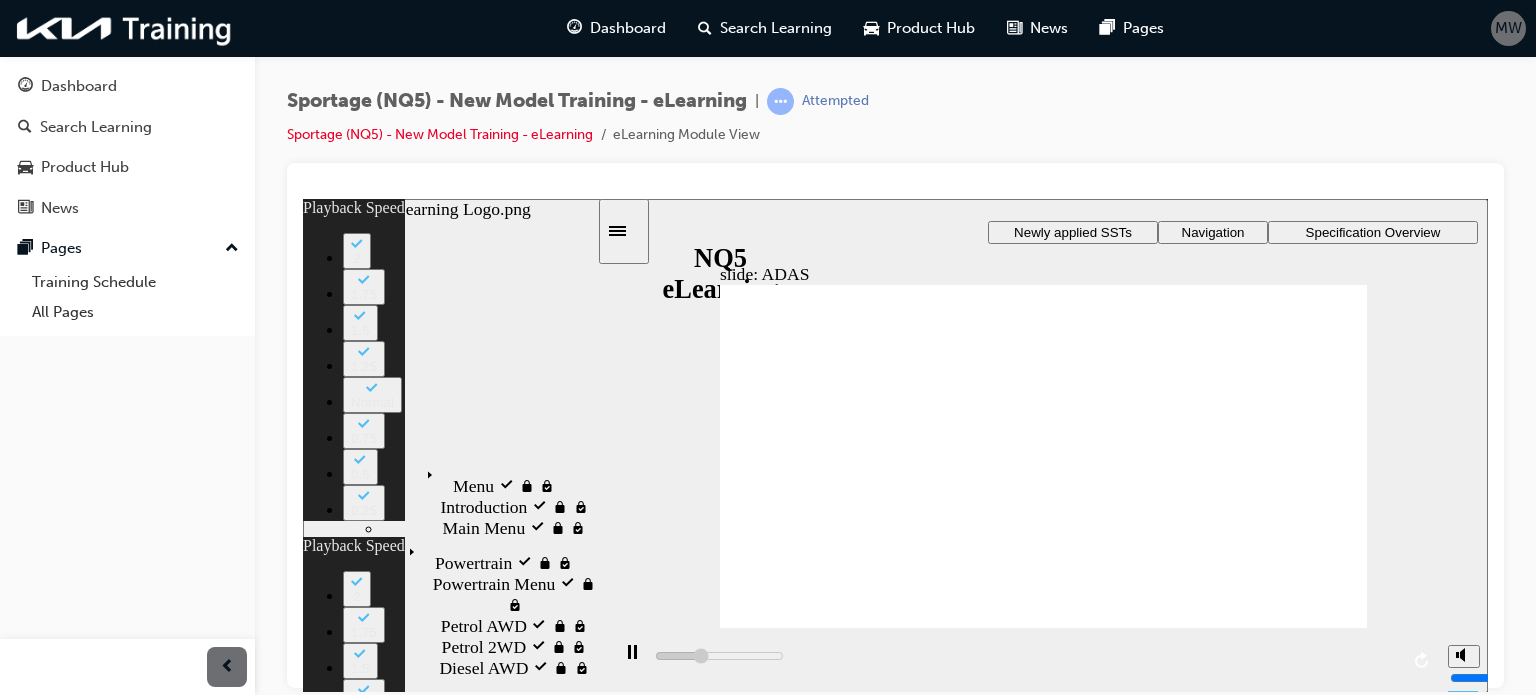 type on "8200" 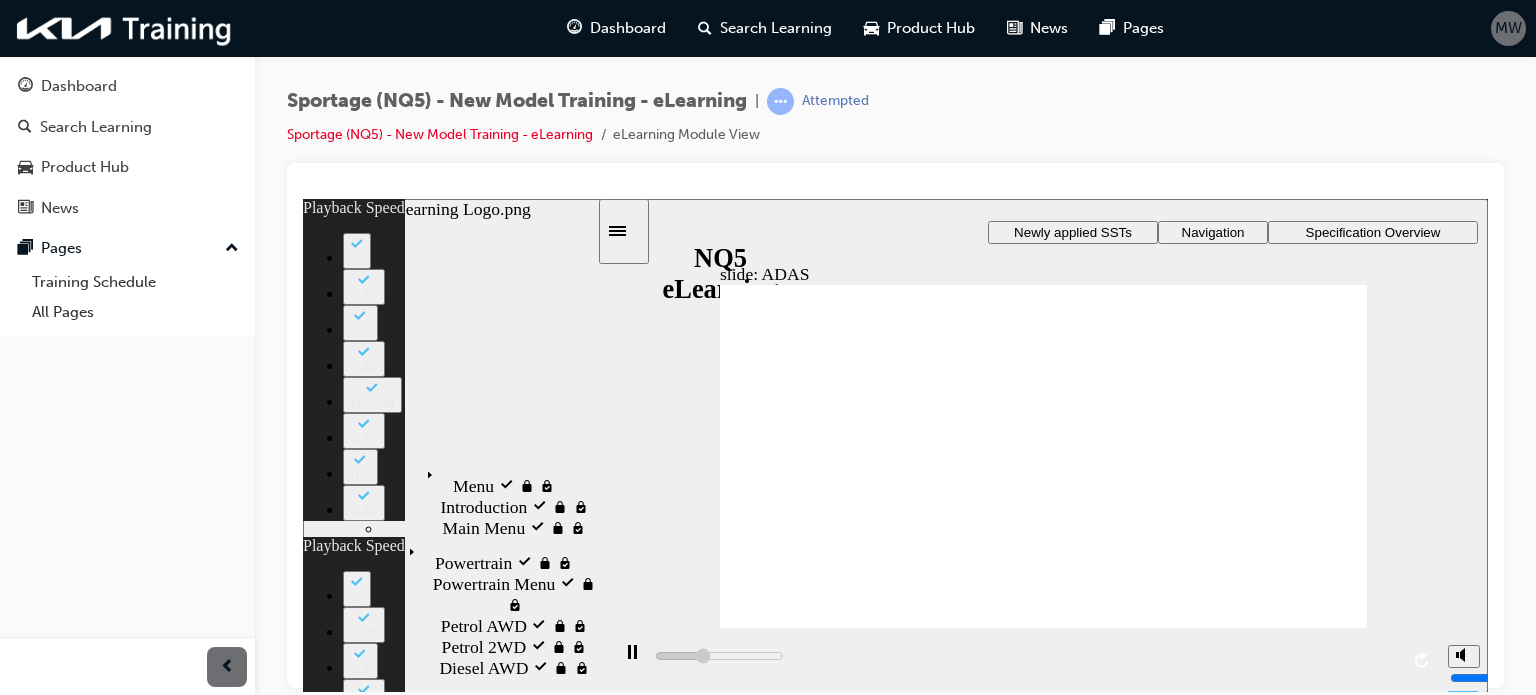 type on "8400" 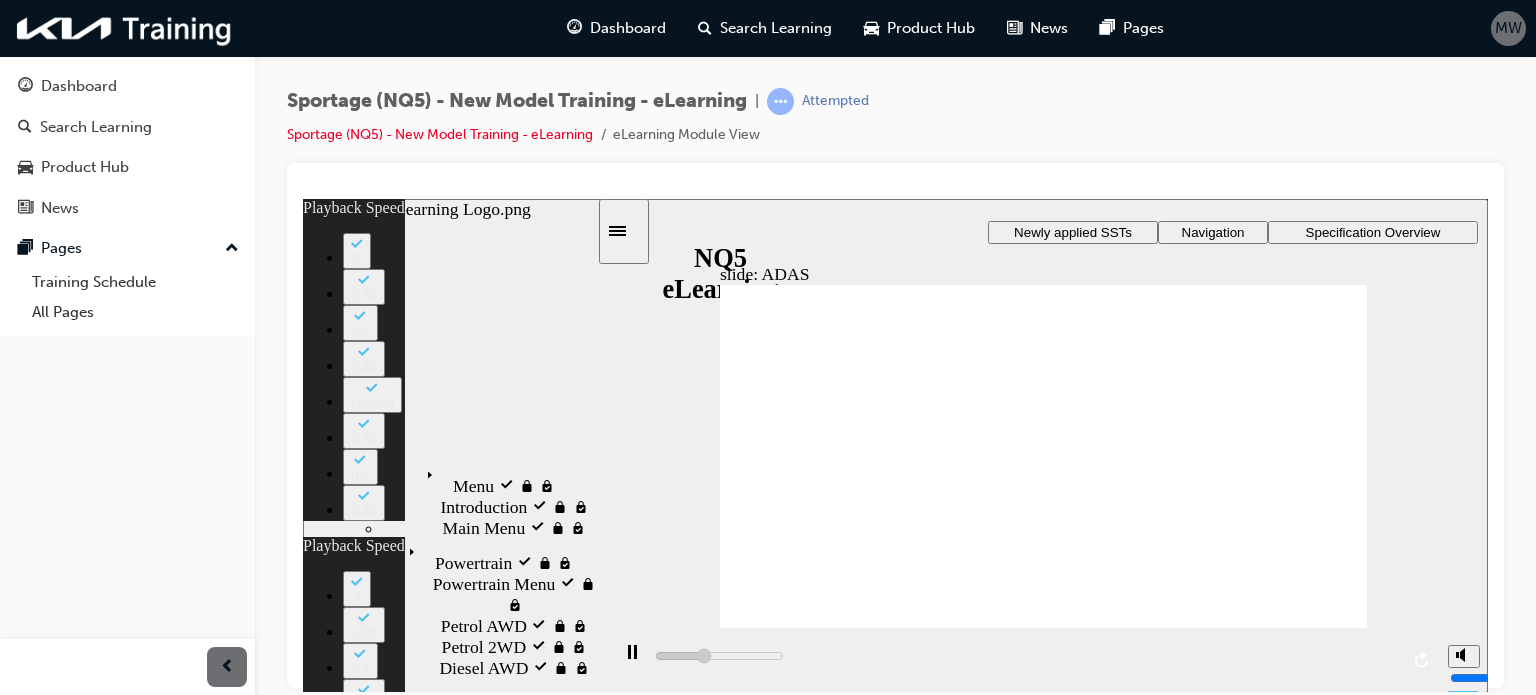 type on "8700" 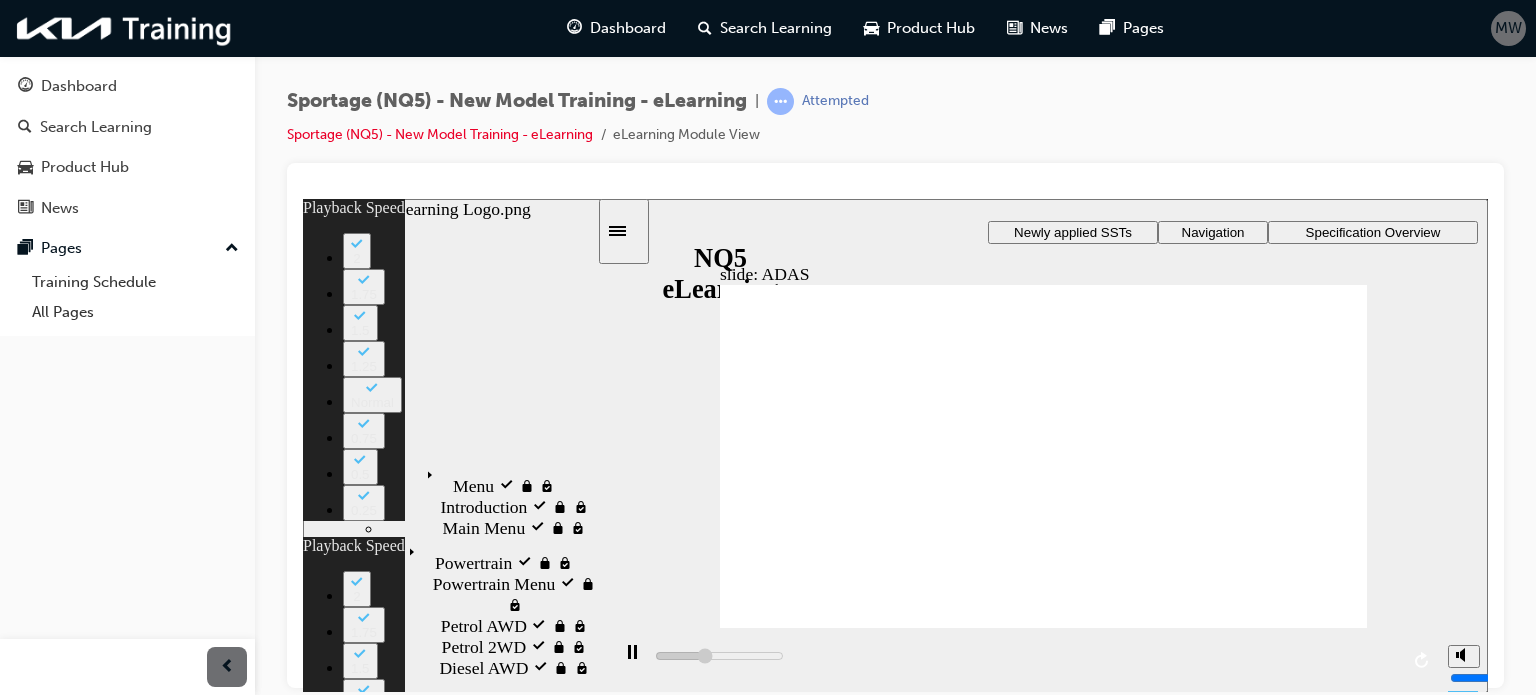 type on "9000" 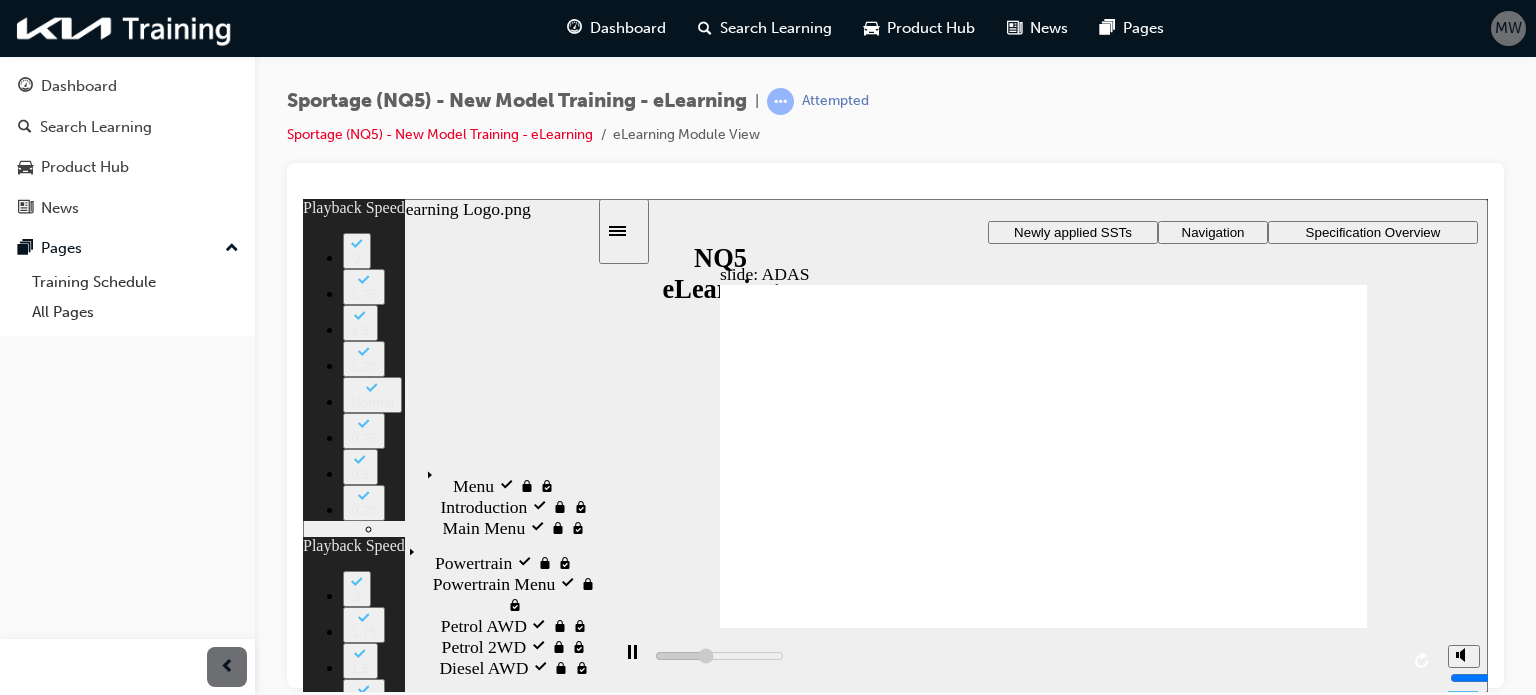 type on "9200" 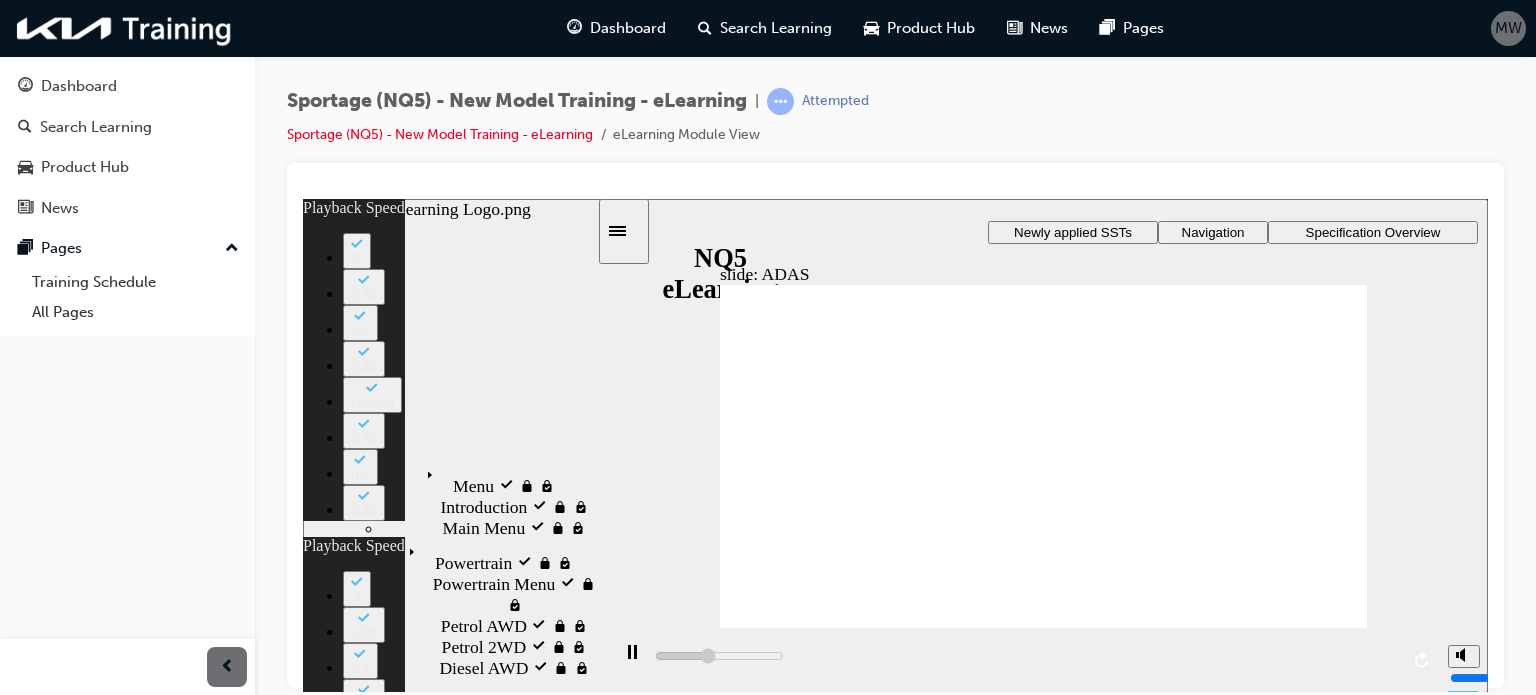 type on "9500" 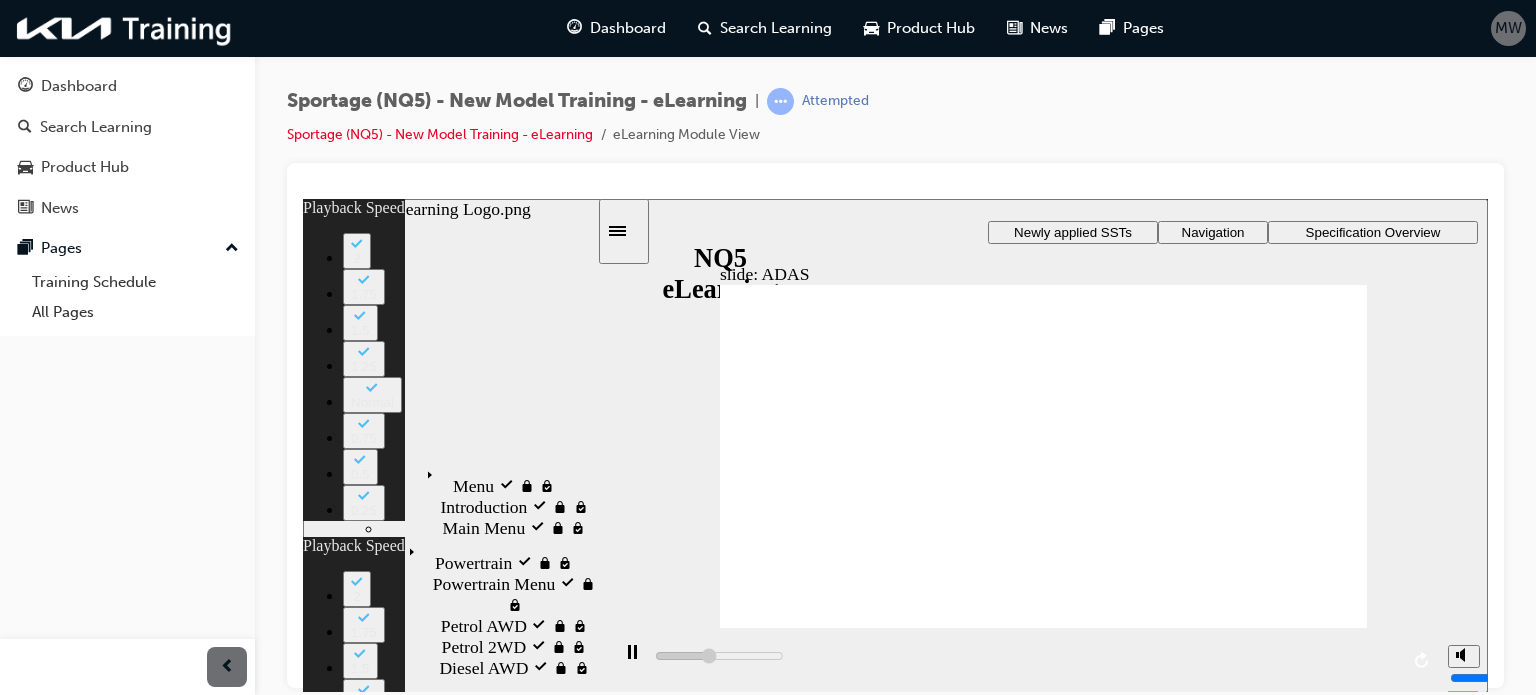 type on "9800" 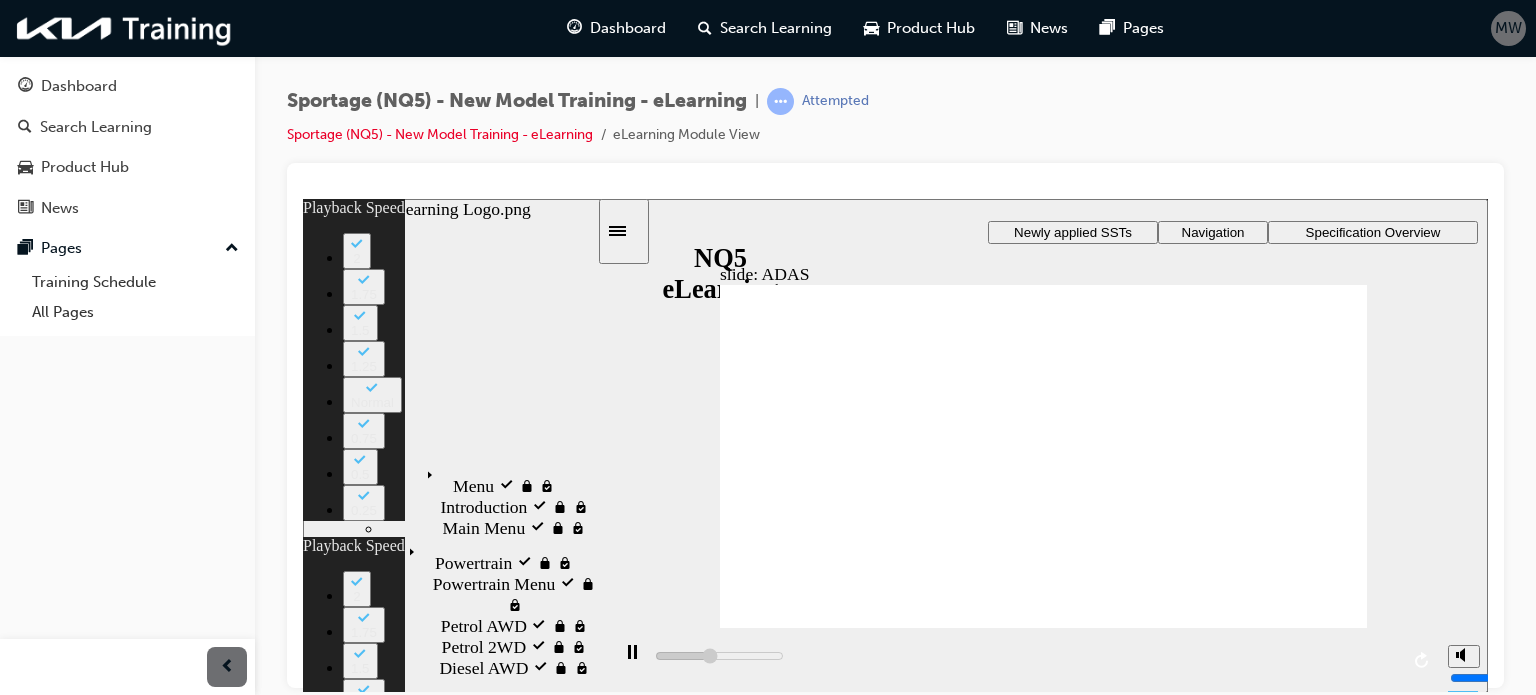 type on "10000" 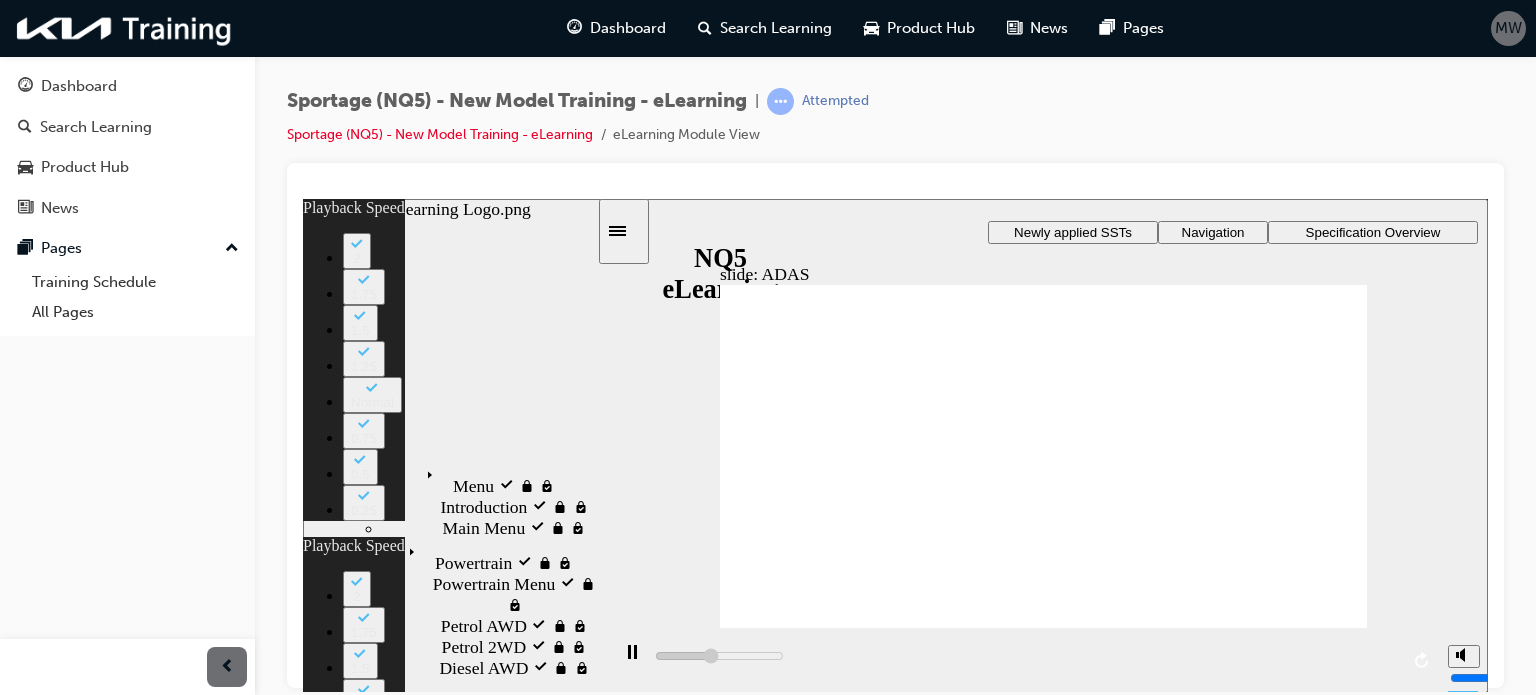 type on "10300" 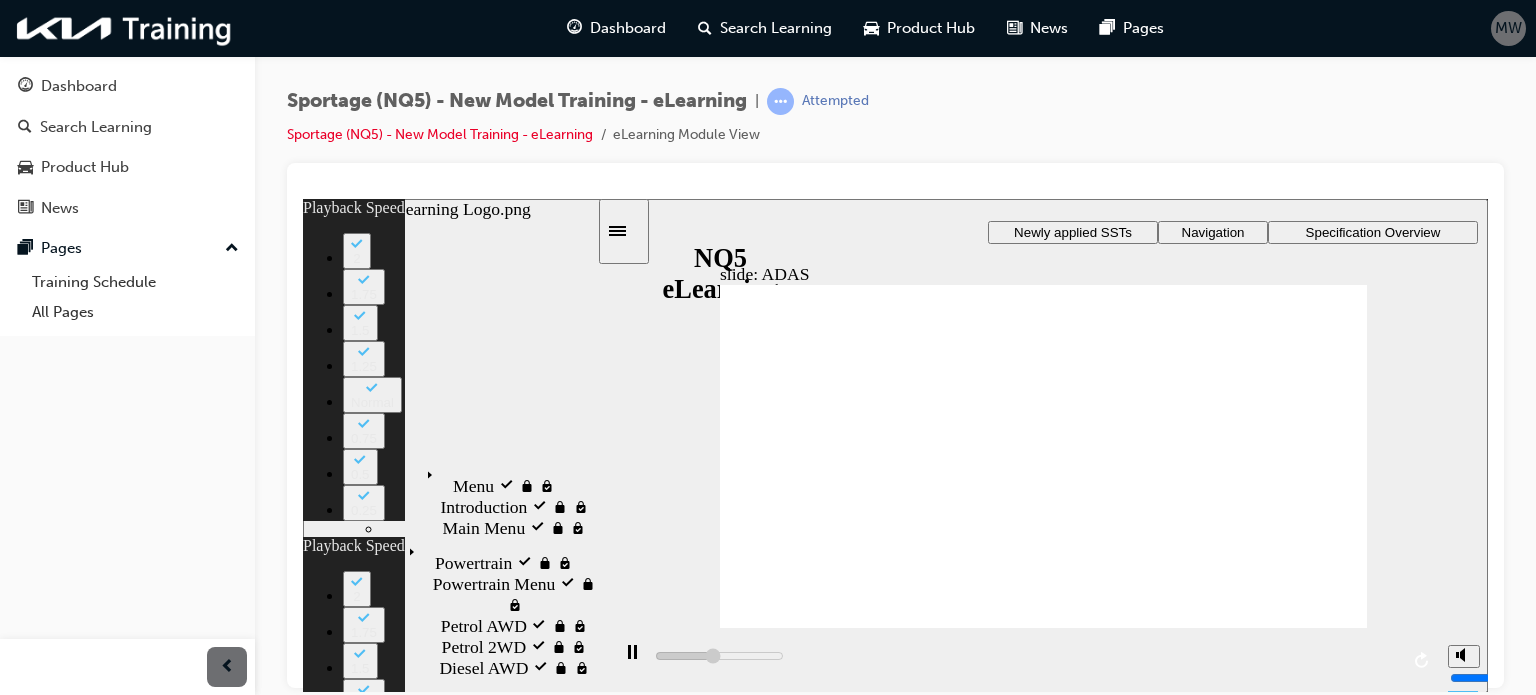 type on "10600" 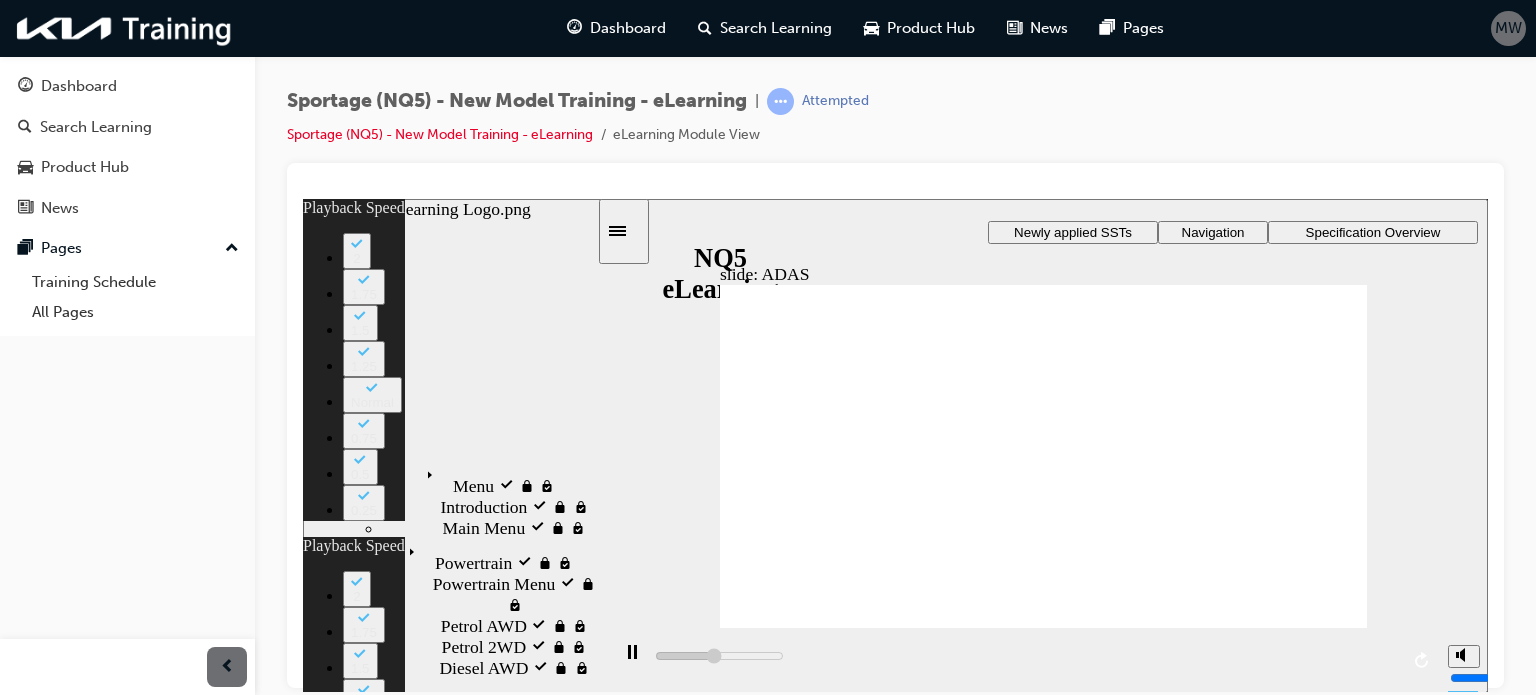 type on "10800" 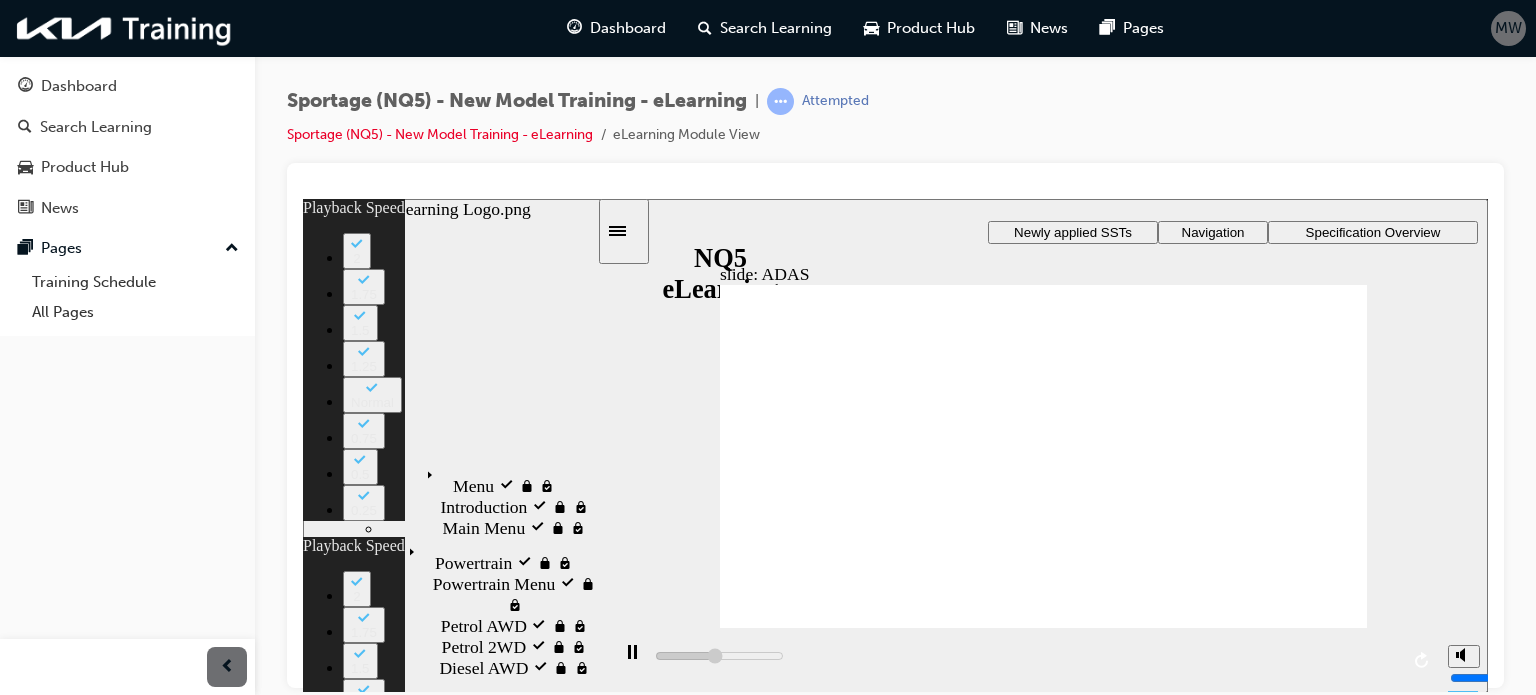 type on "11100" 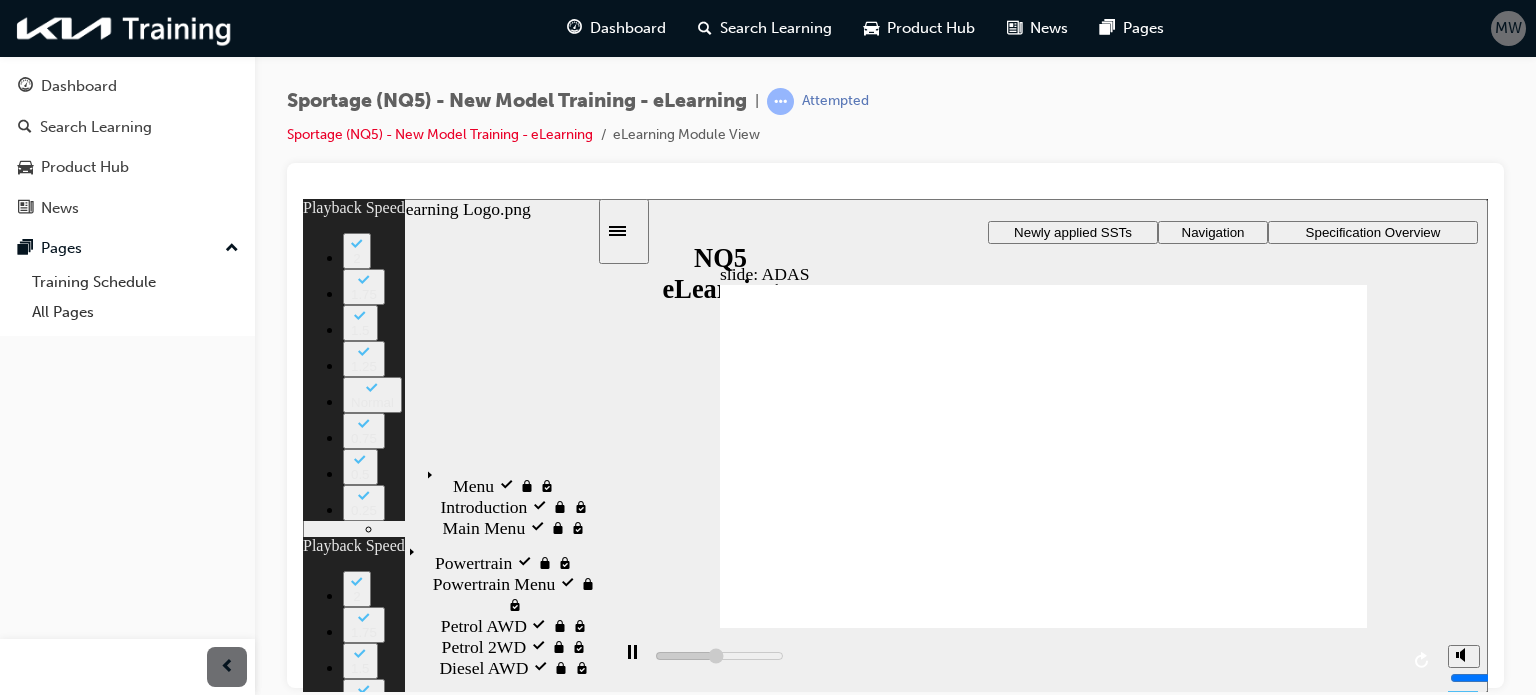 type on "11400" 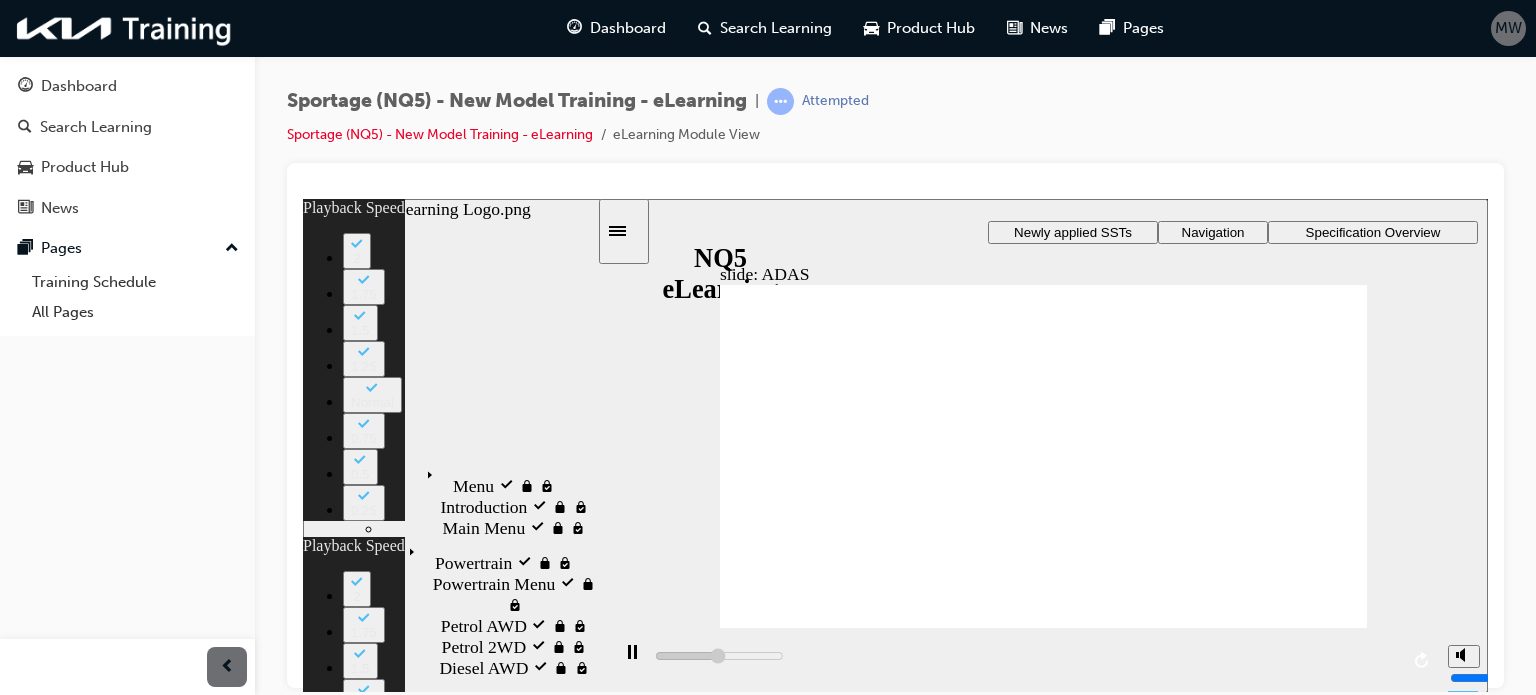 type on "11600" 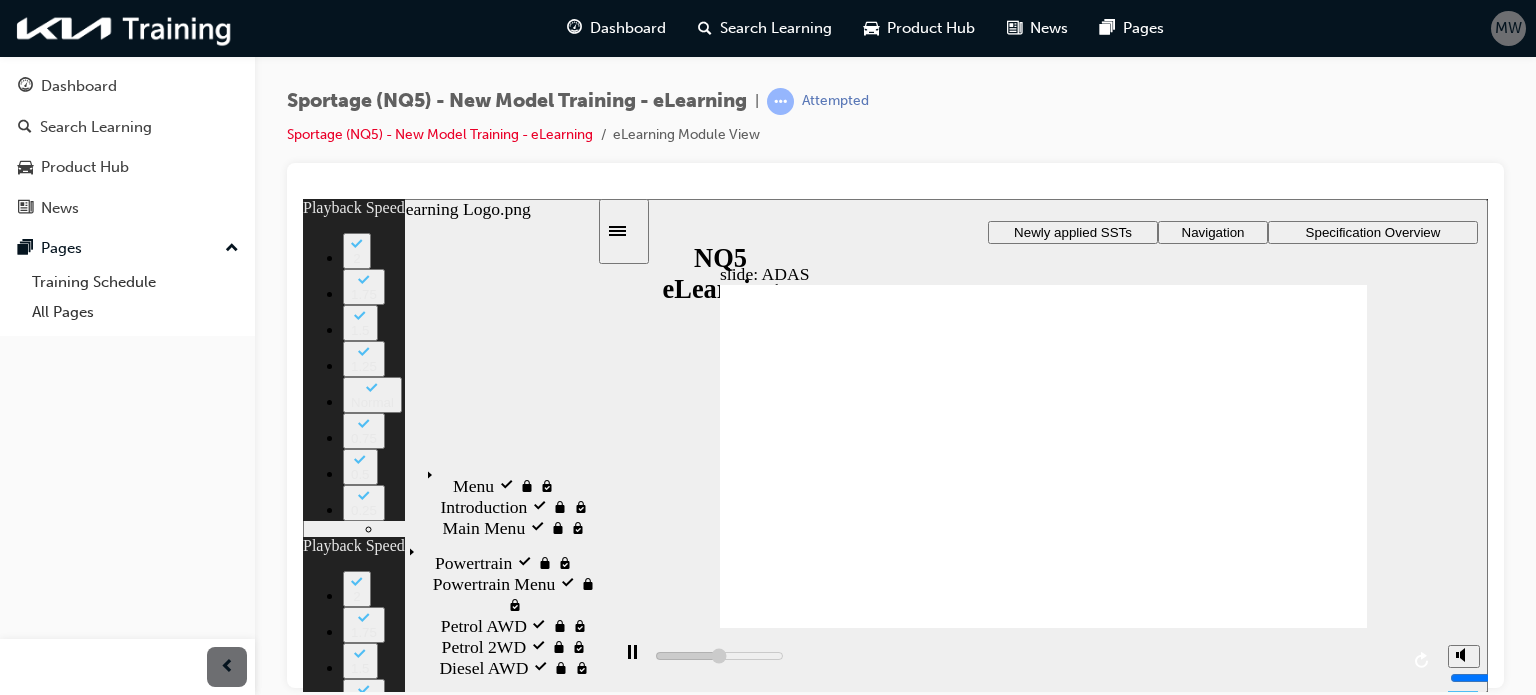 type on "11900" 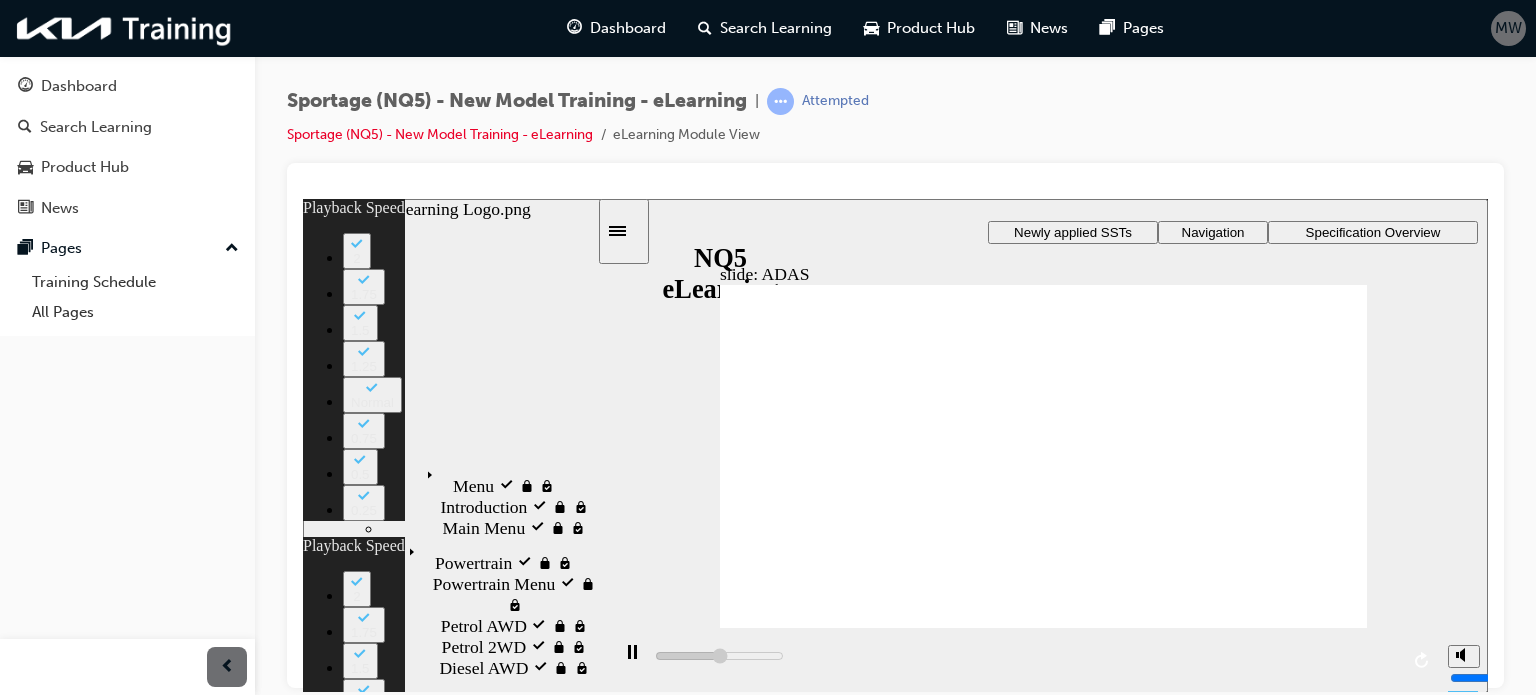 type on "12200" 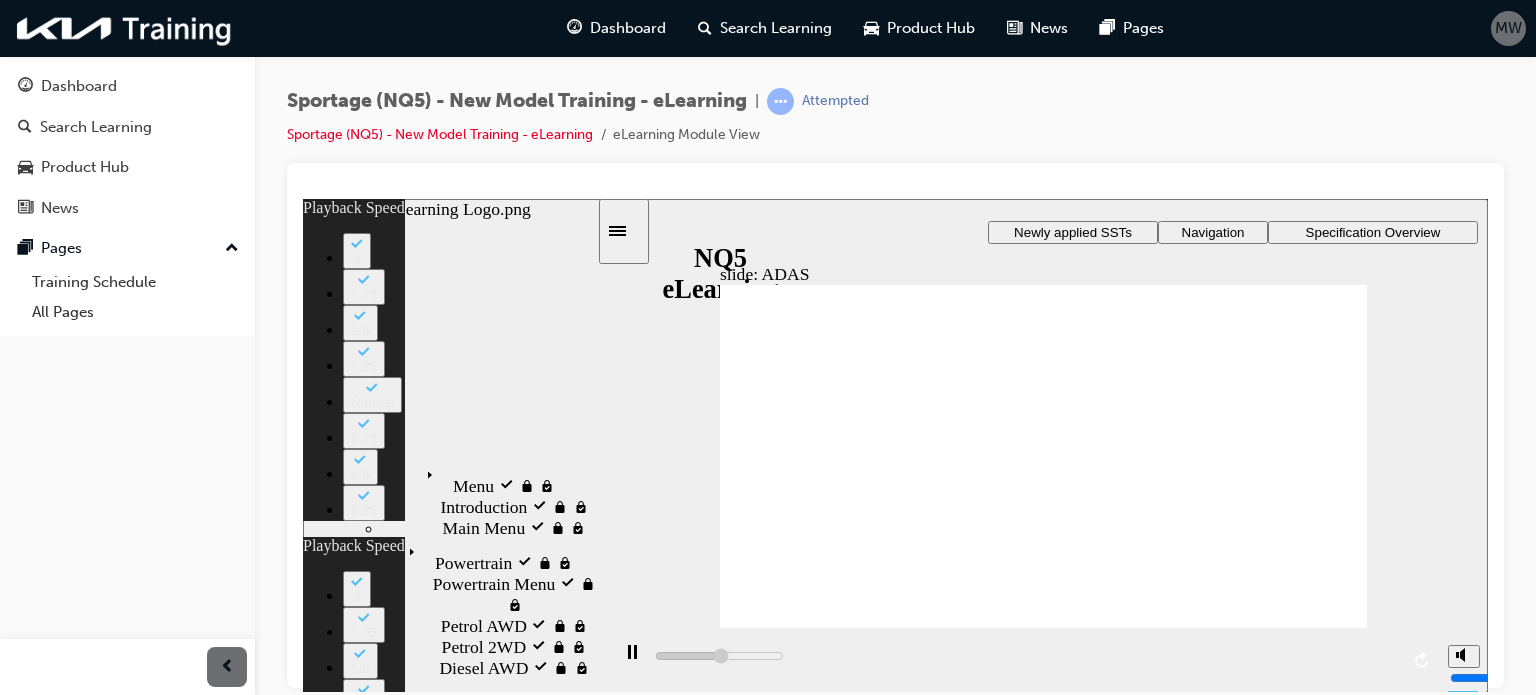 type on "12400" 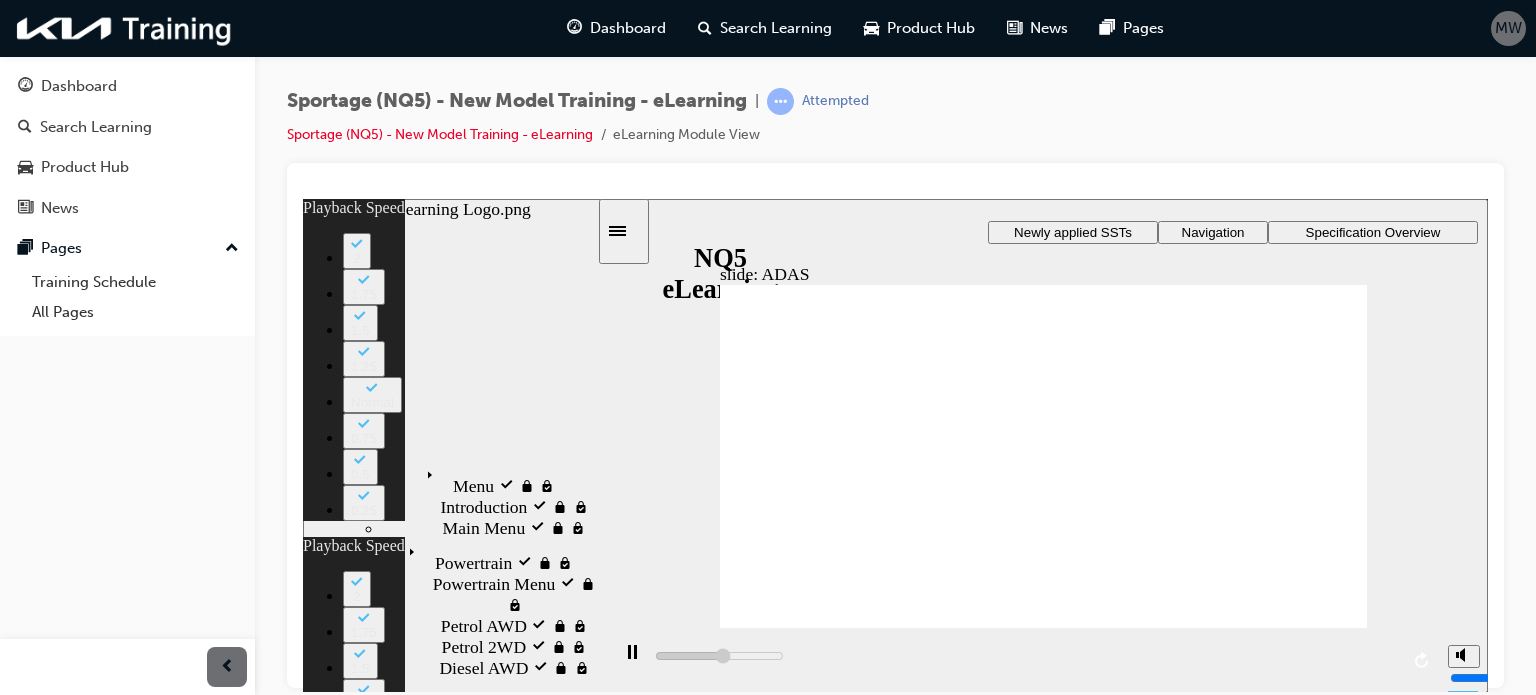 type on "12700" 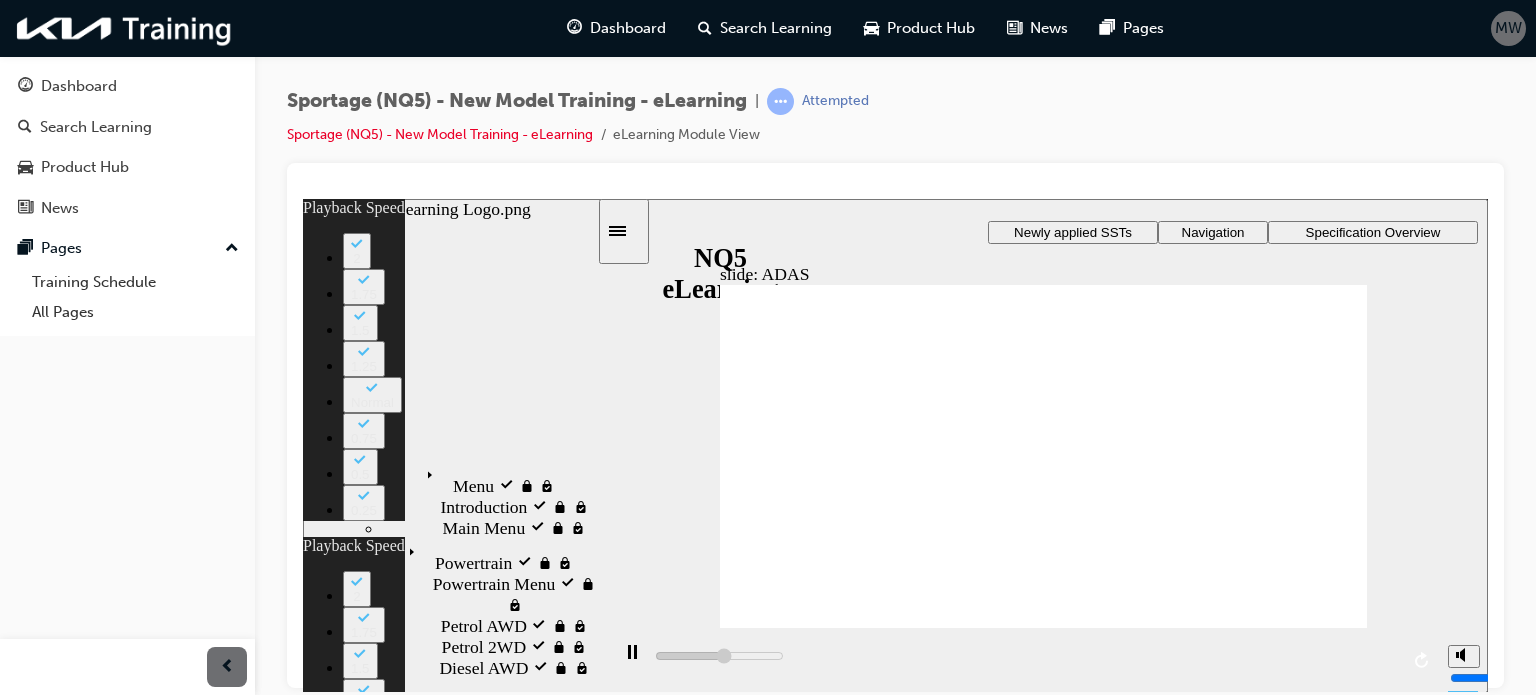 type on "13000" 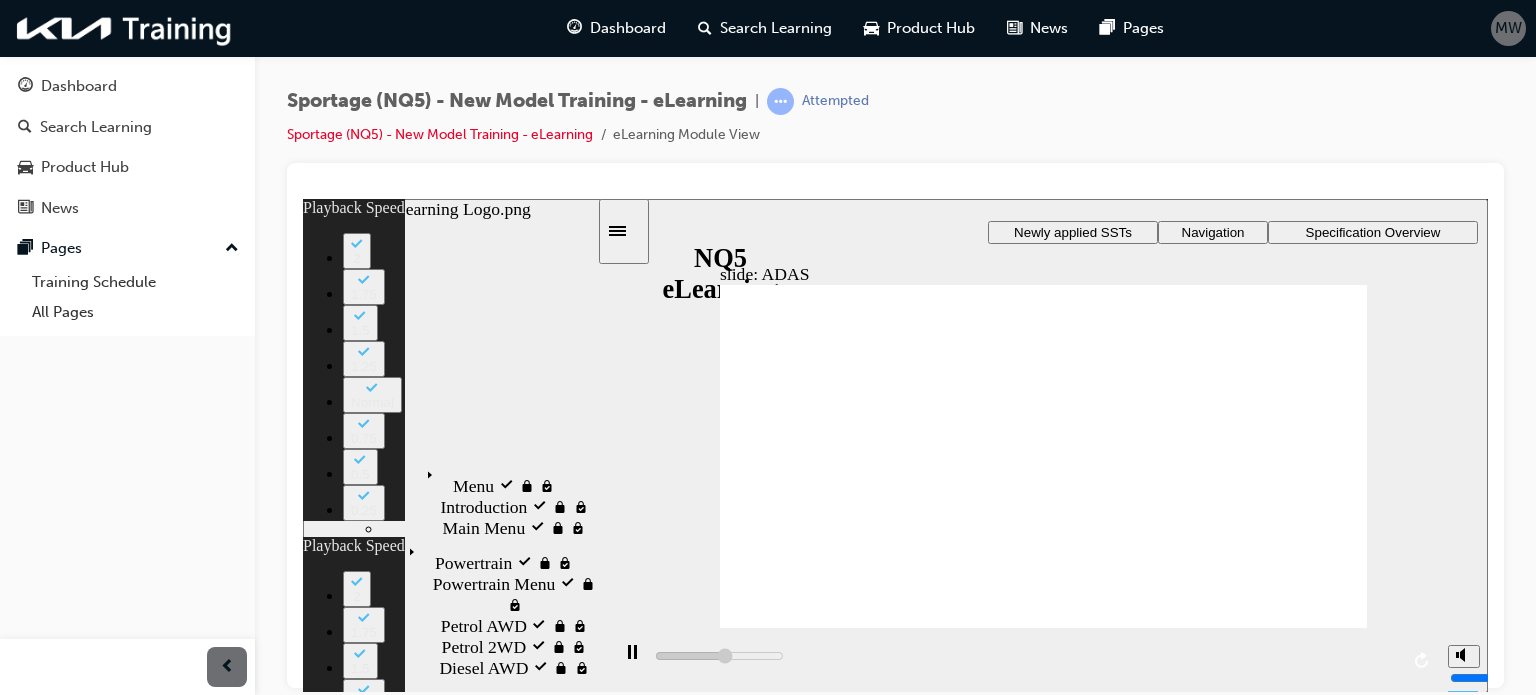 type on "13200" 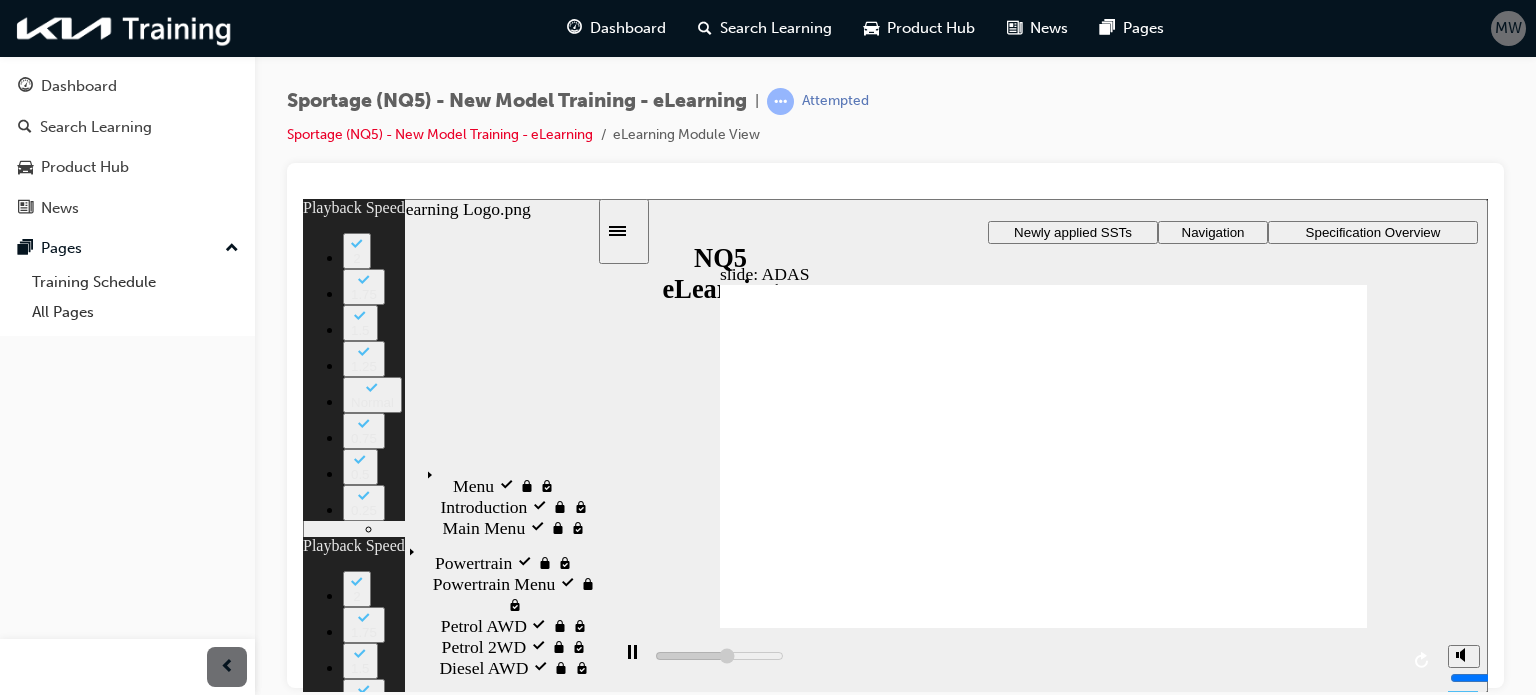 type on "13500" 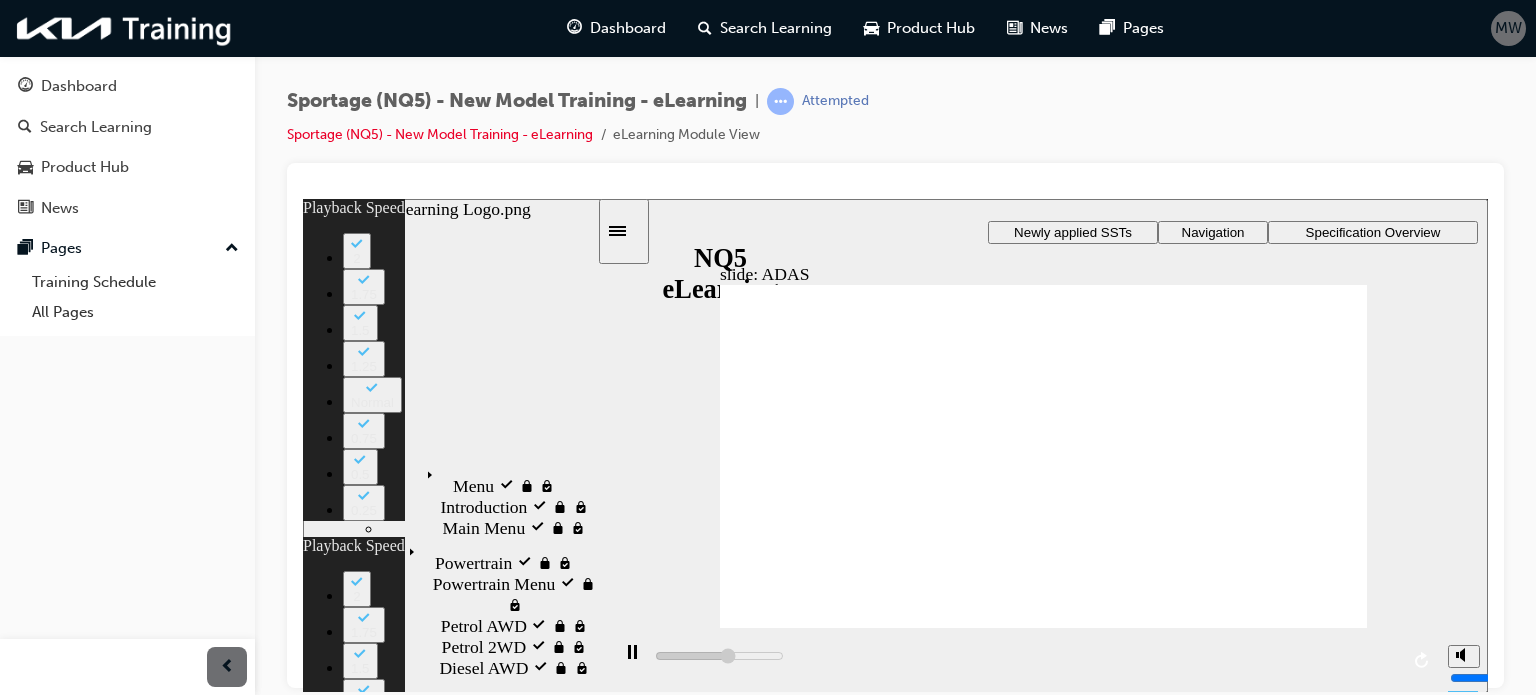 type on "13800" 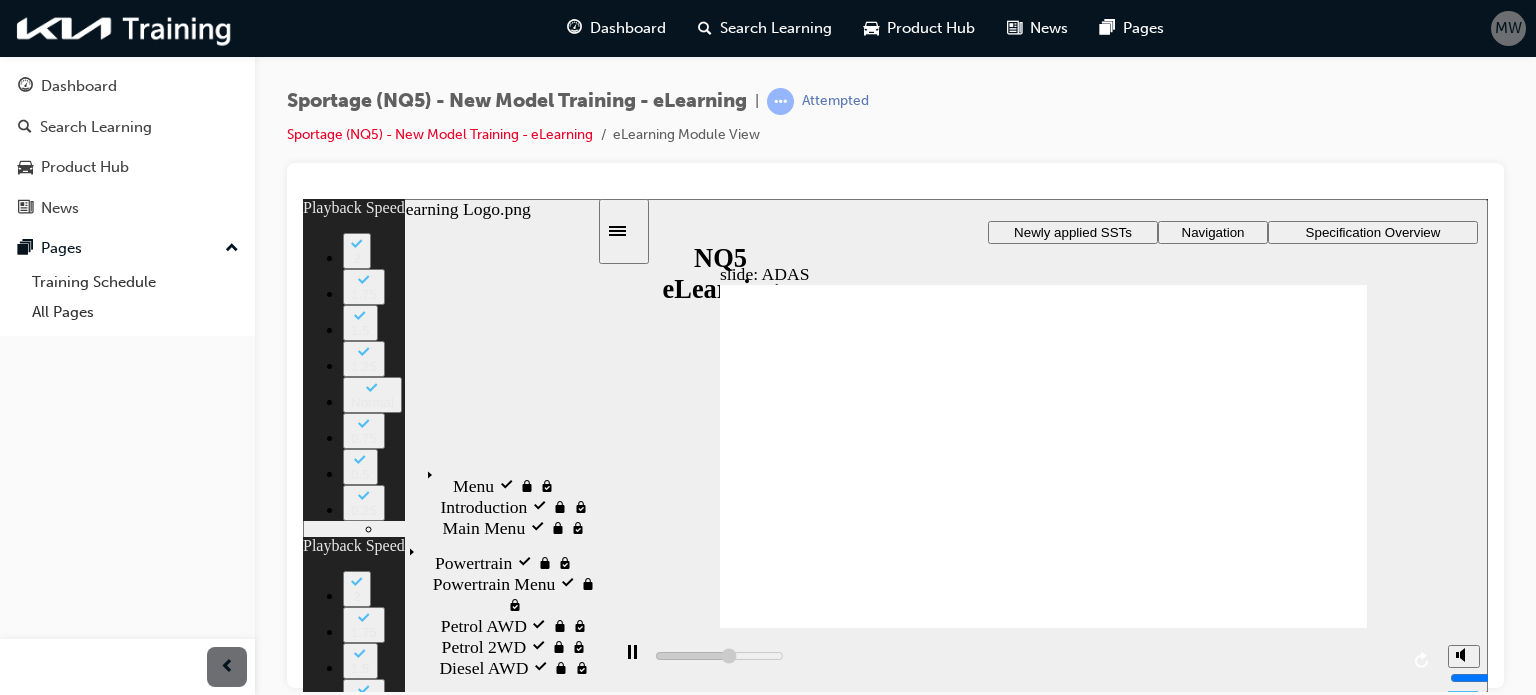 type on "14000" 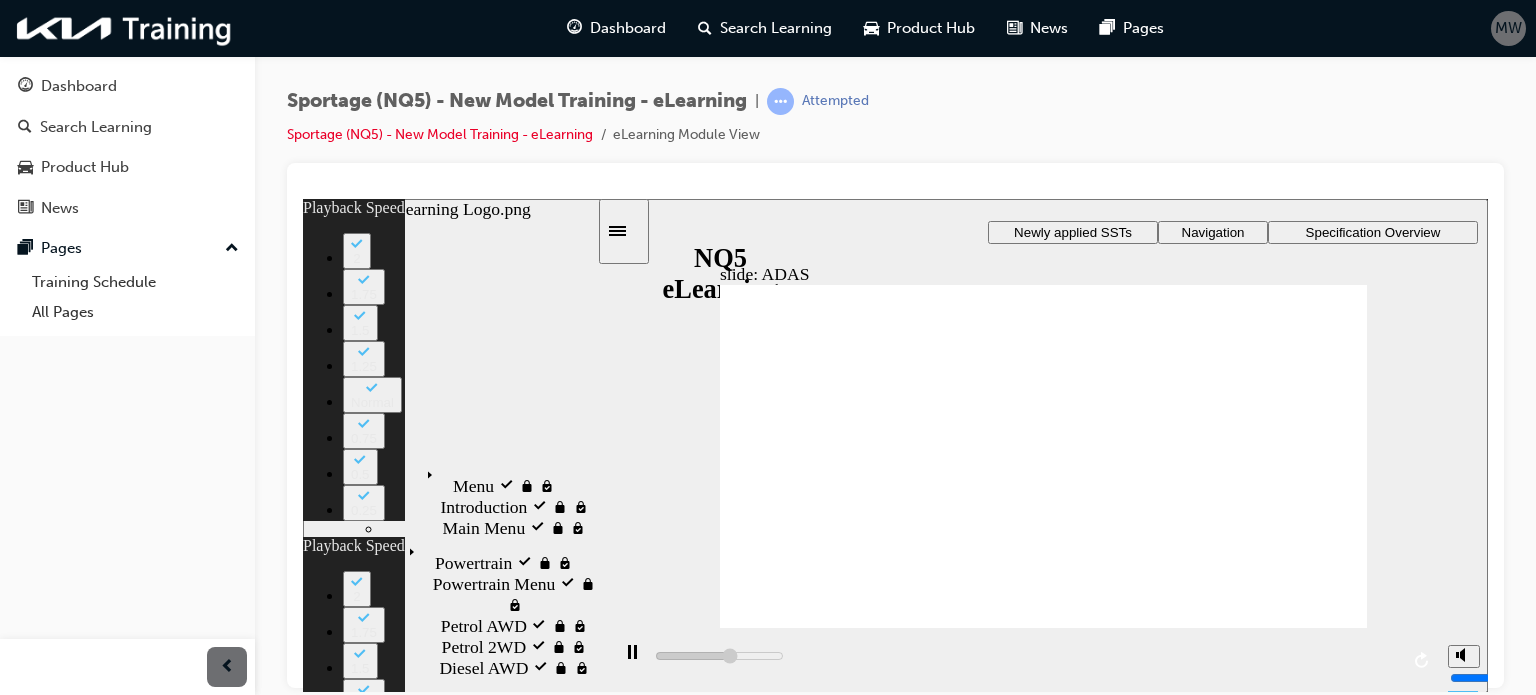 type on "14300" 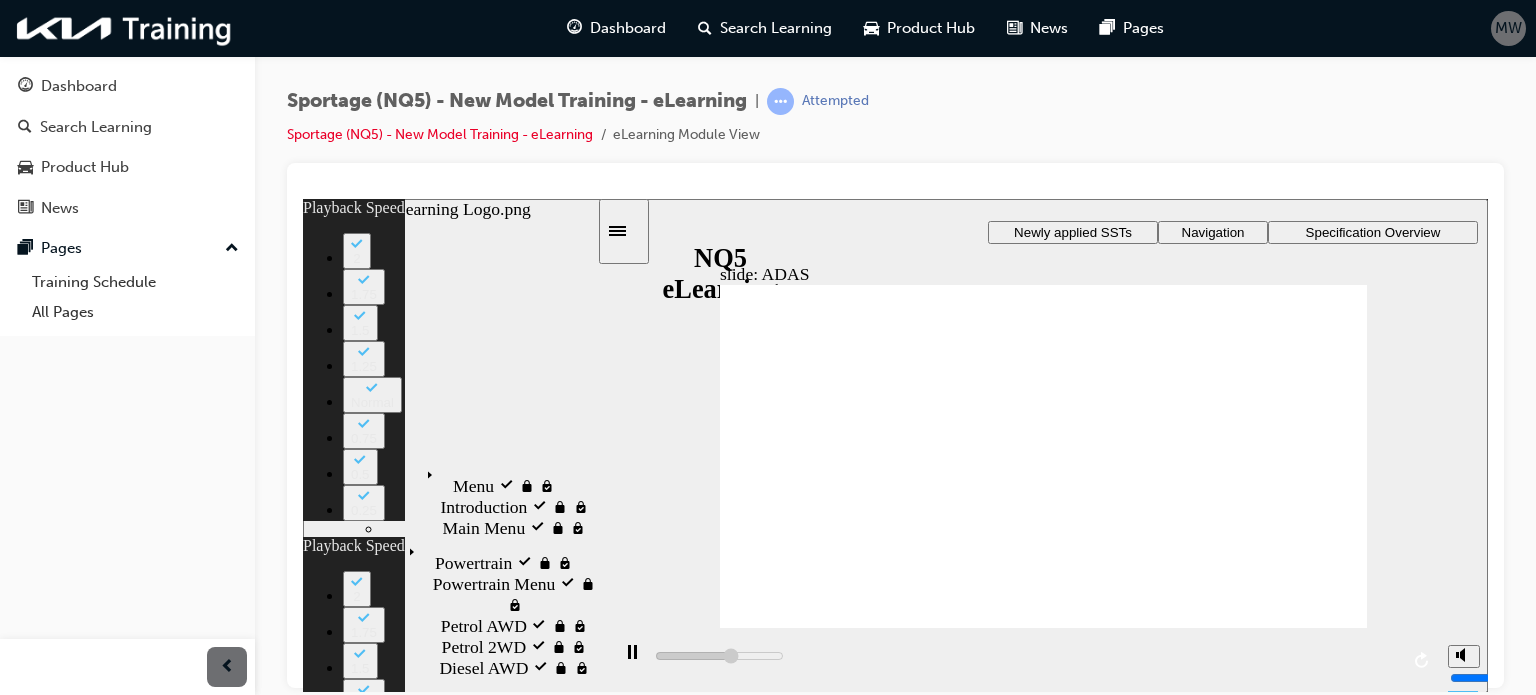 type on "14500" 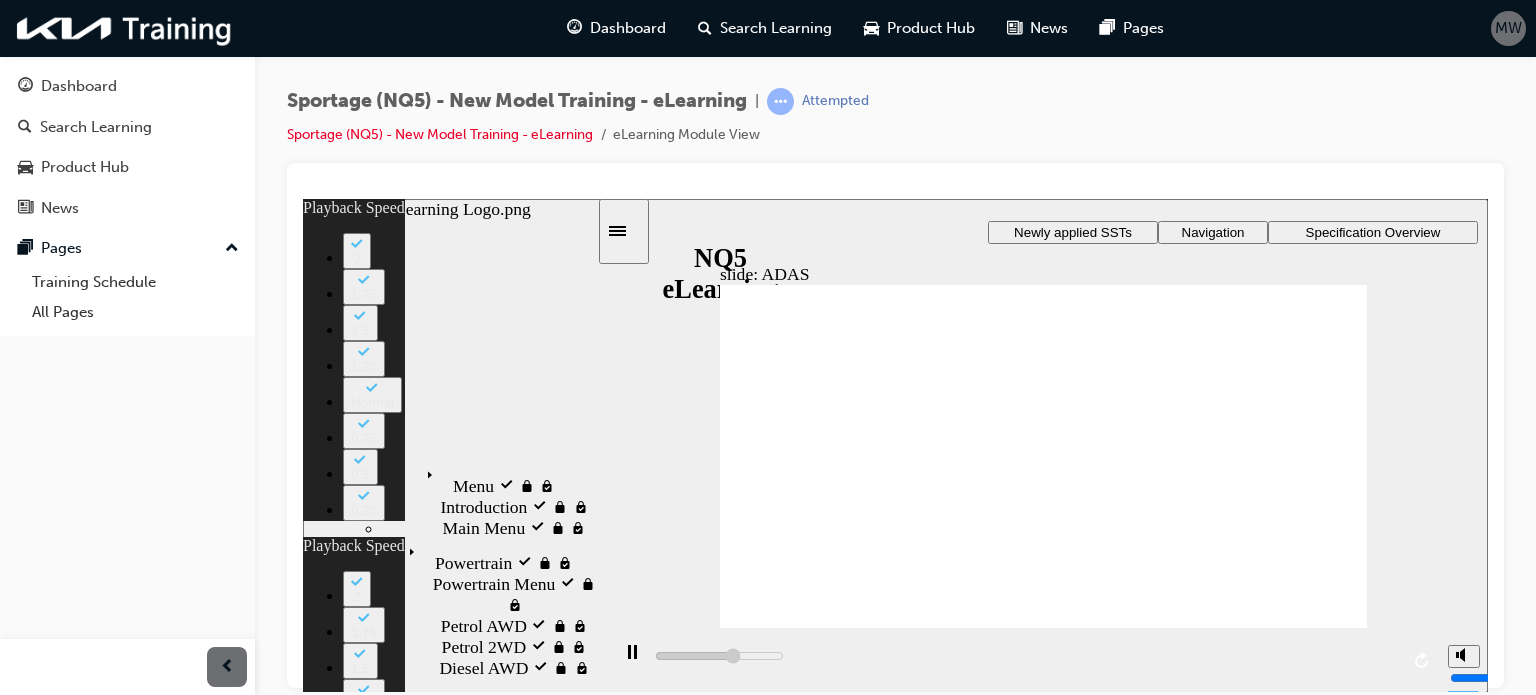 type on "14800" 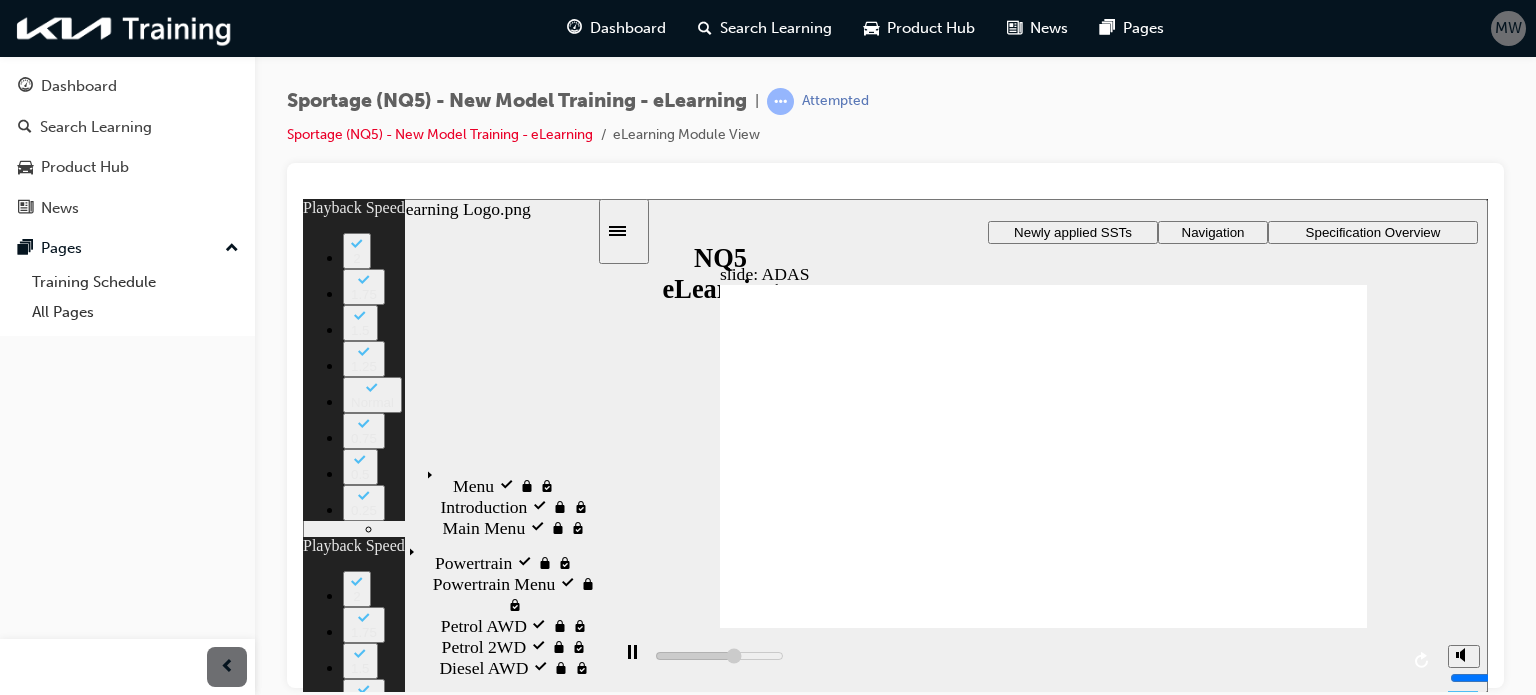 type on "15100" 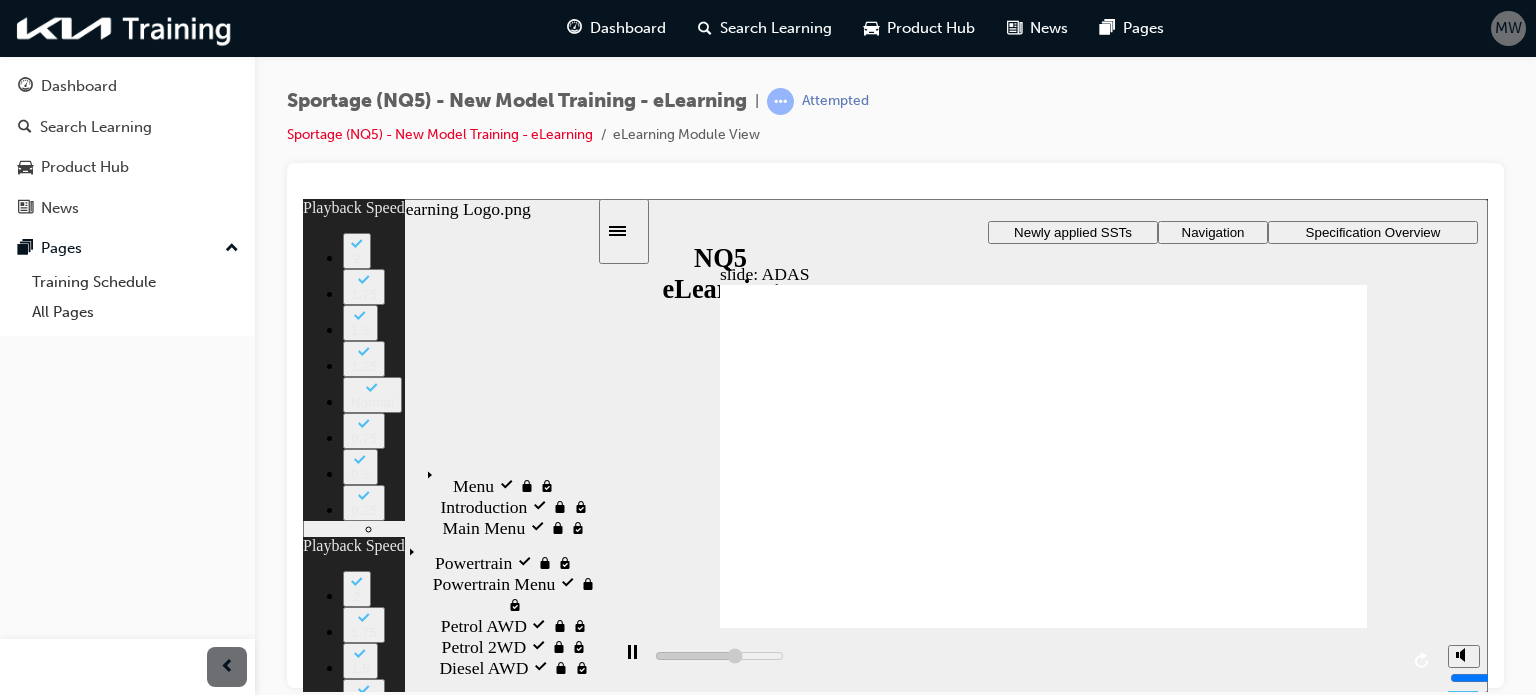 type on "15300" 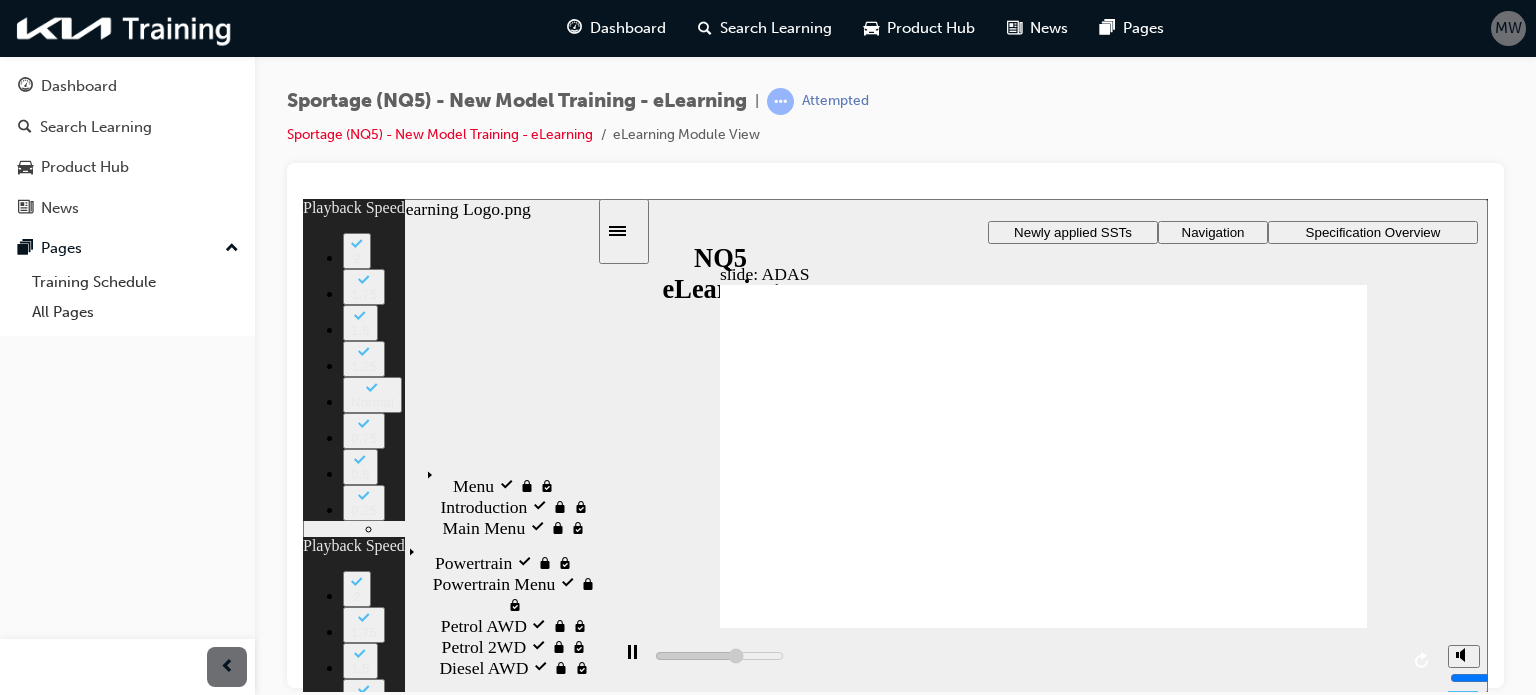 type on "15600" 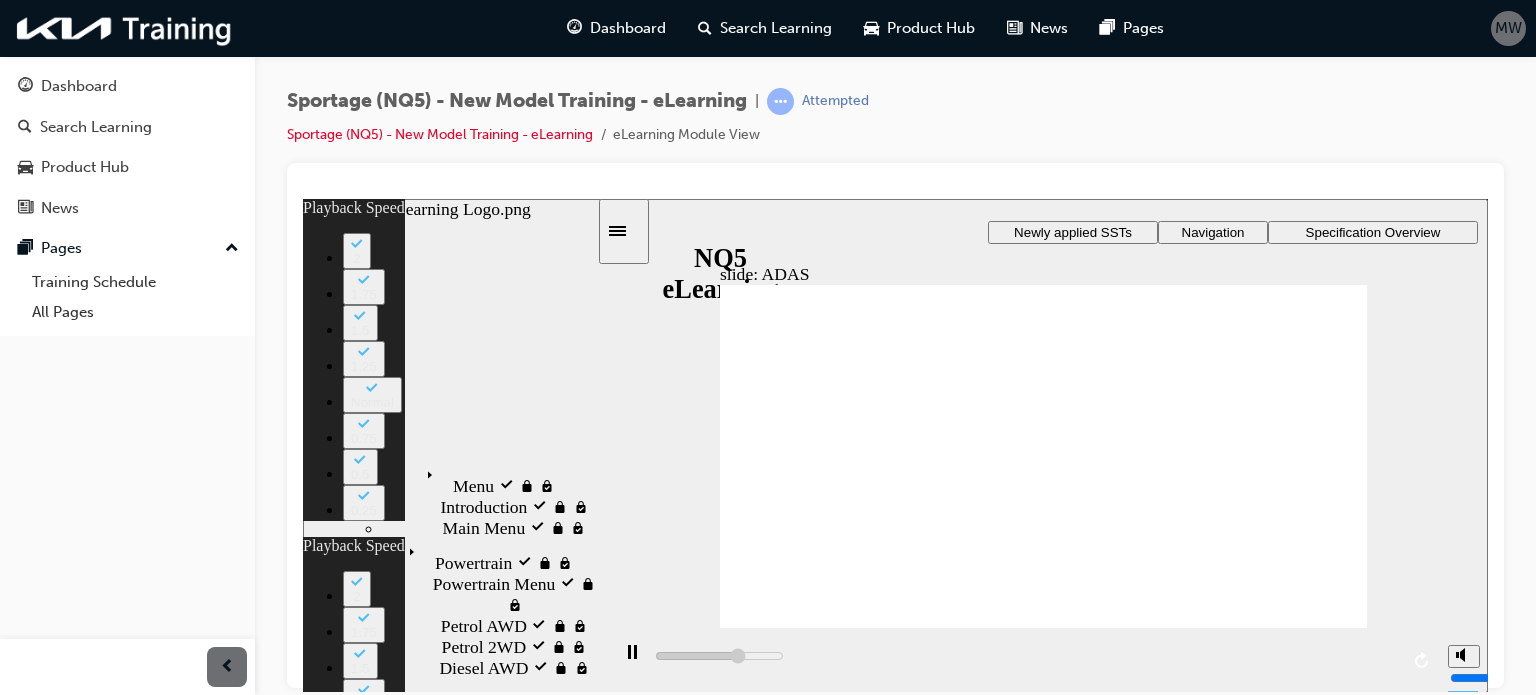 type on "15900" 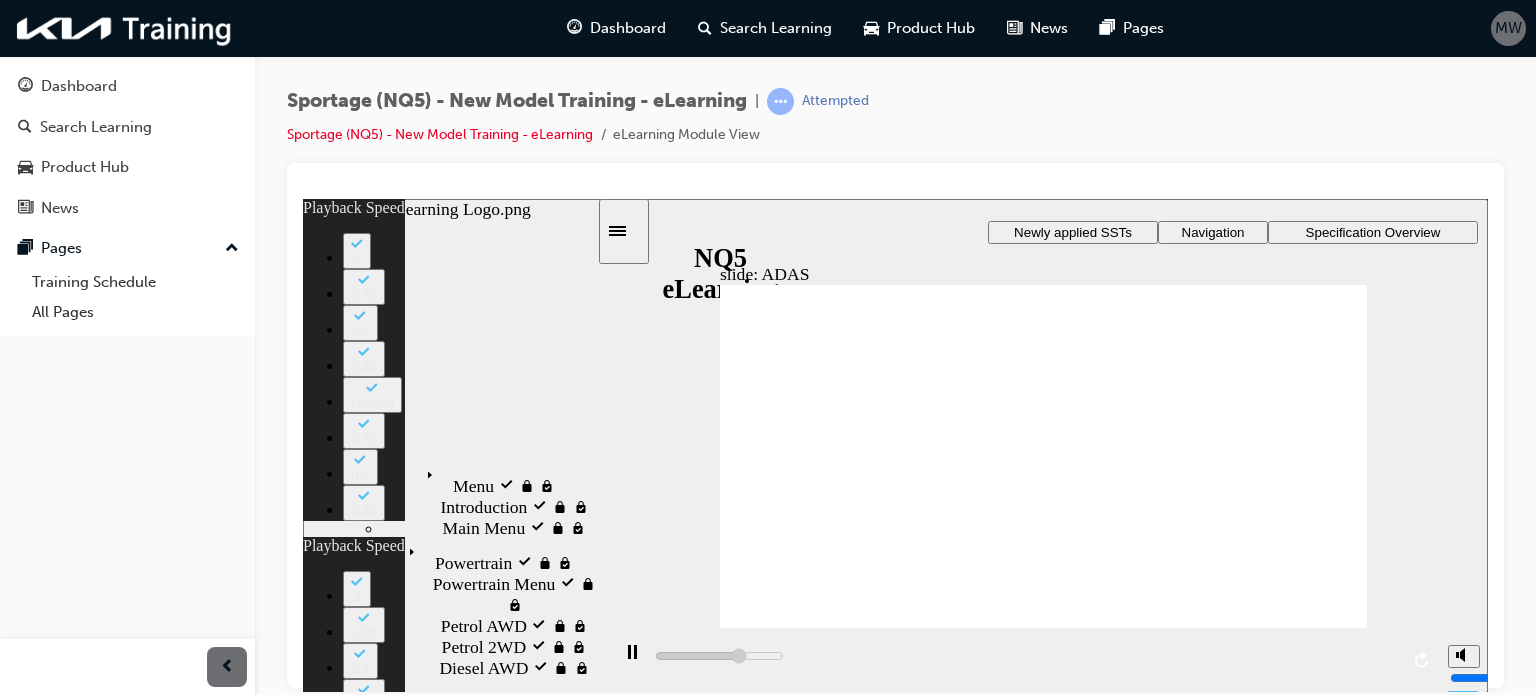 type on "16100" 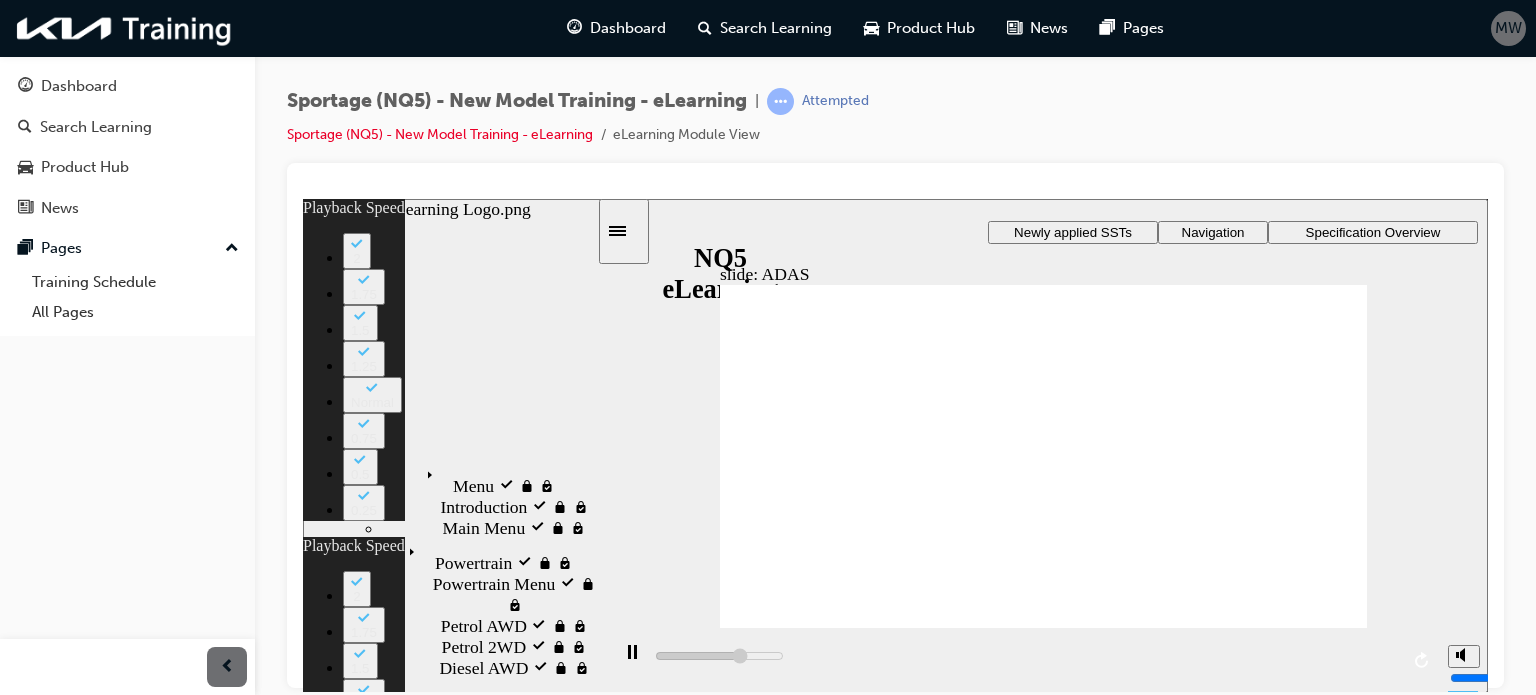 type on "16400" 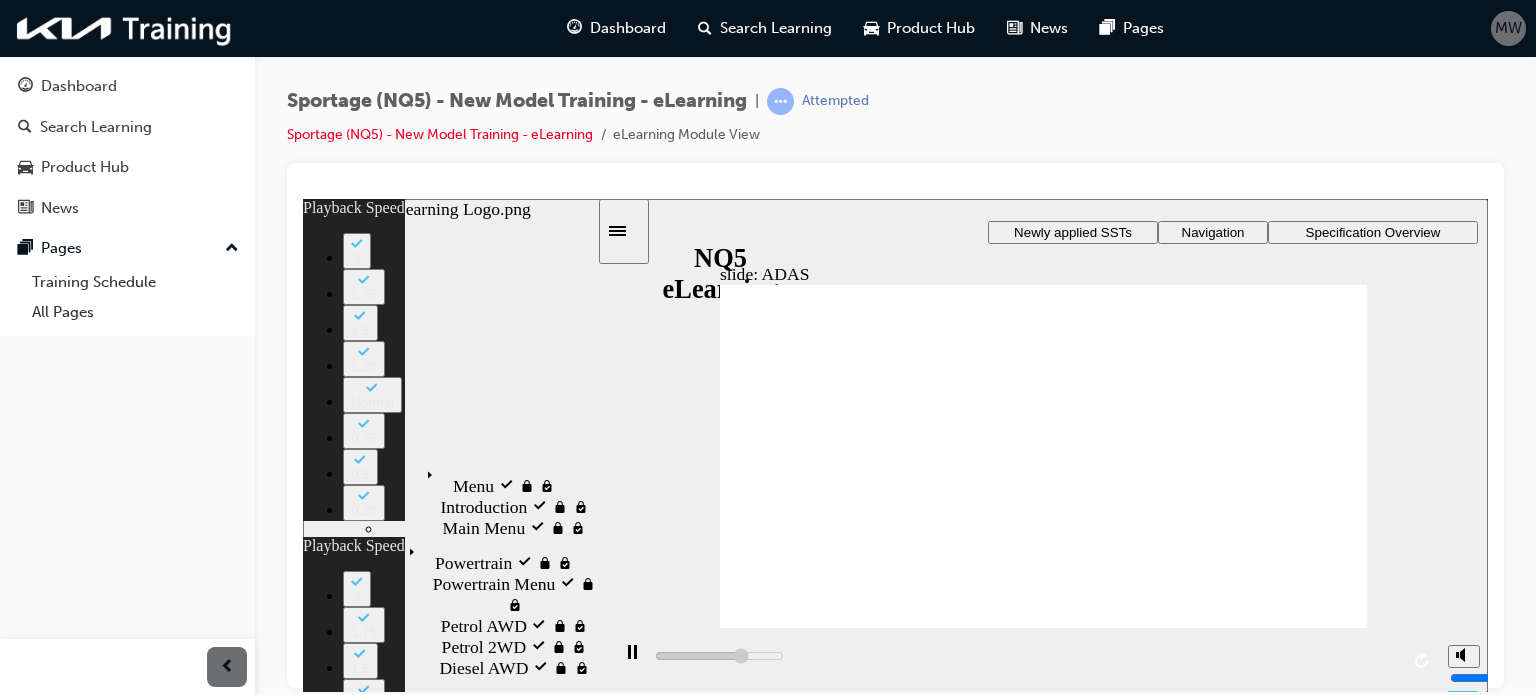 type on "16700" 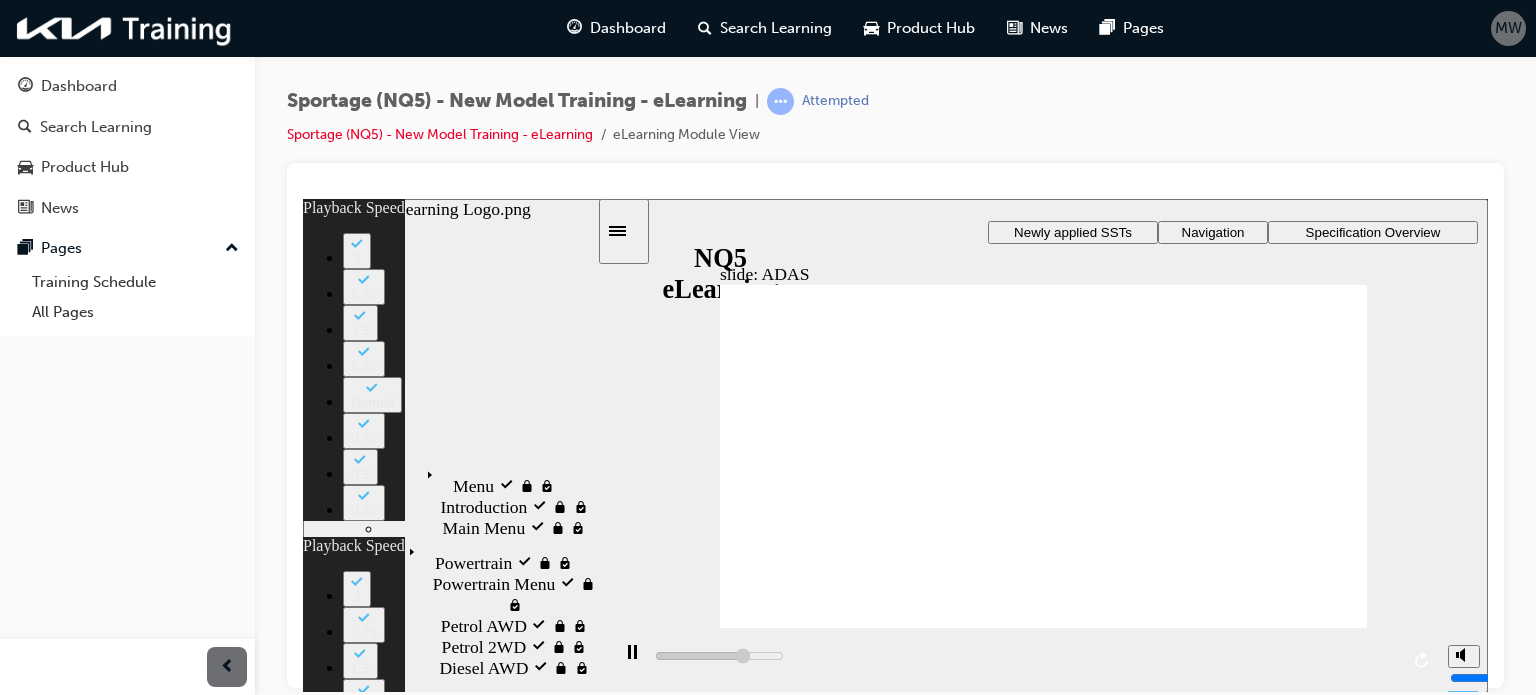 type on "16900" 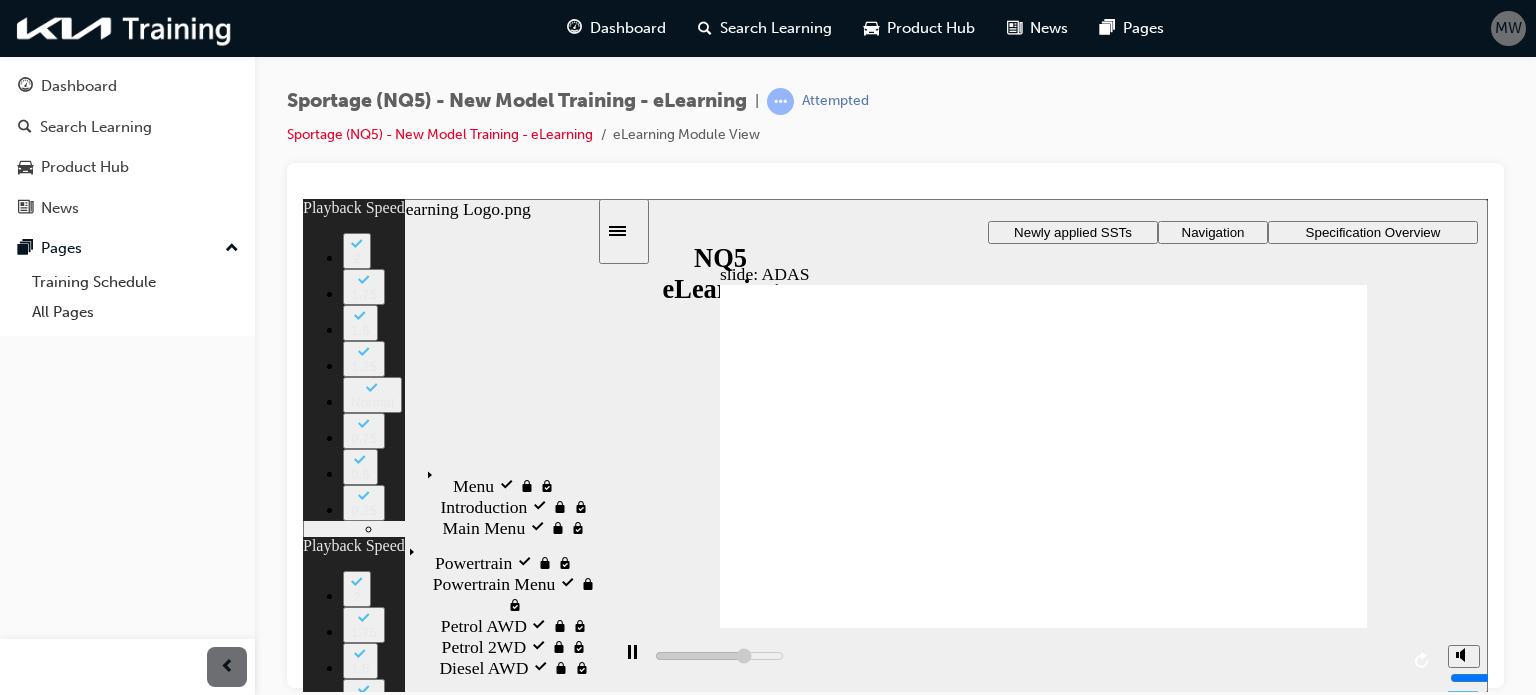 type on "17200" 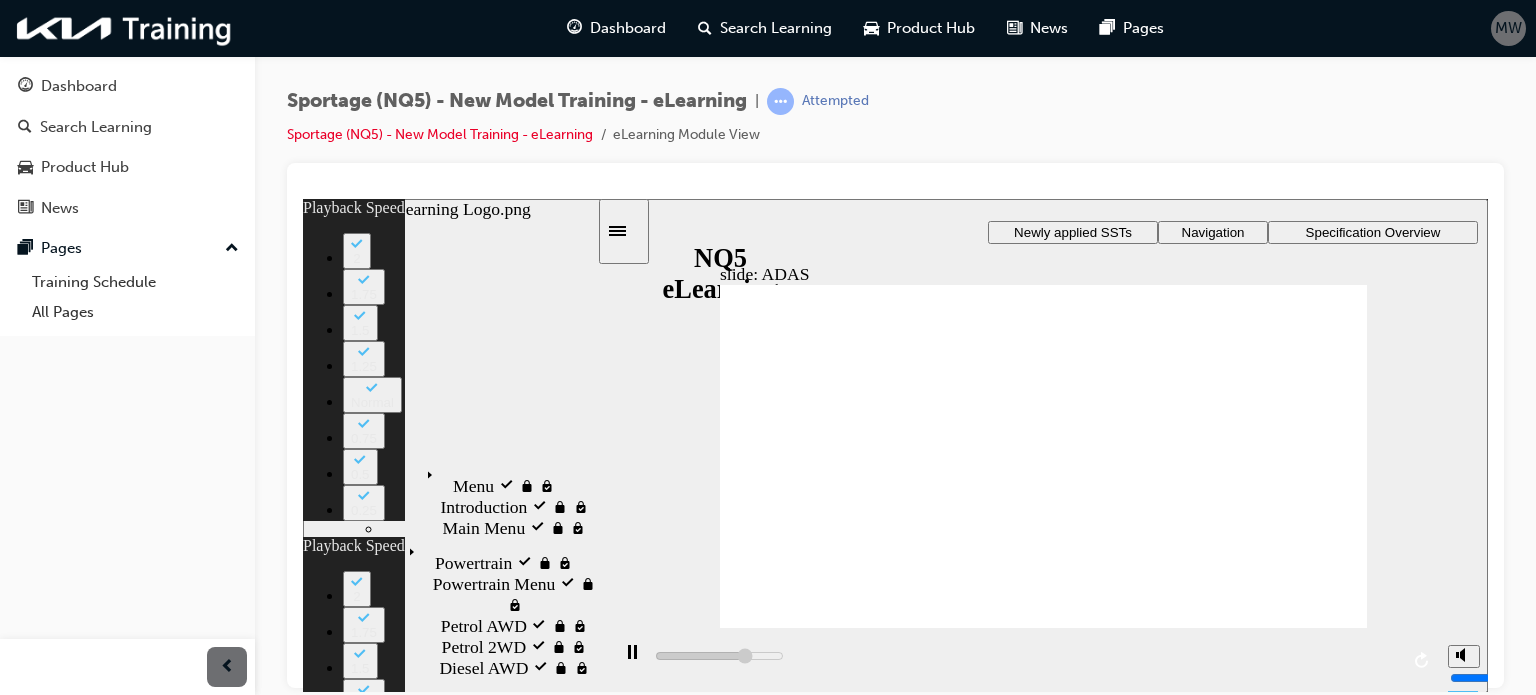 type on "17500" 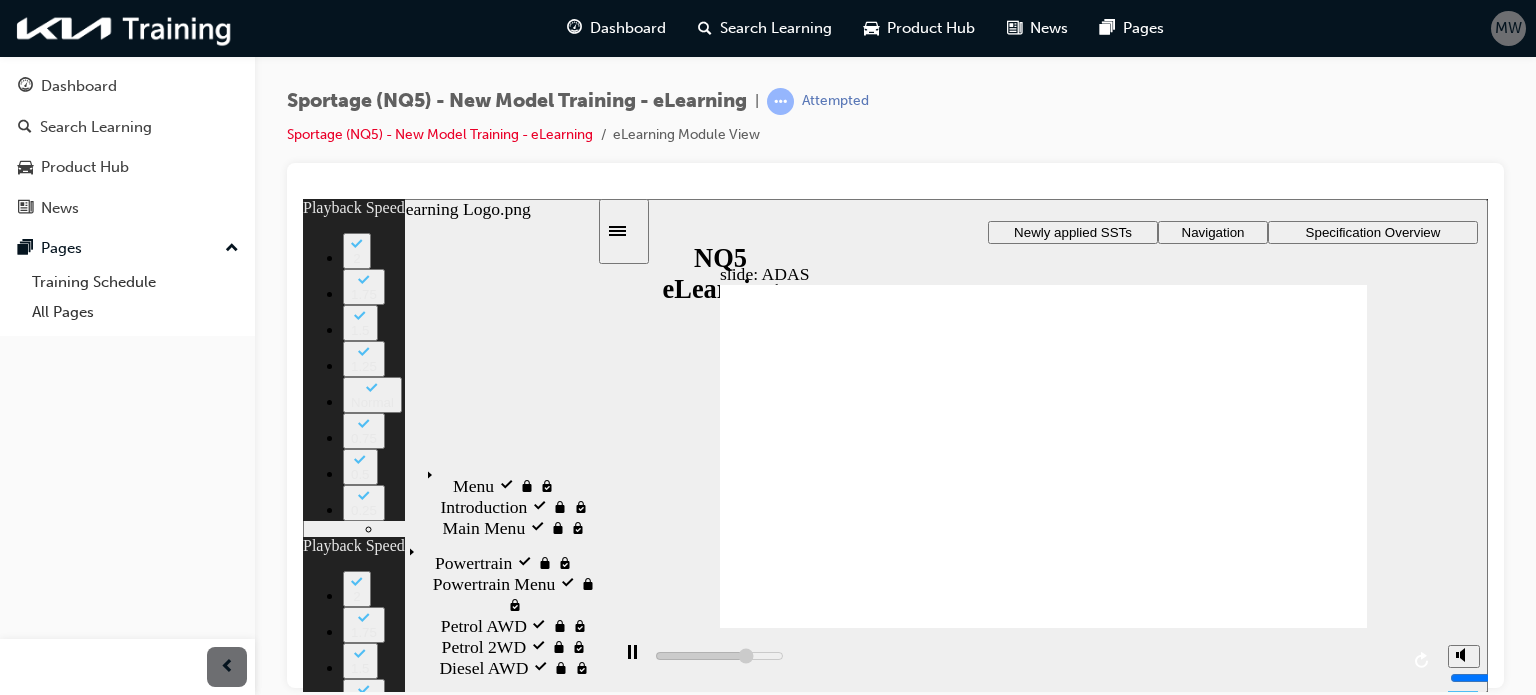 type on "17700" 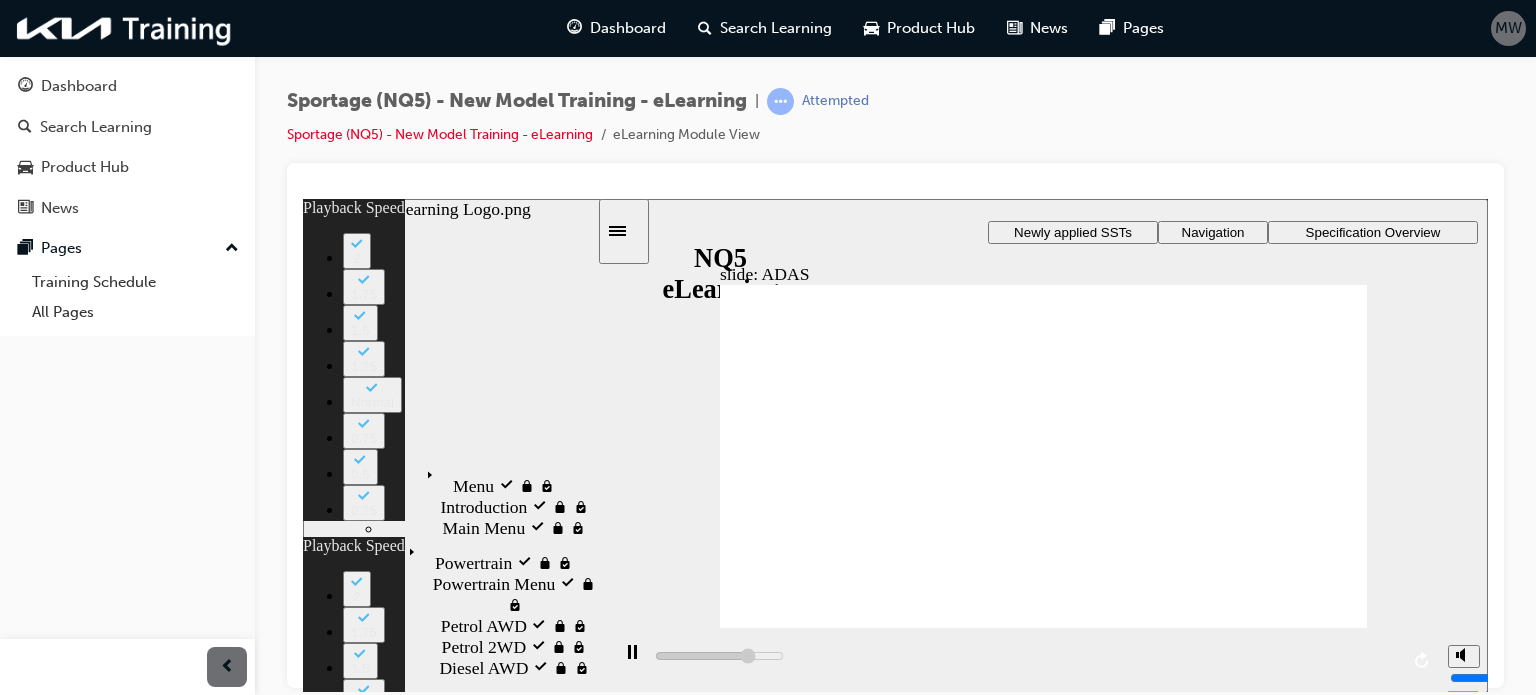 type on "18000" 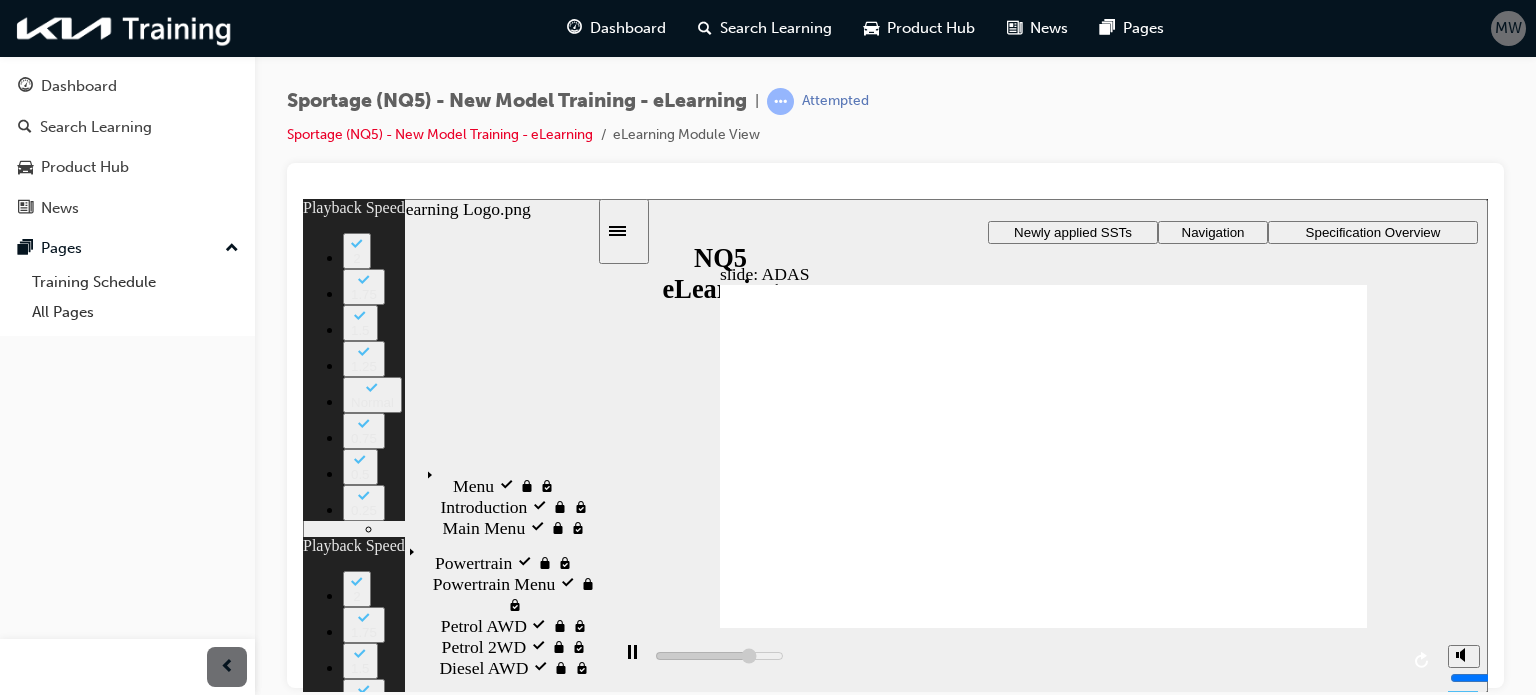 type on "18300" 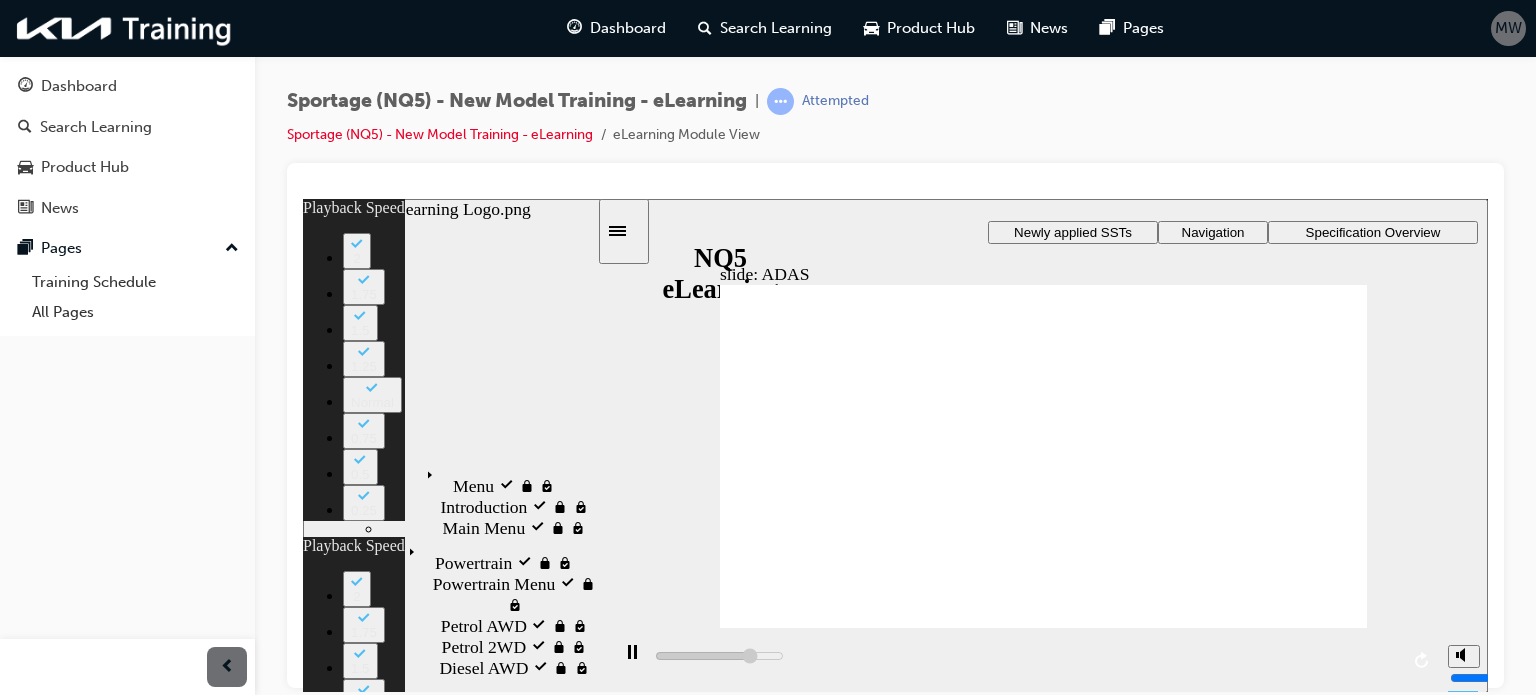 type on "18500" 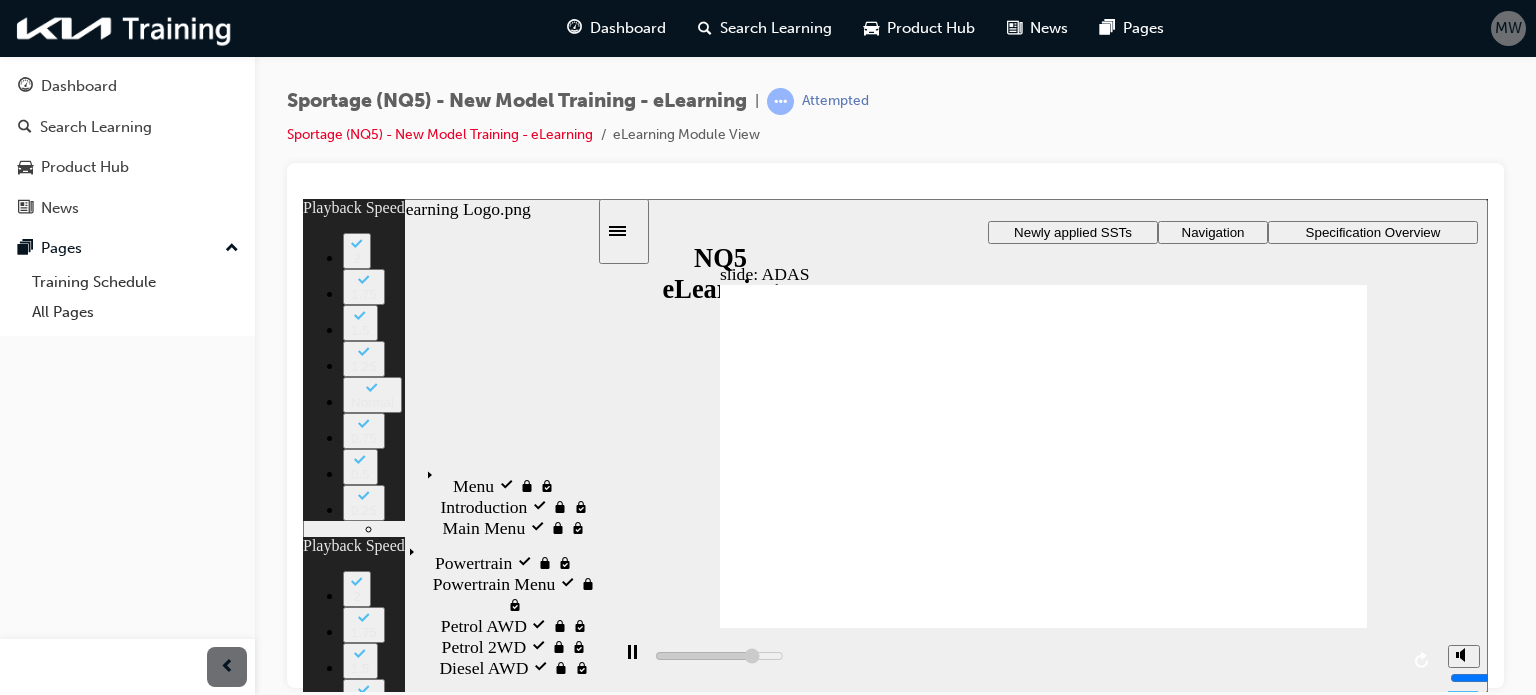 type on "18800" 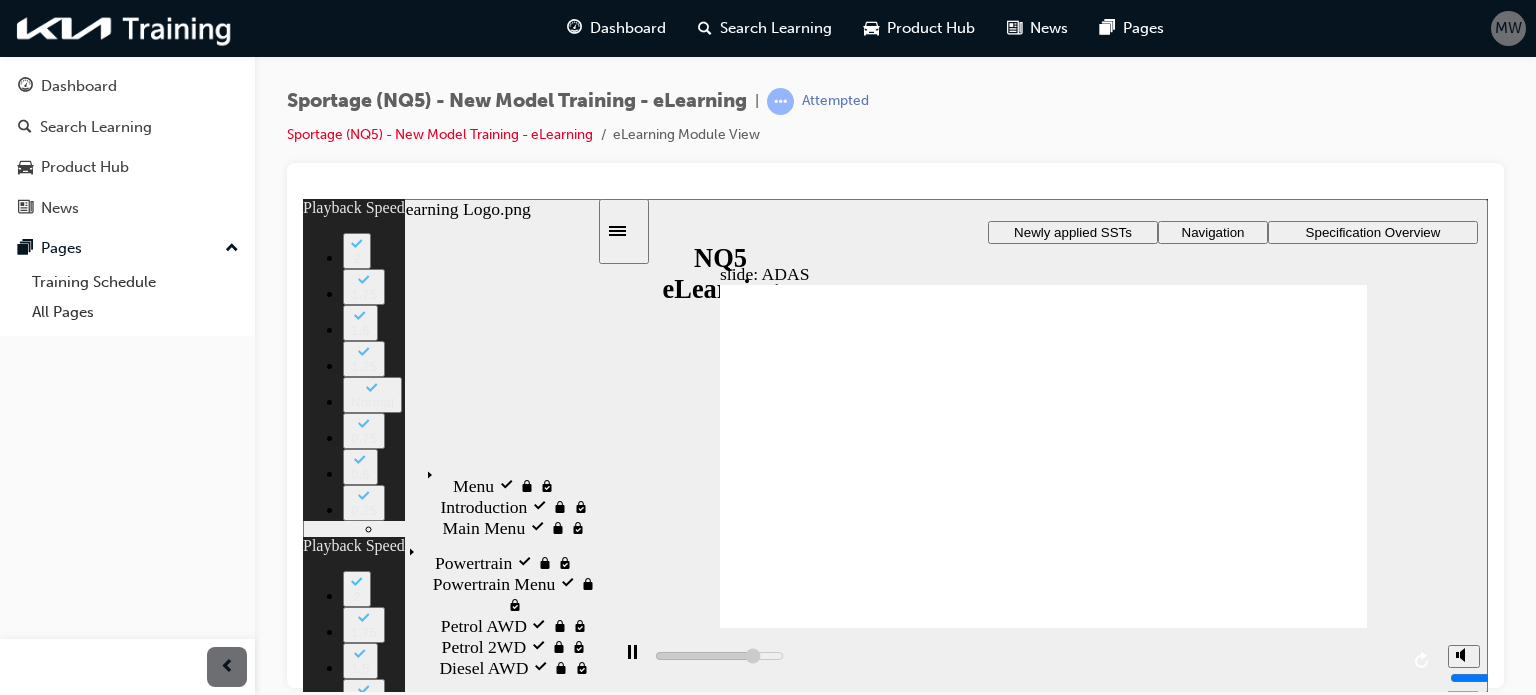type on "19100" 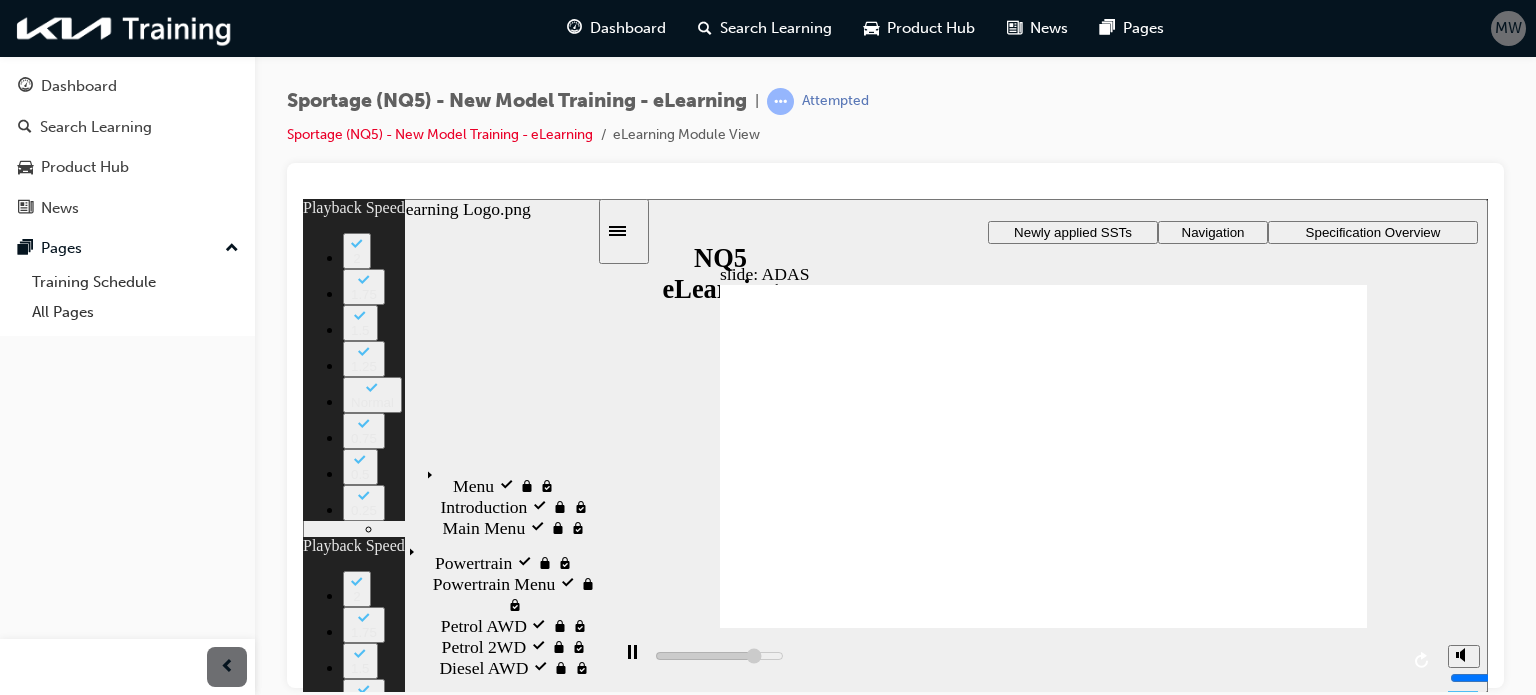 type on "19300" 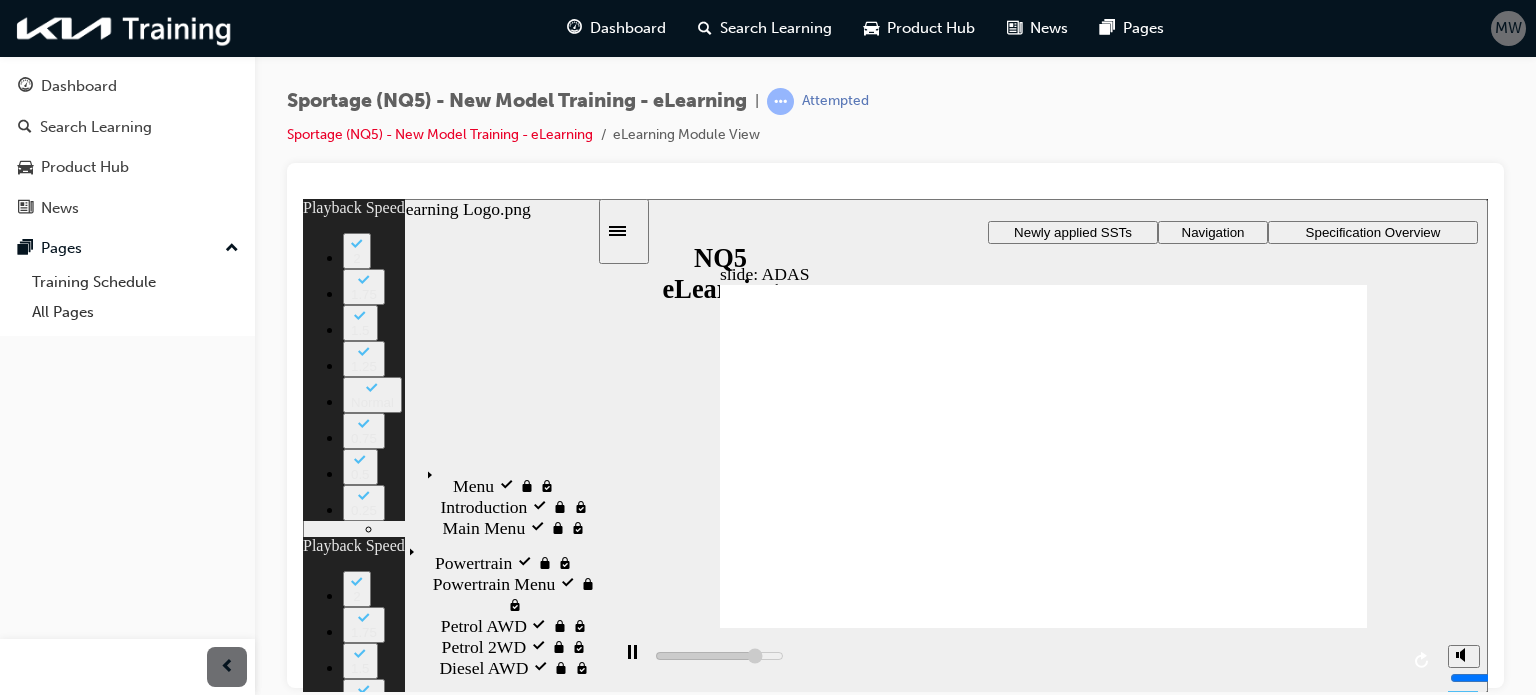 type on "19600" 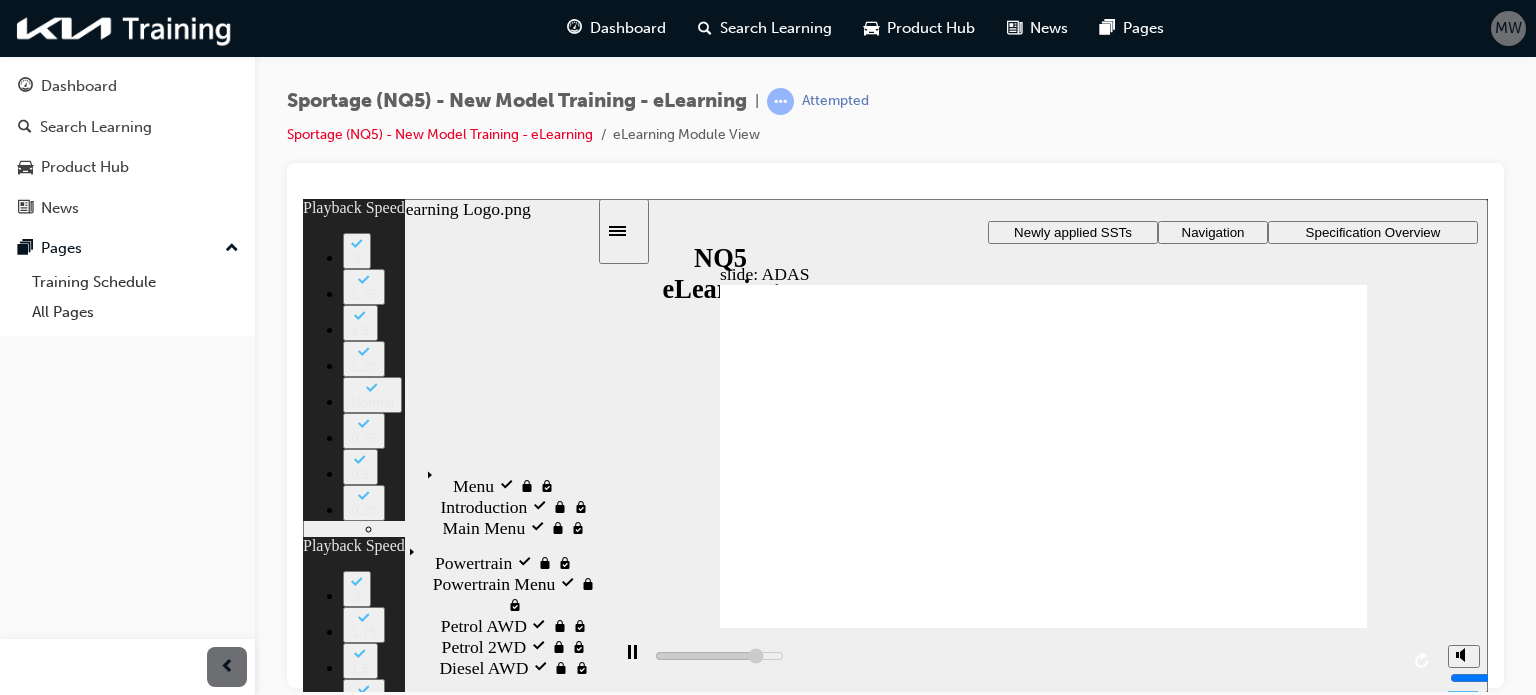 type on "19800" 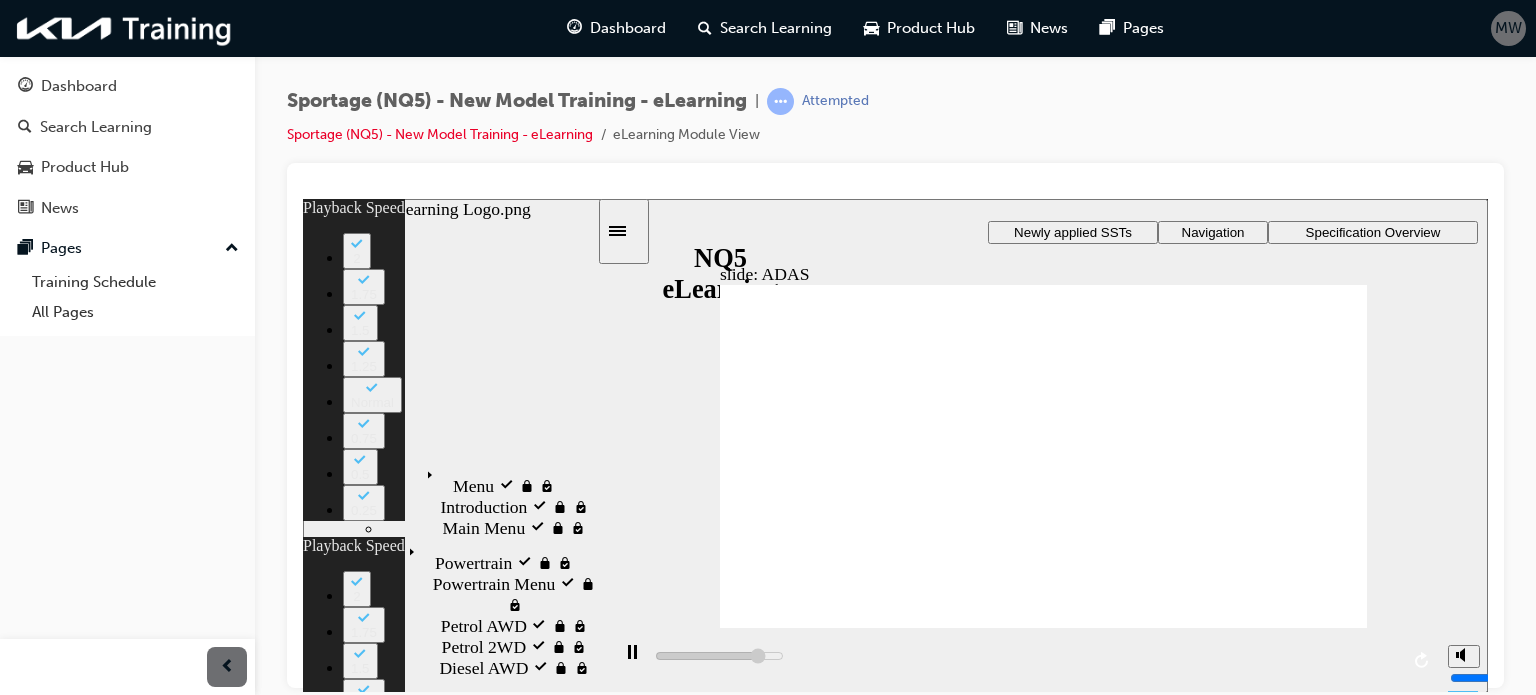 type on "20100" 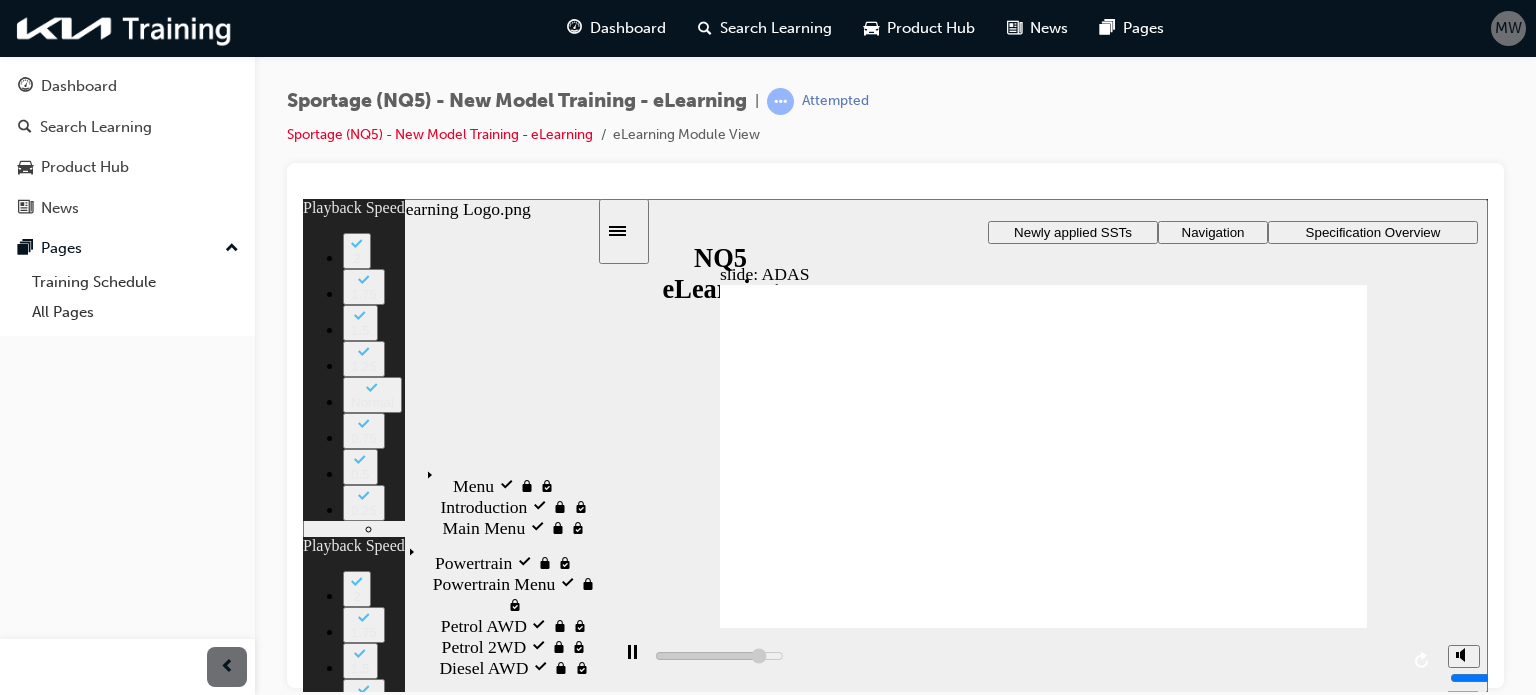 type on "20400" 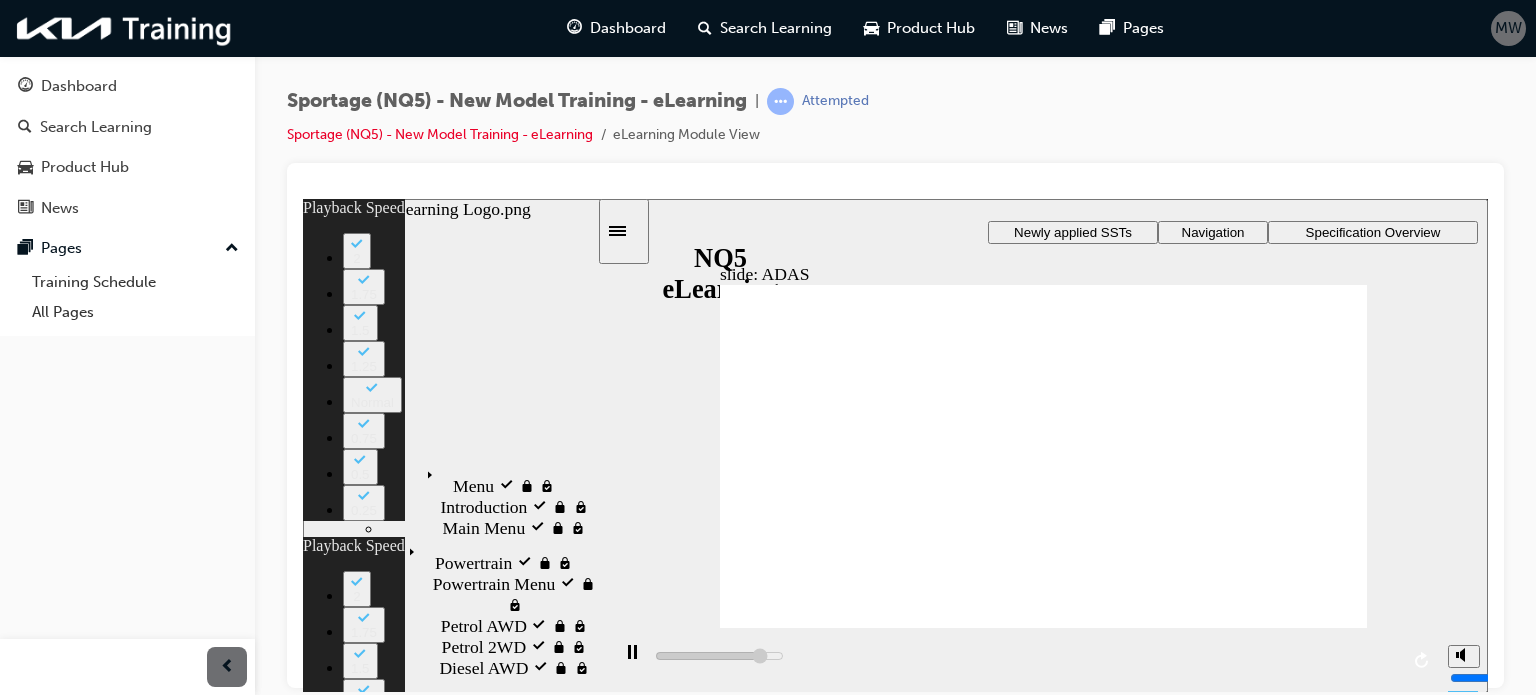 type on "20500" 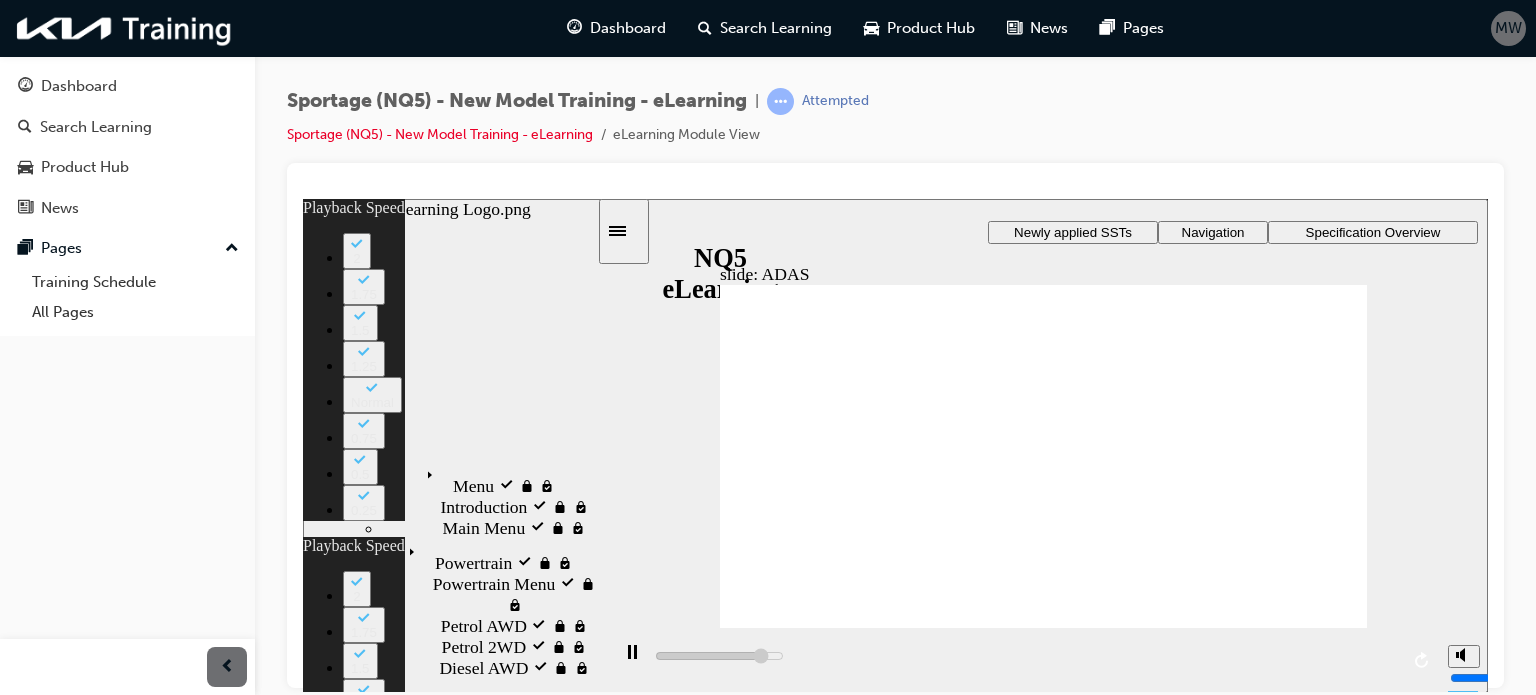 type on "20900" 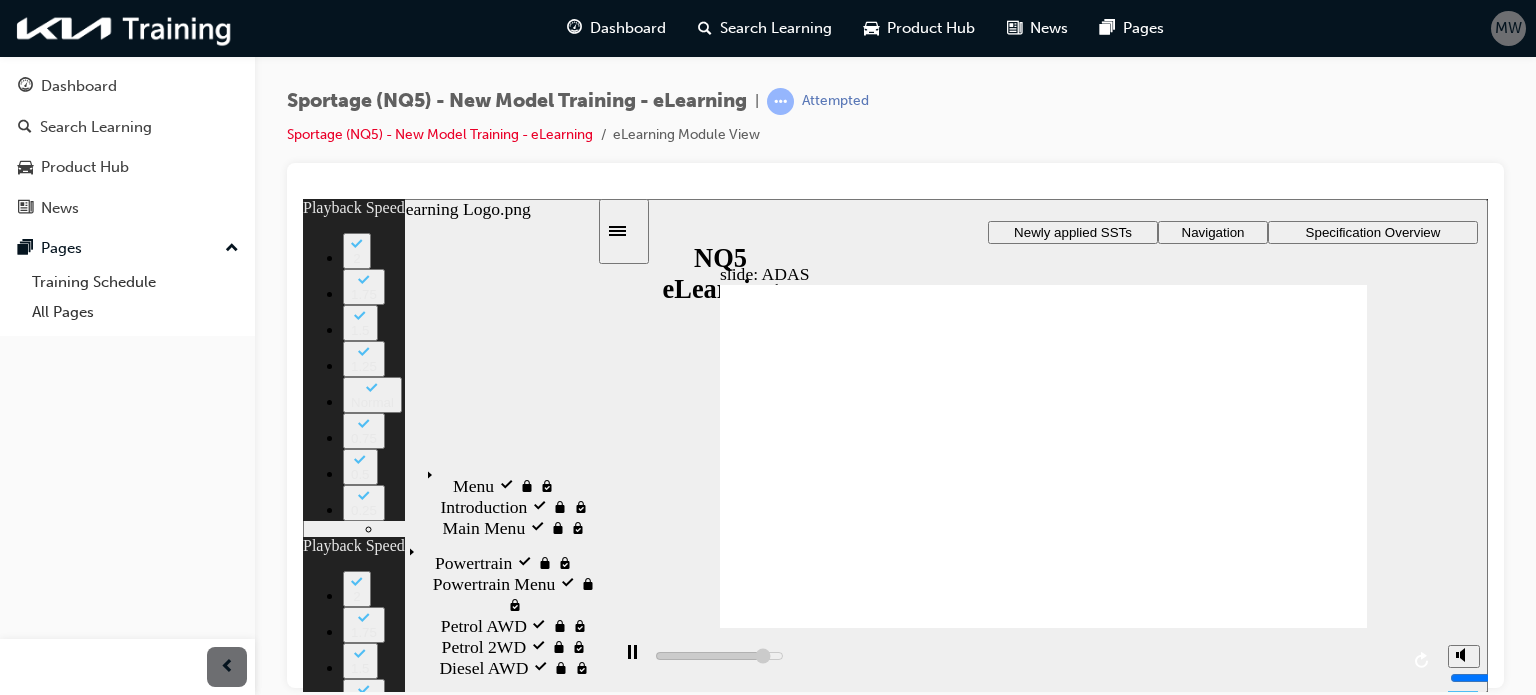 type on "21200" 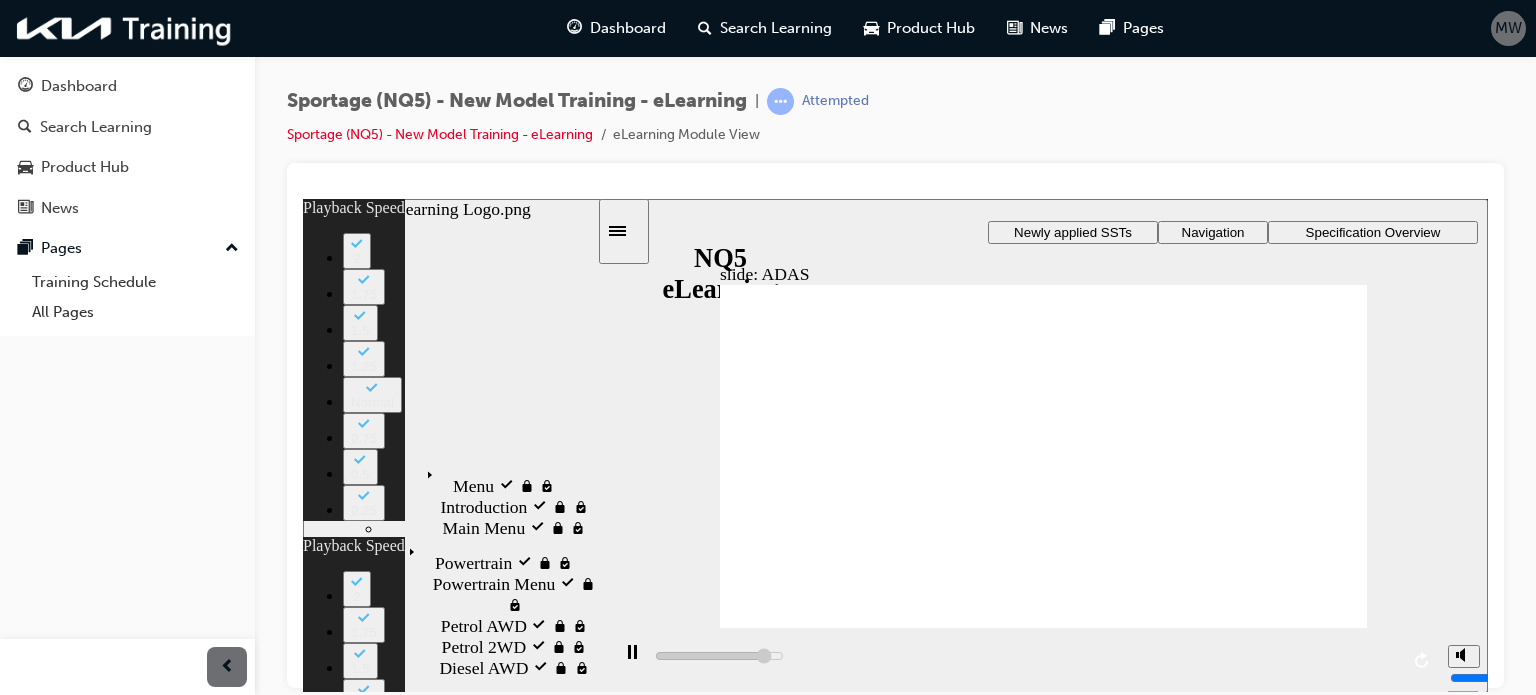 type on "21400" 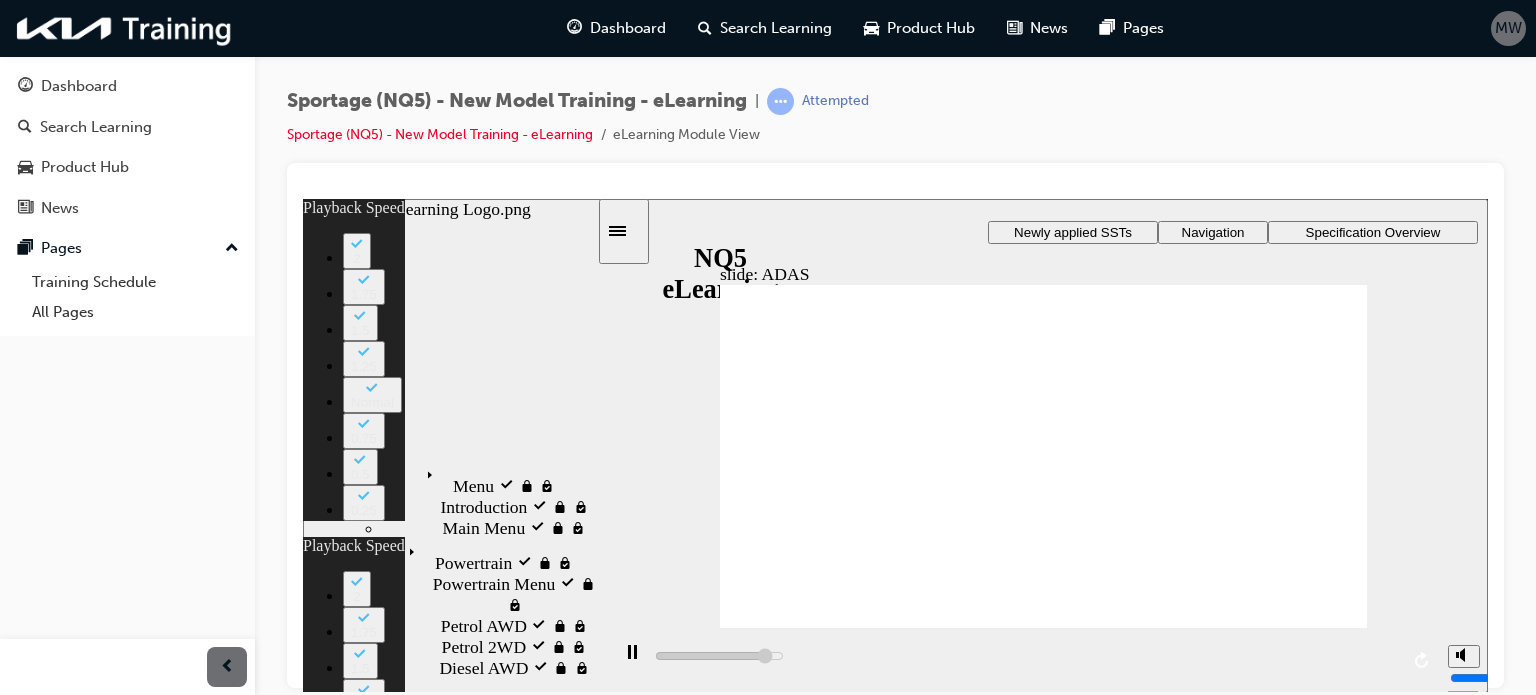 click 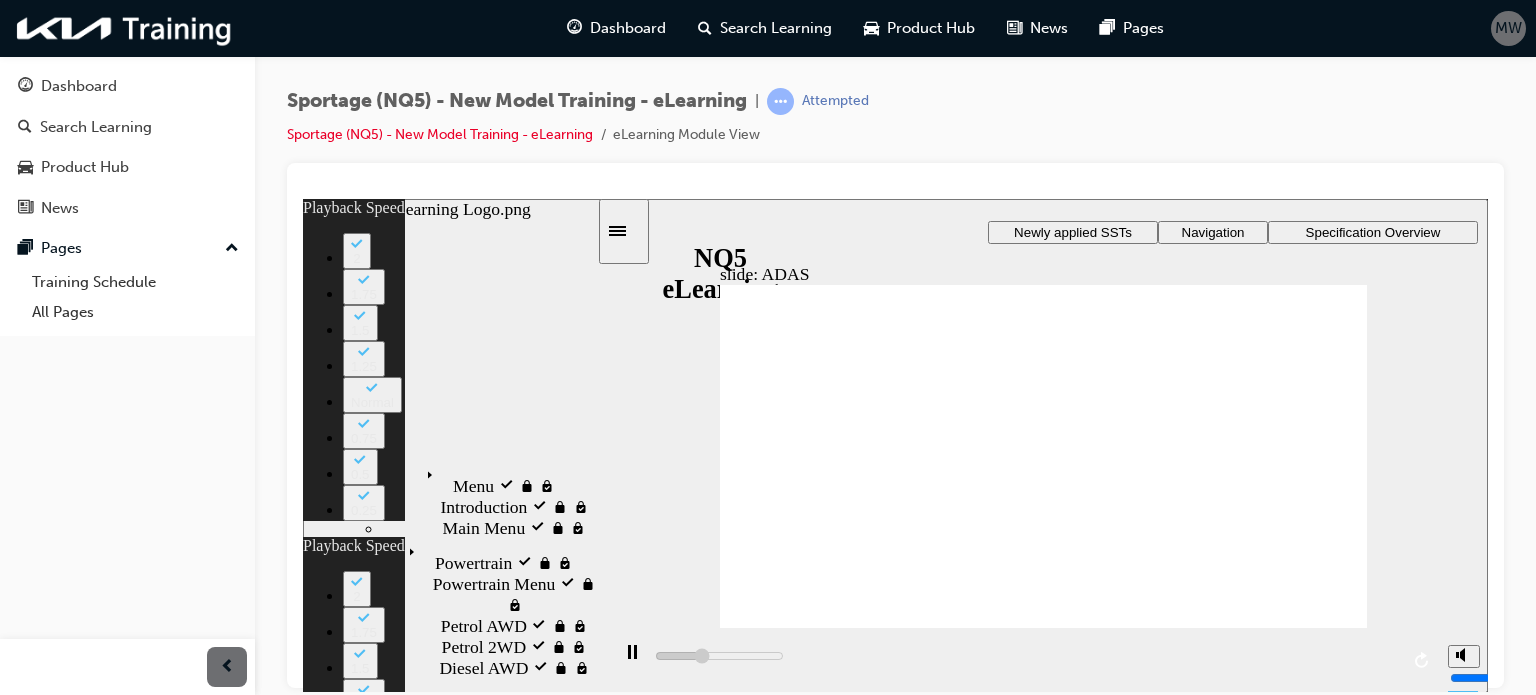 type 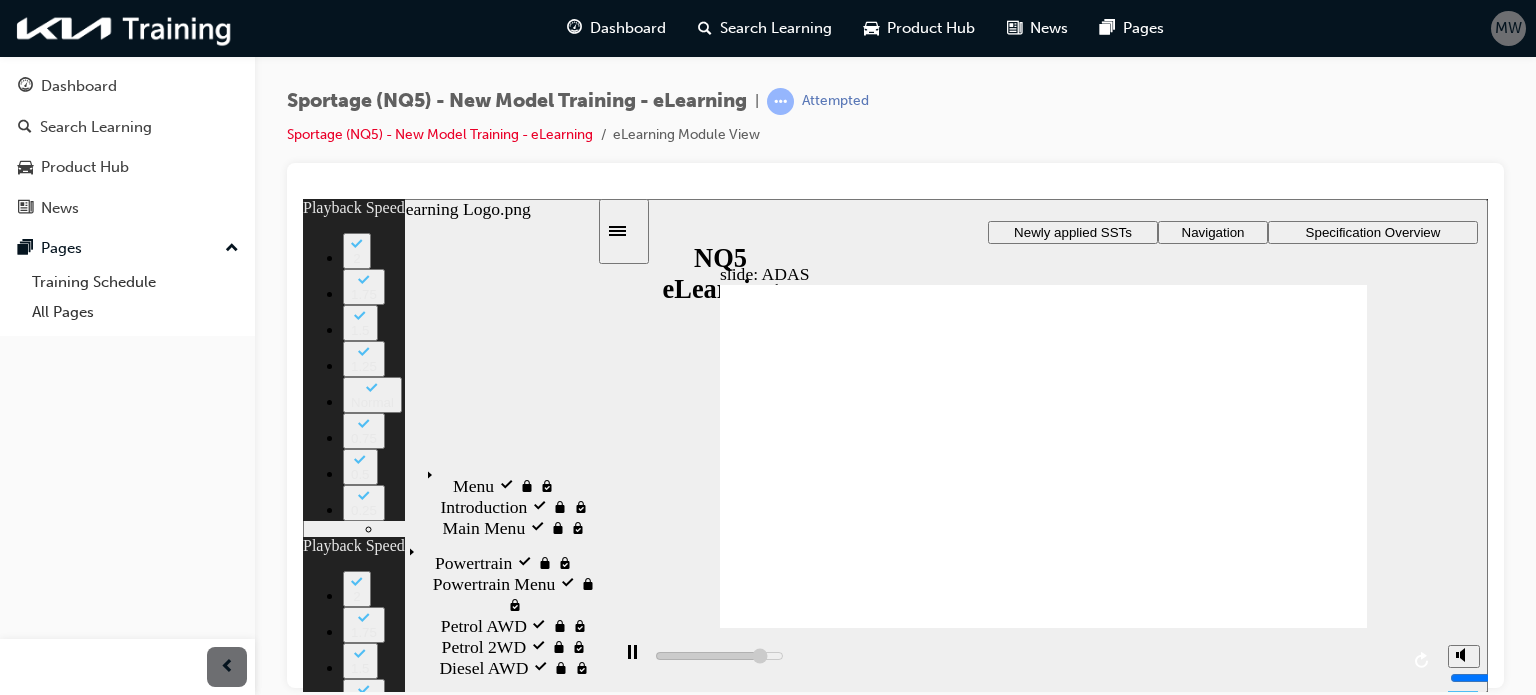 click 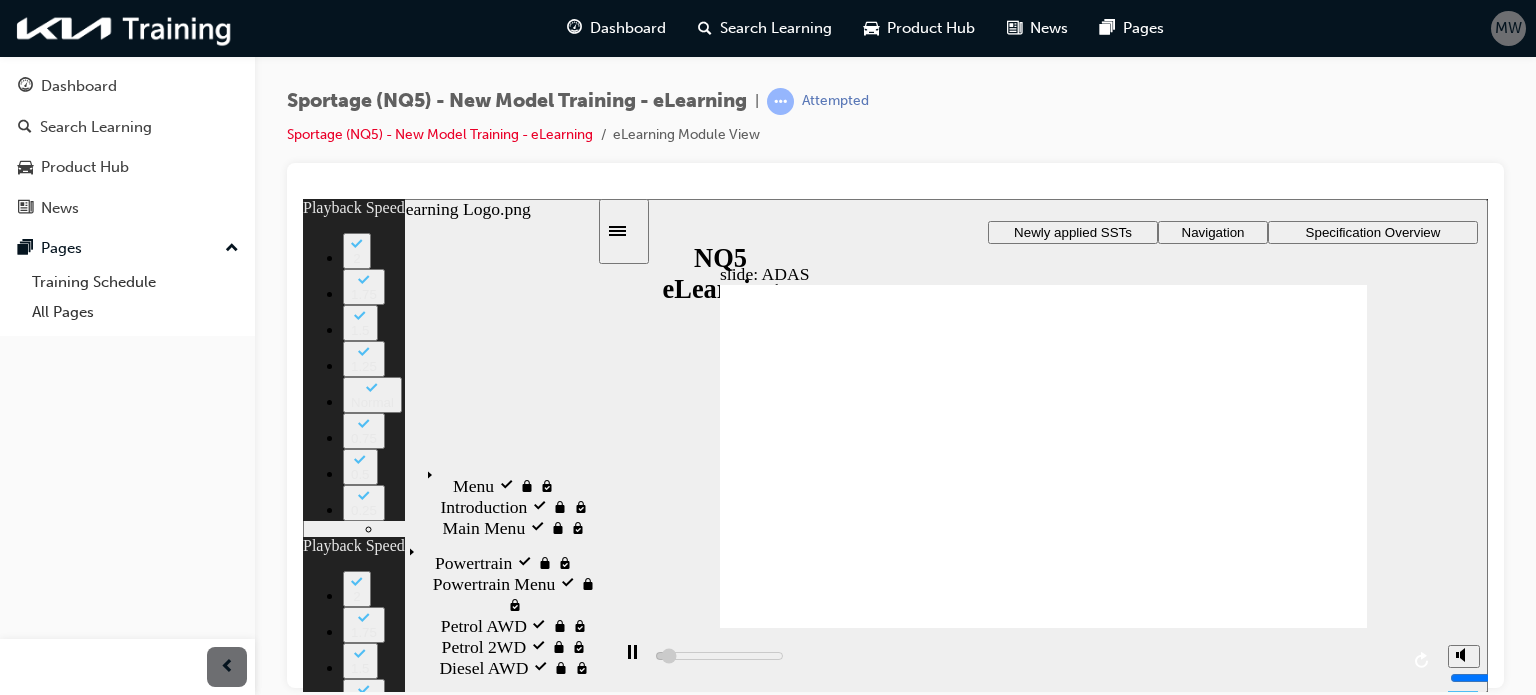 click at bounding box center (928, 3752) 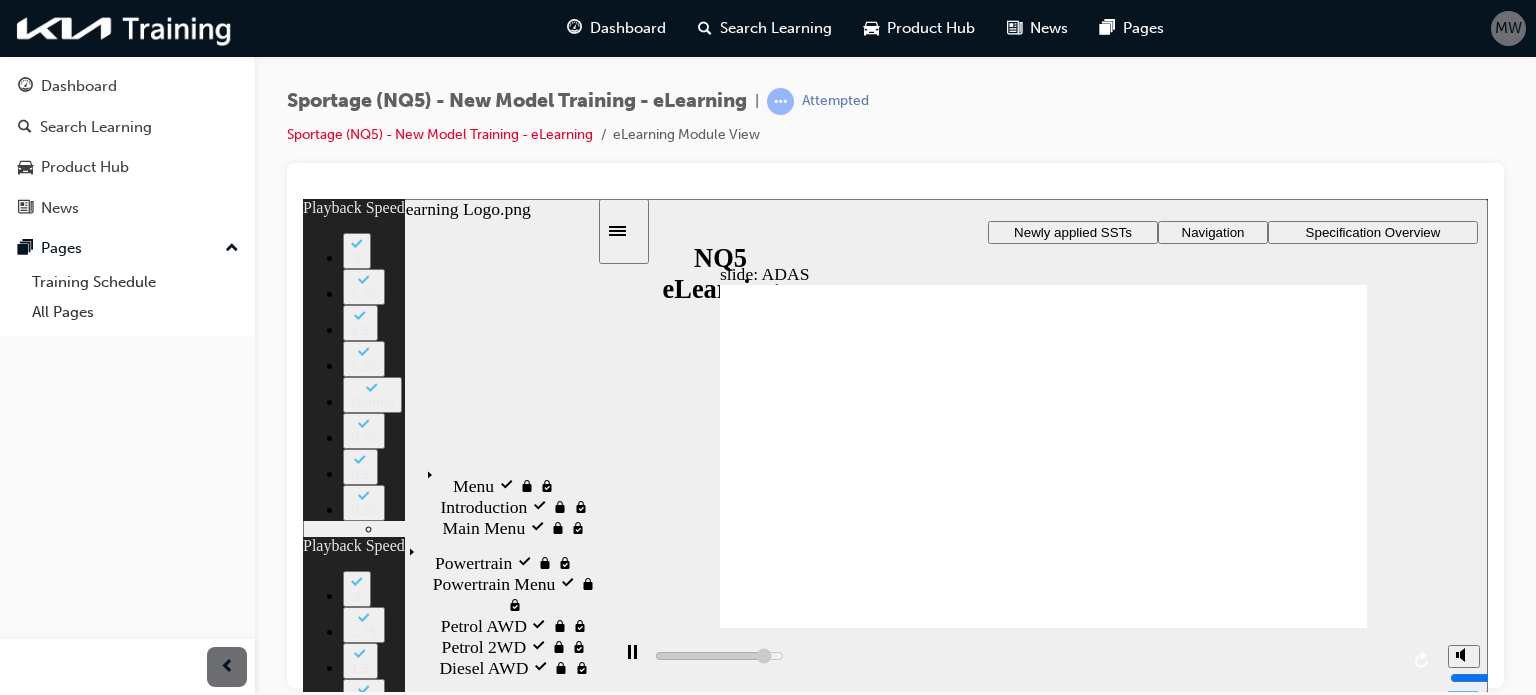 click 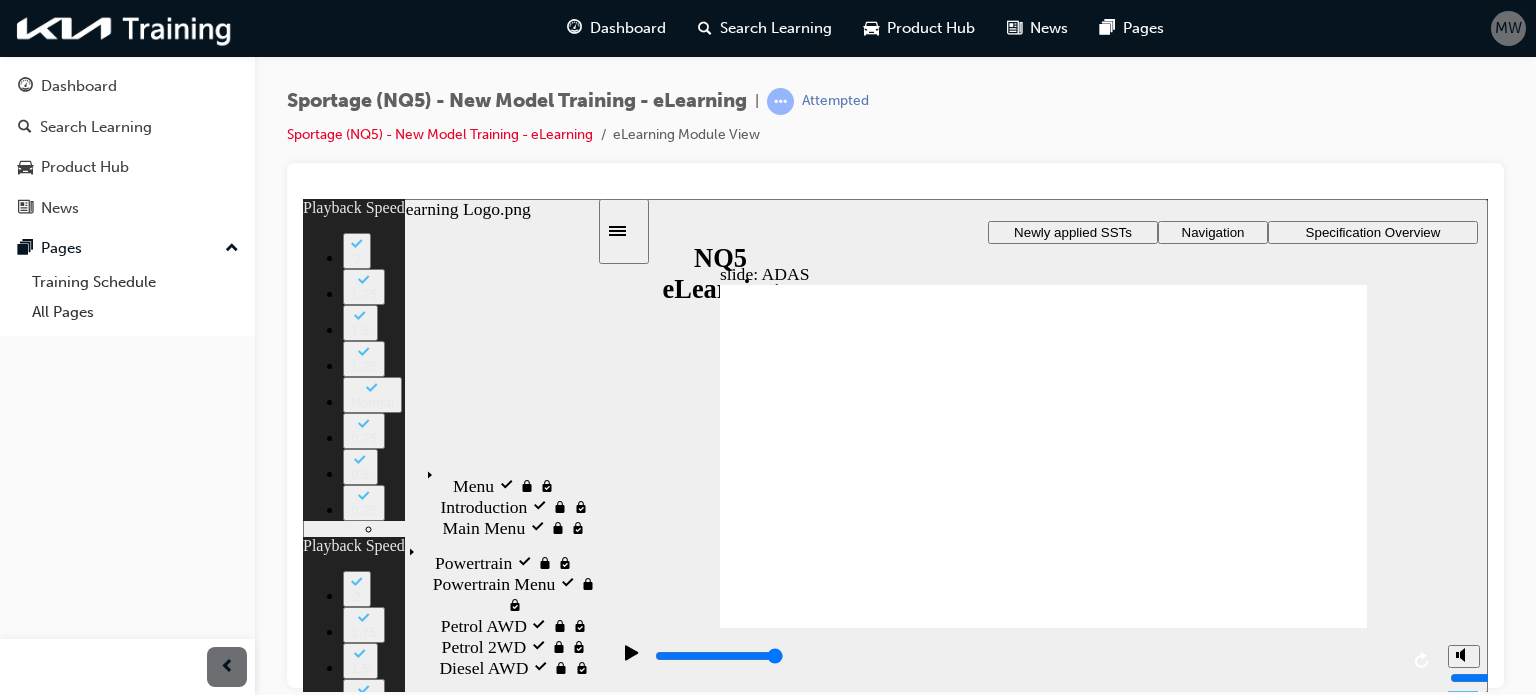 click 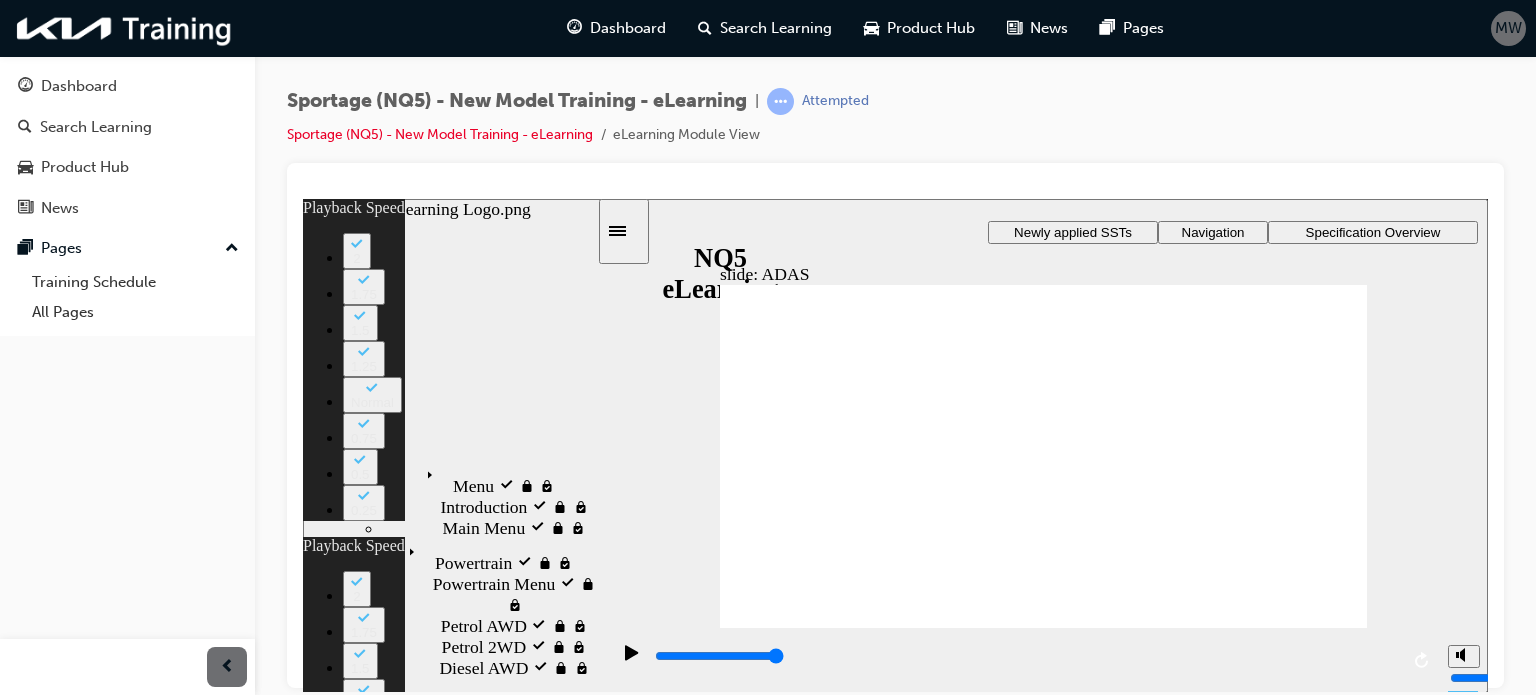 click 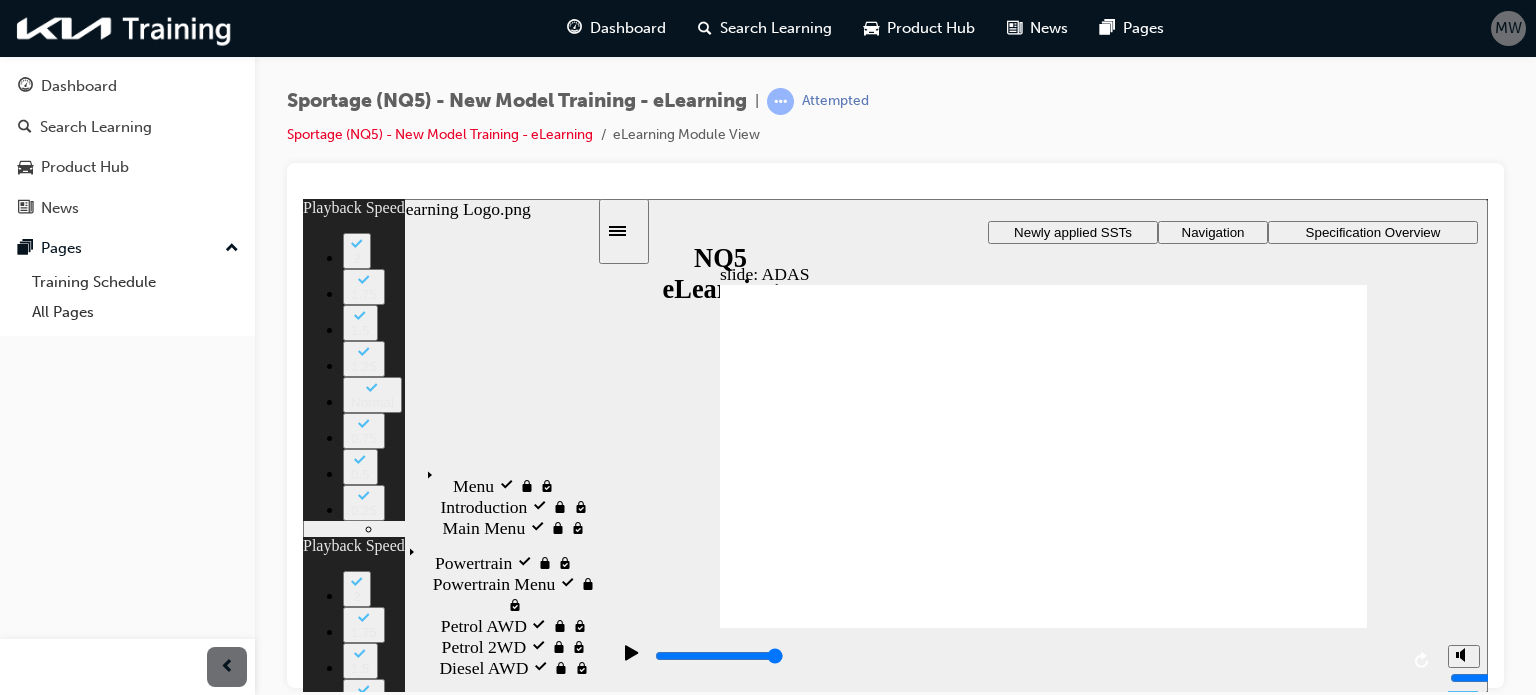click 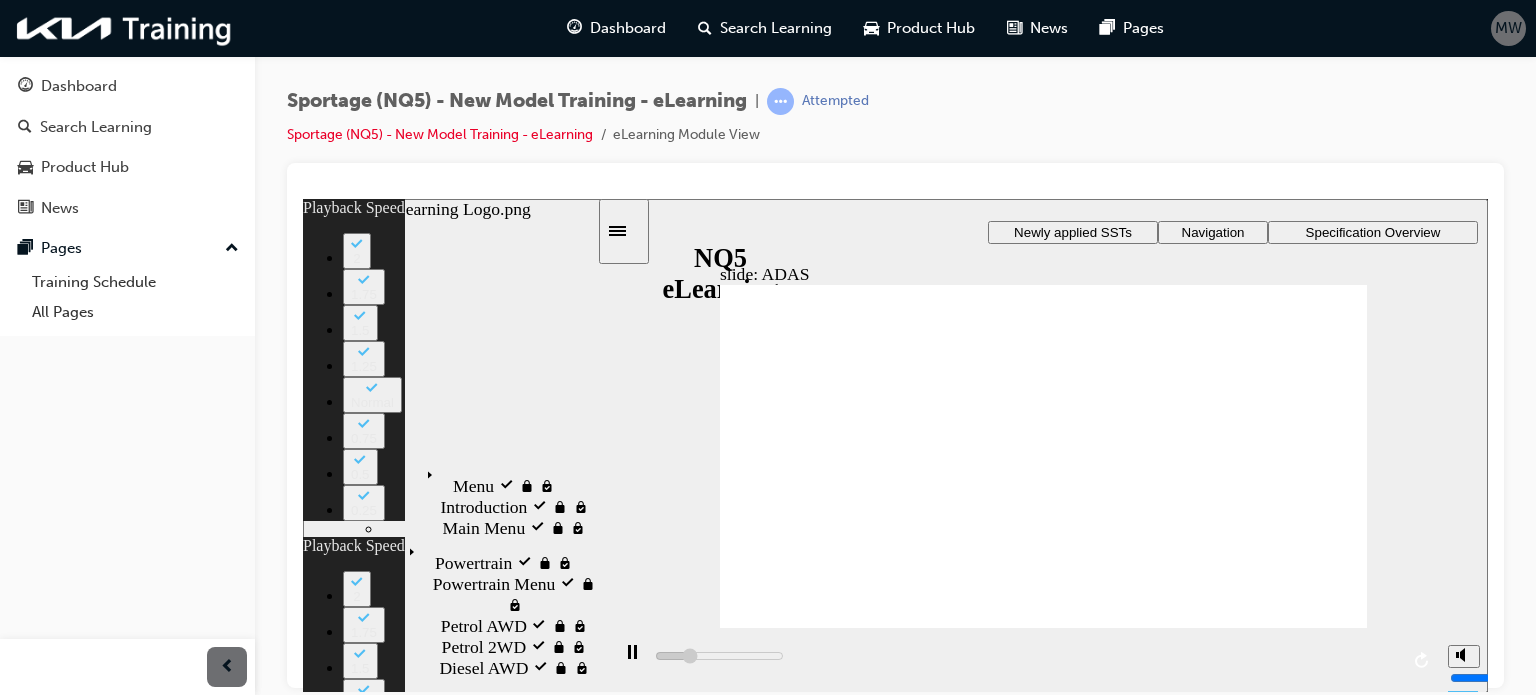 click at bounding box center [788, 5560] 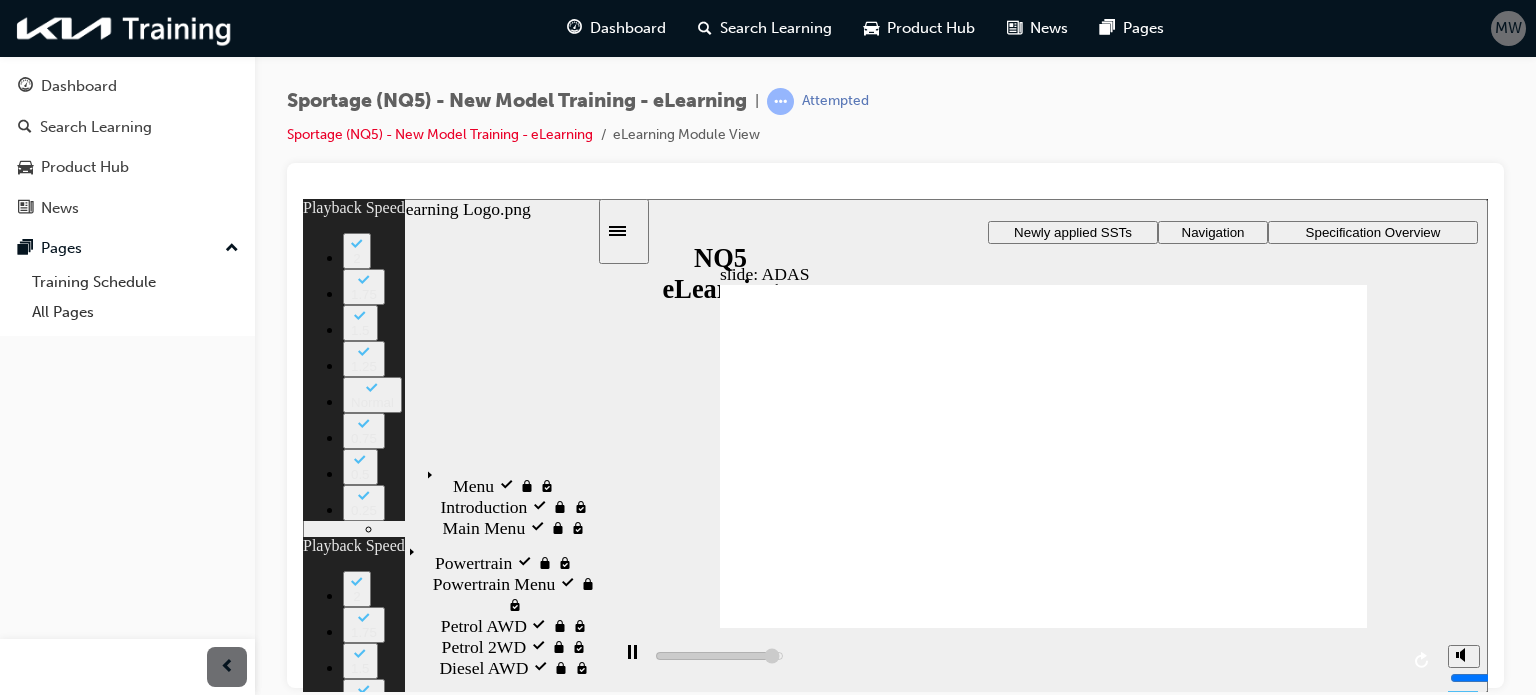 click at bounding box center (1095, 5692) 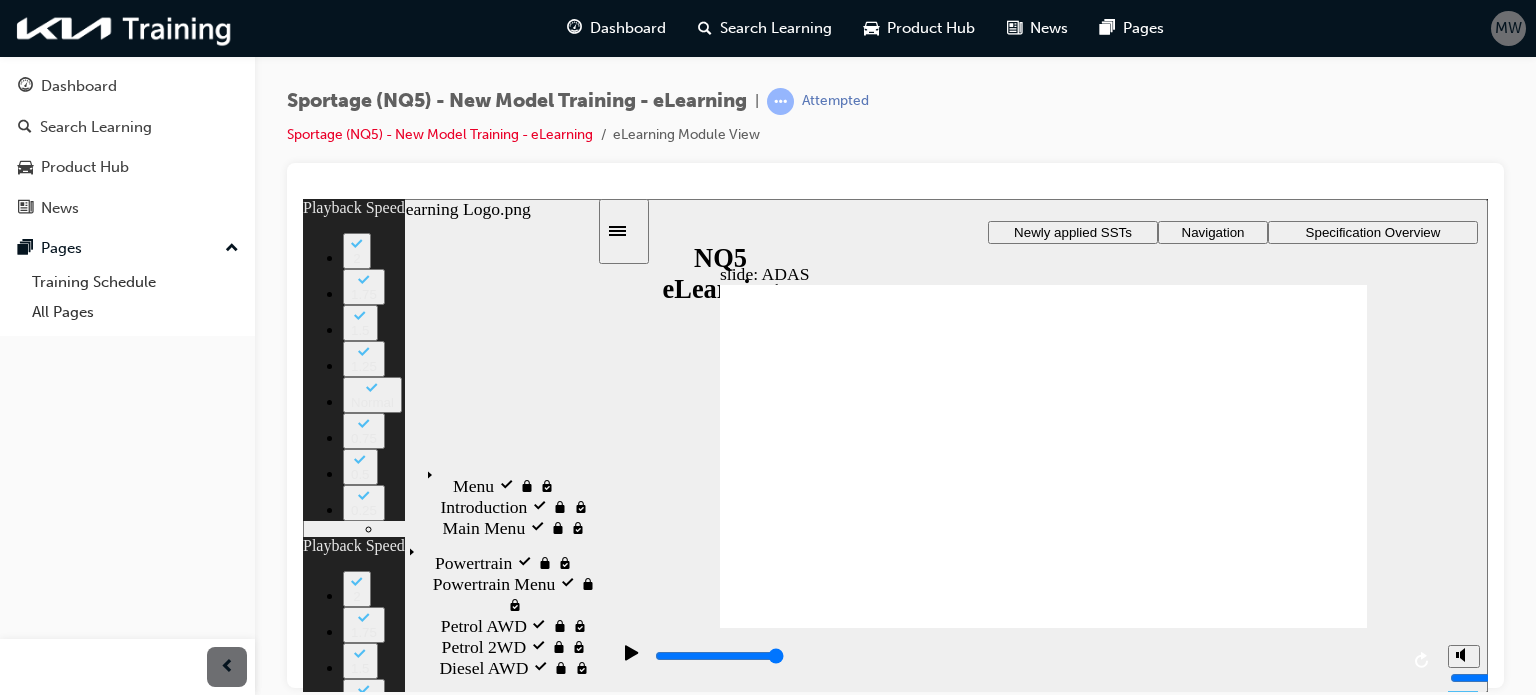 click at bounding box center [788, 5560] 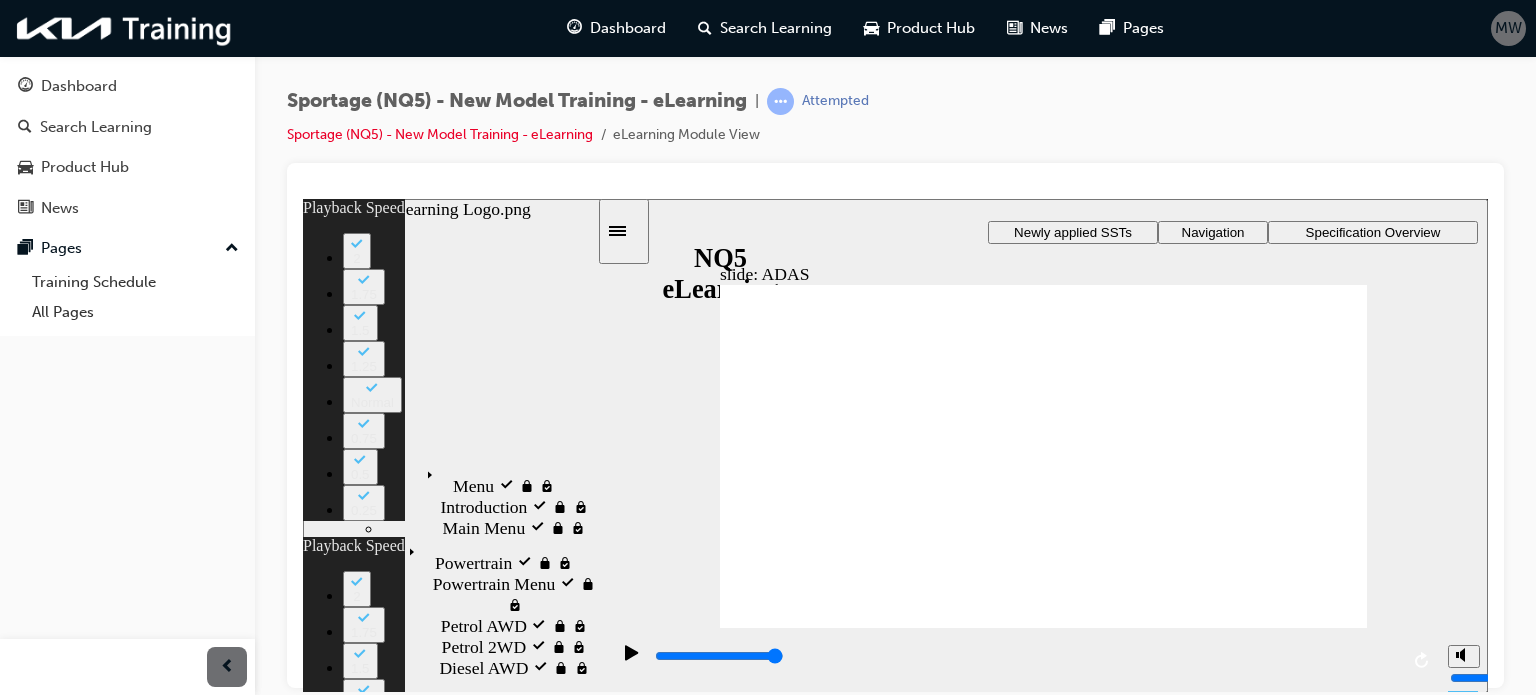click 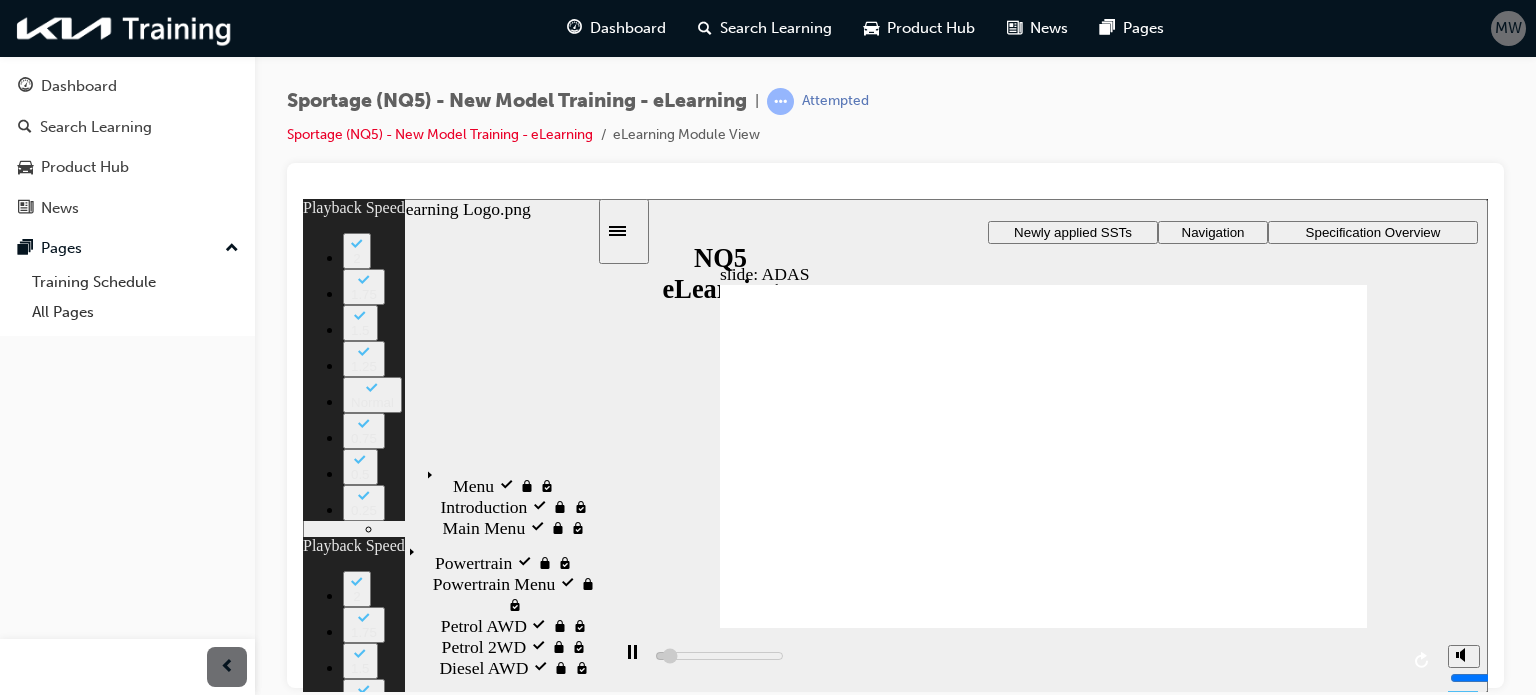 click at bounding box center [771, 5928] 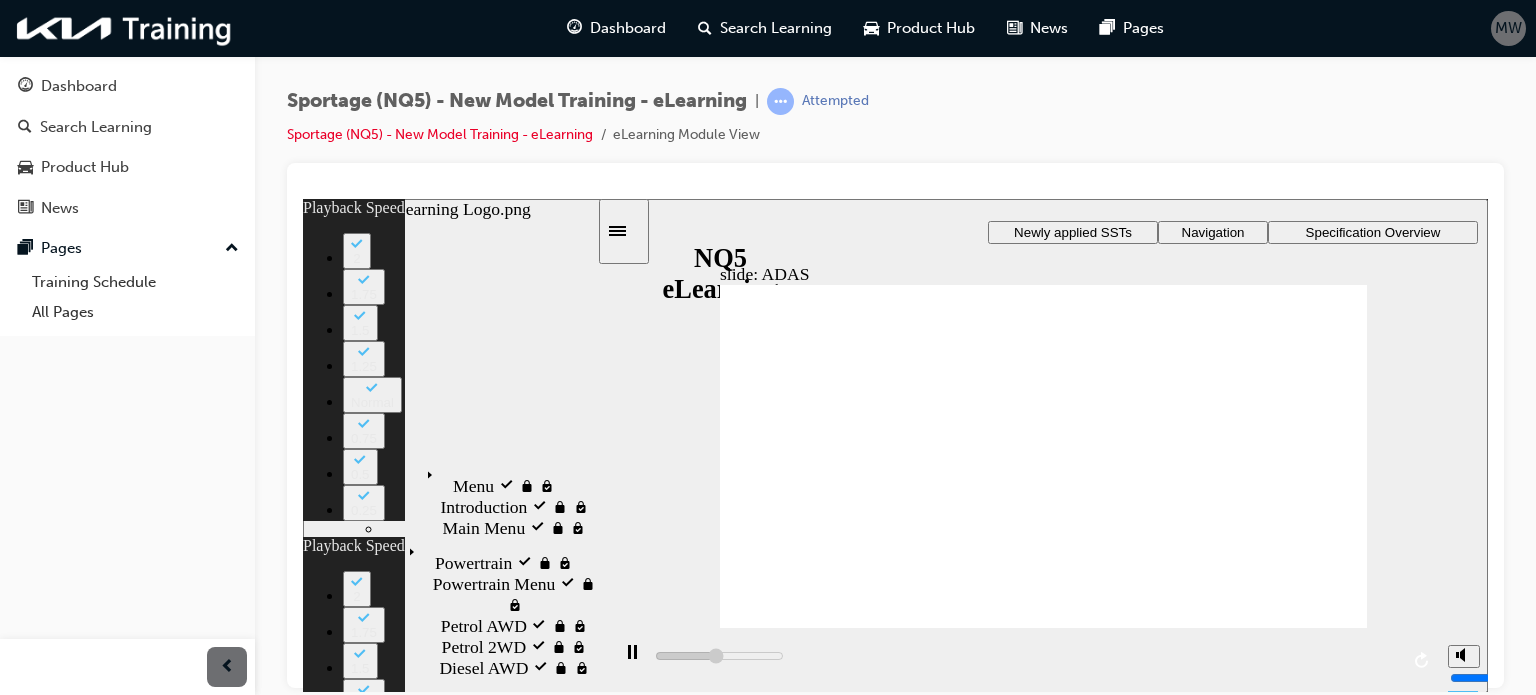 click at bounding box center (771, 5983) 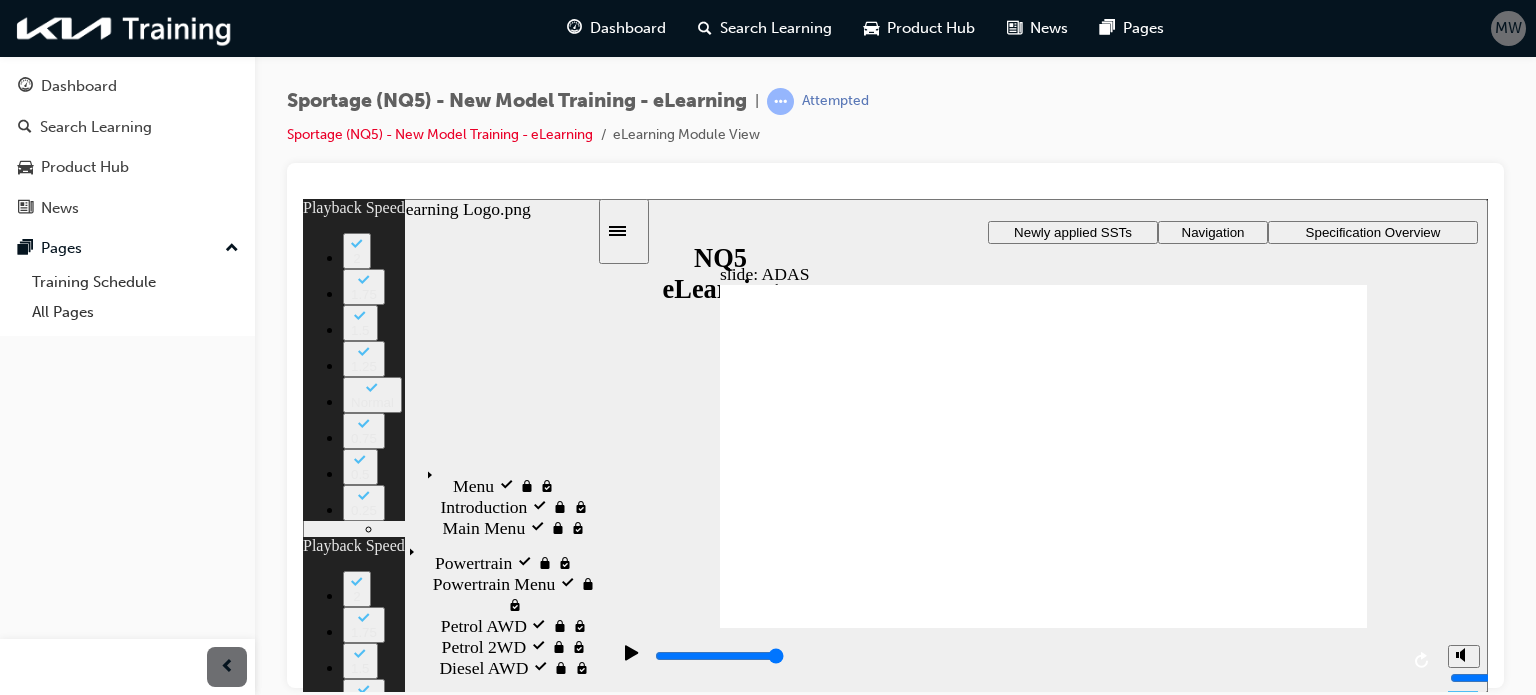 click 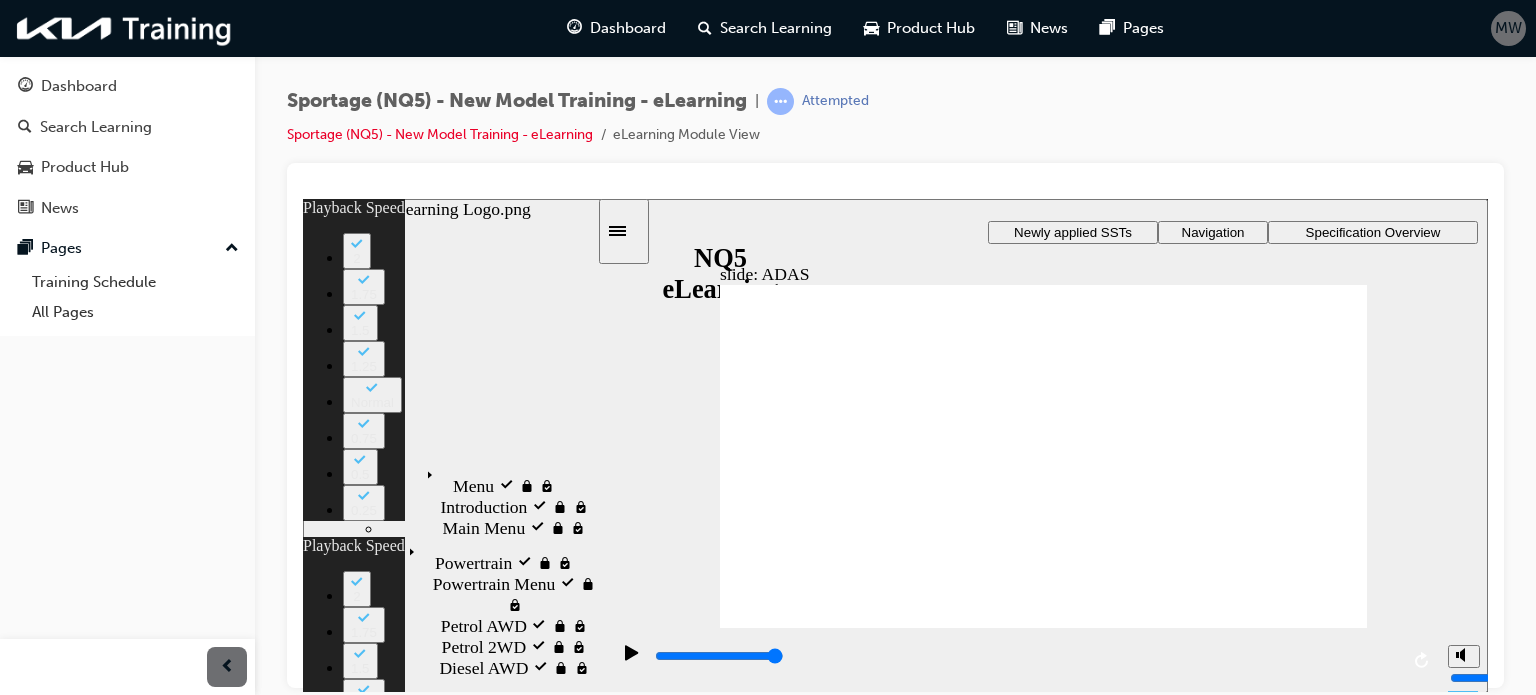 click 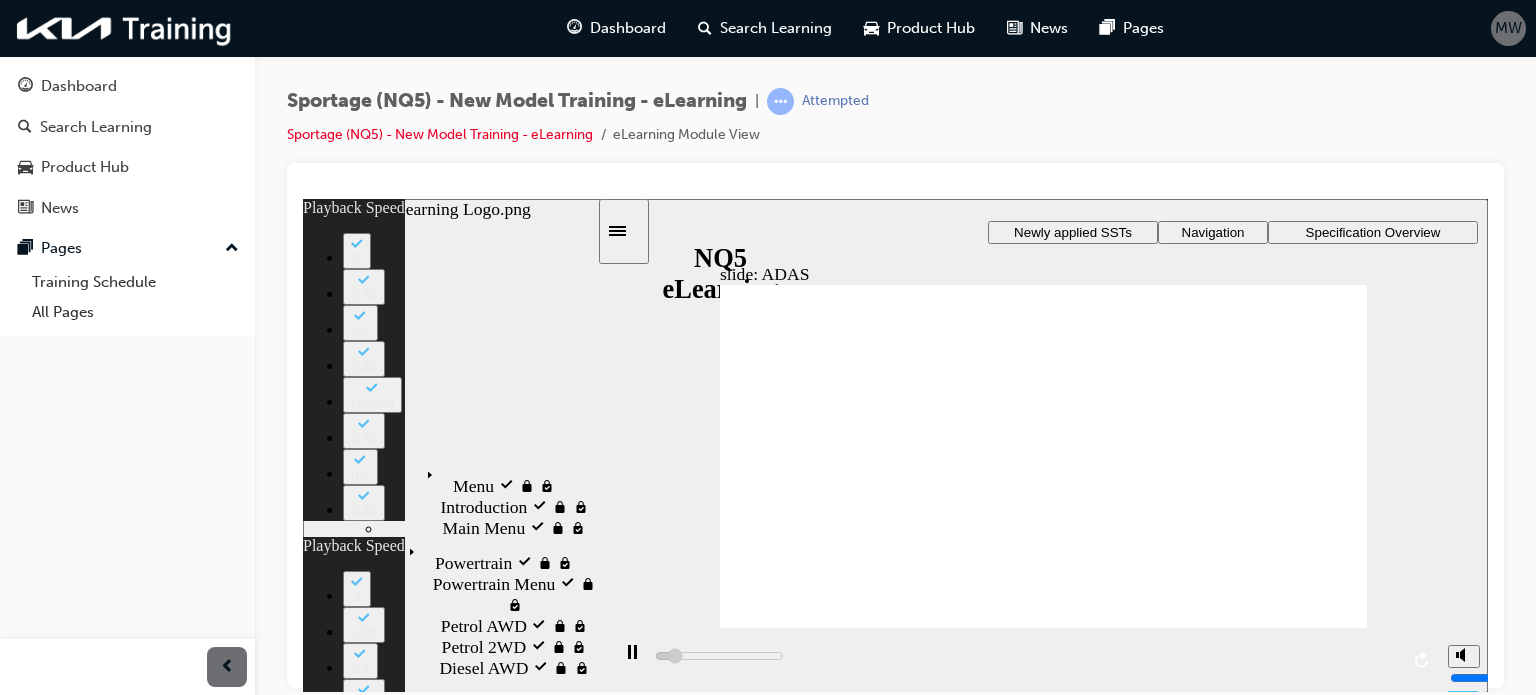 click at bounding box center [926, 4089] 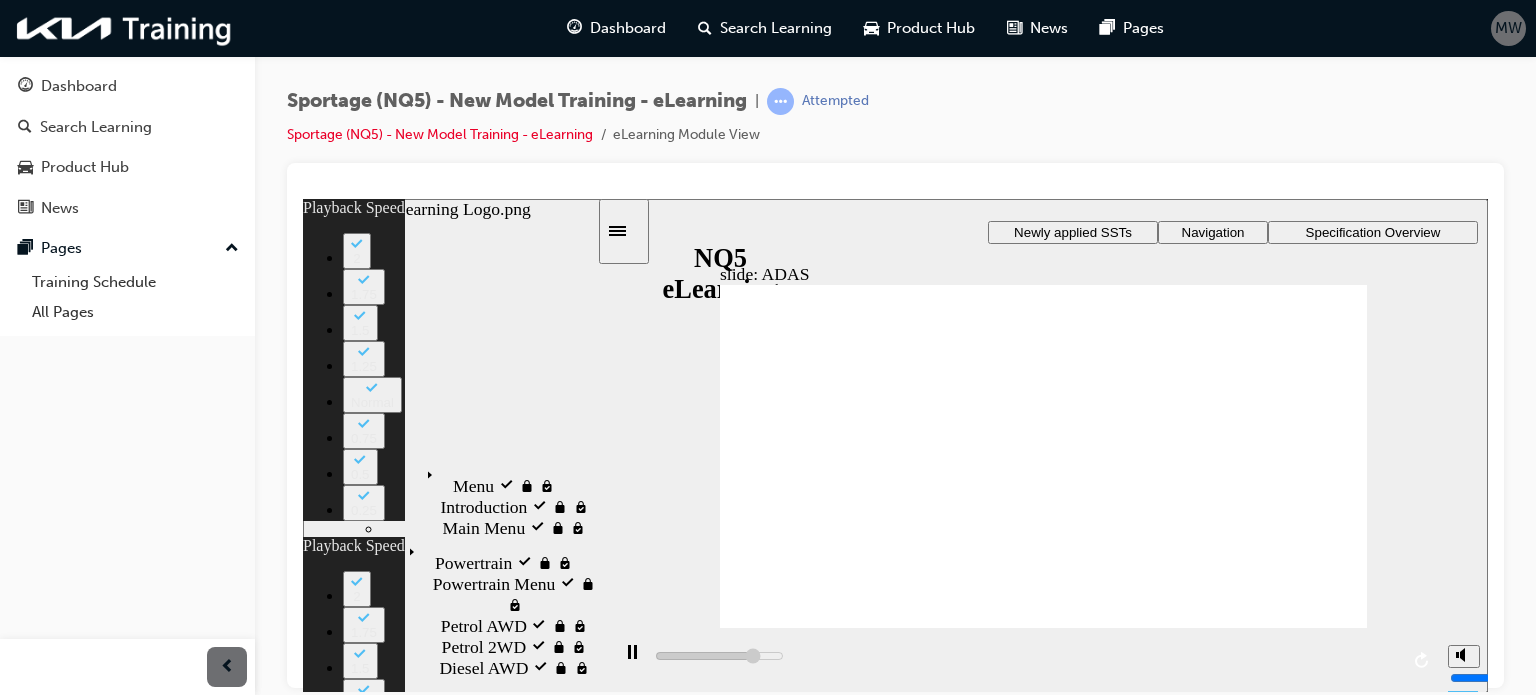 click 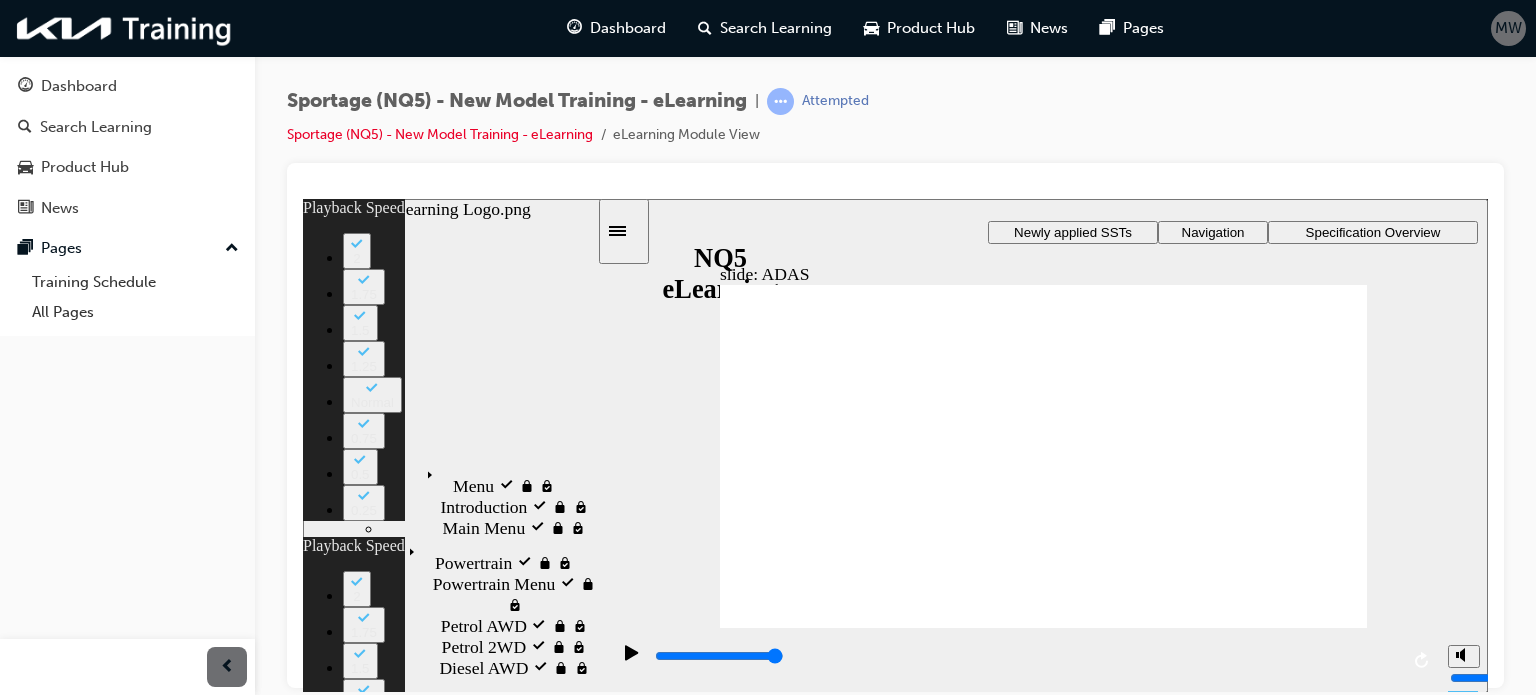 click 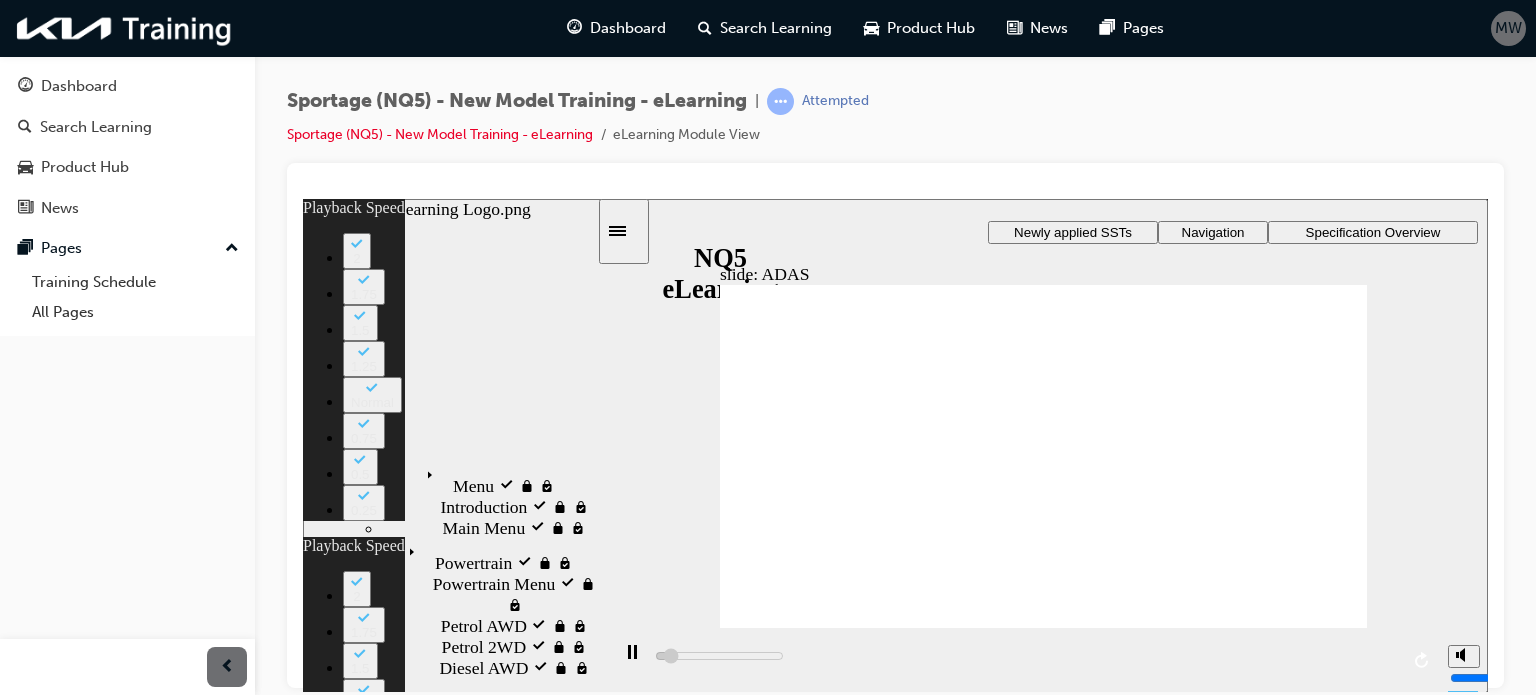 click at bounding box center [870, 6117] 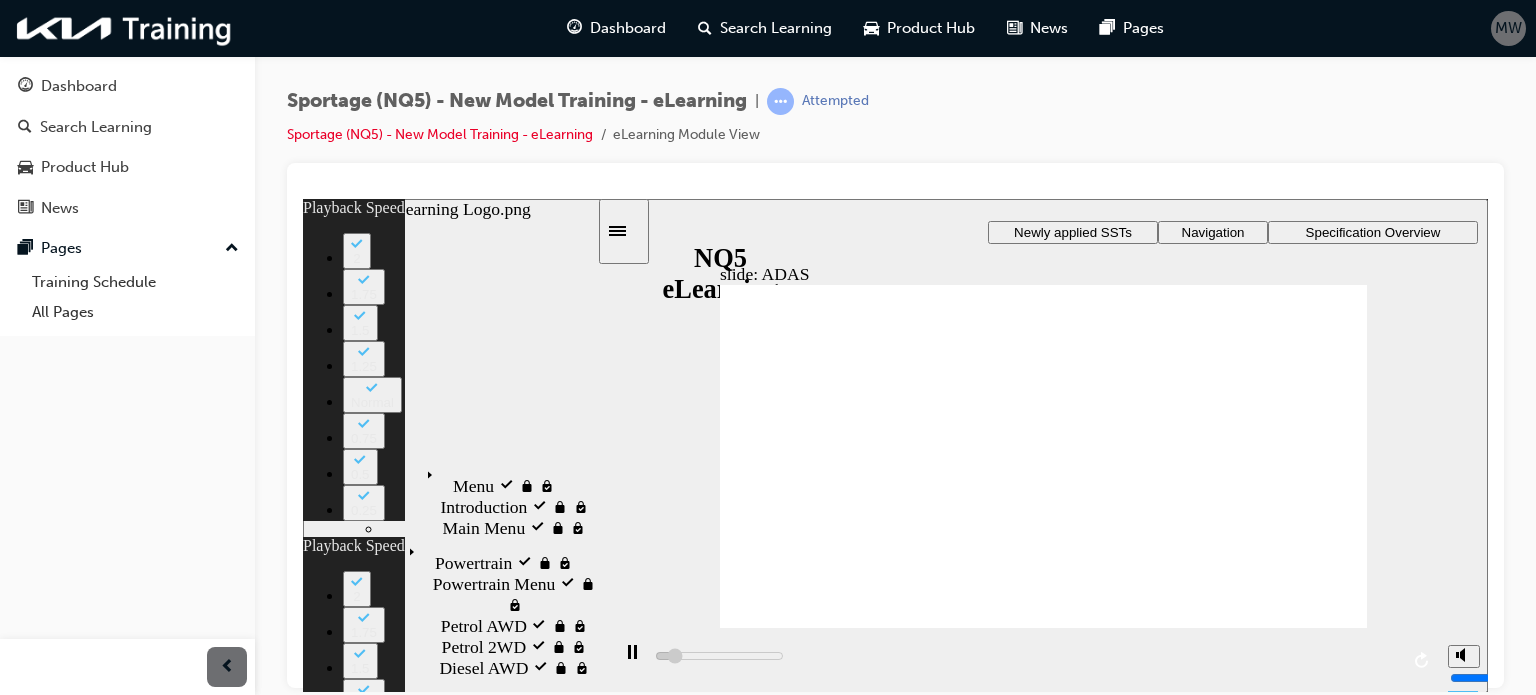 click at bounding box center (780, 6150) 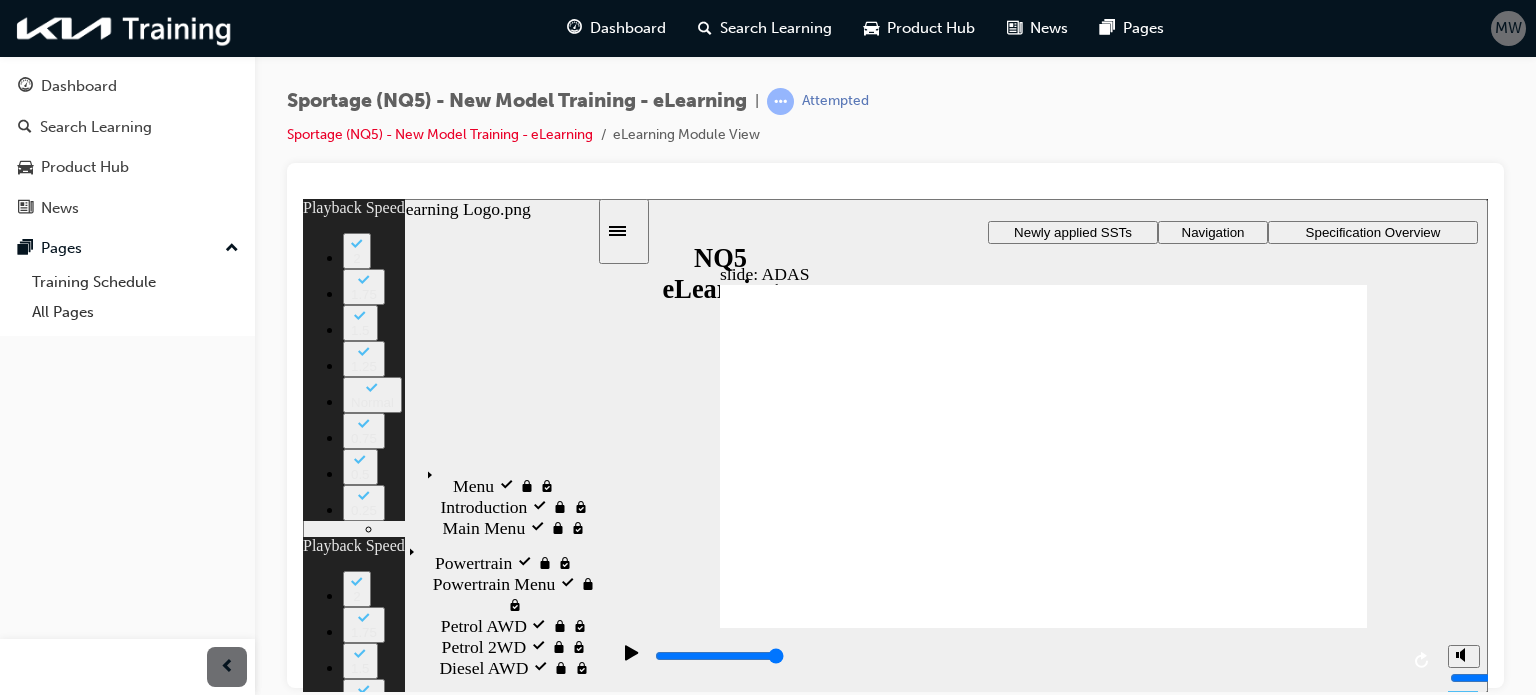 click 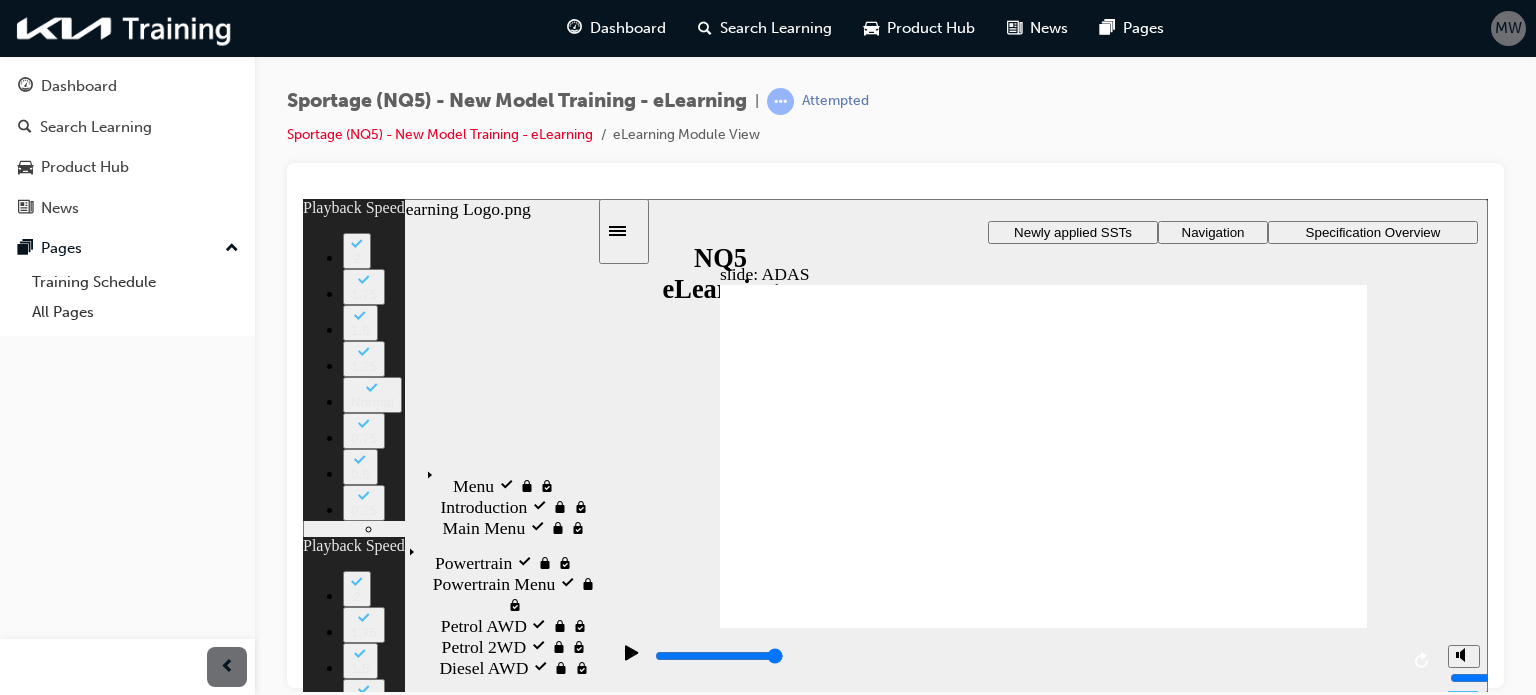 click 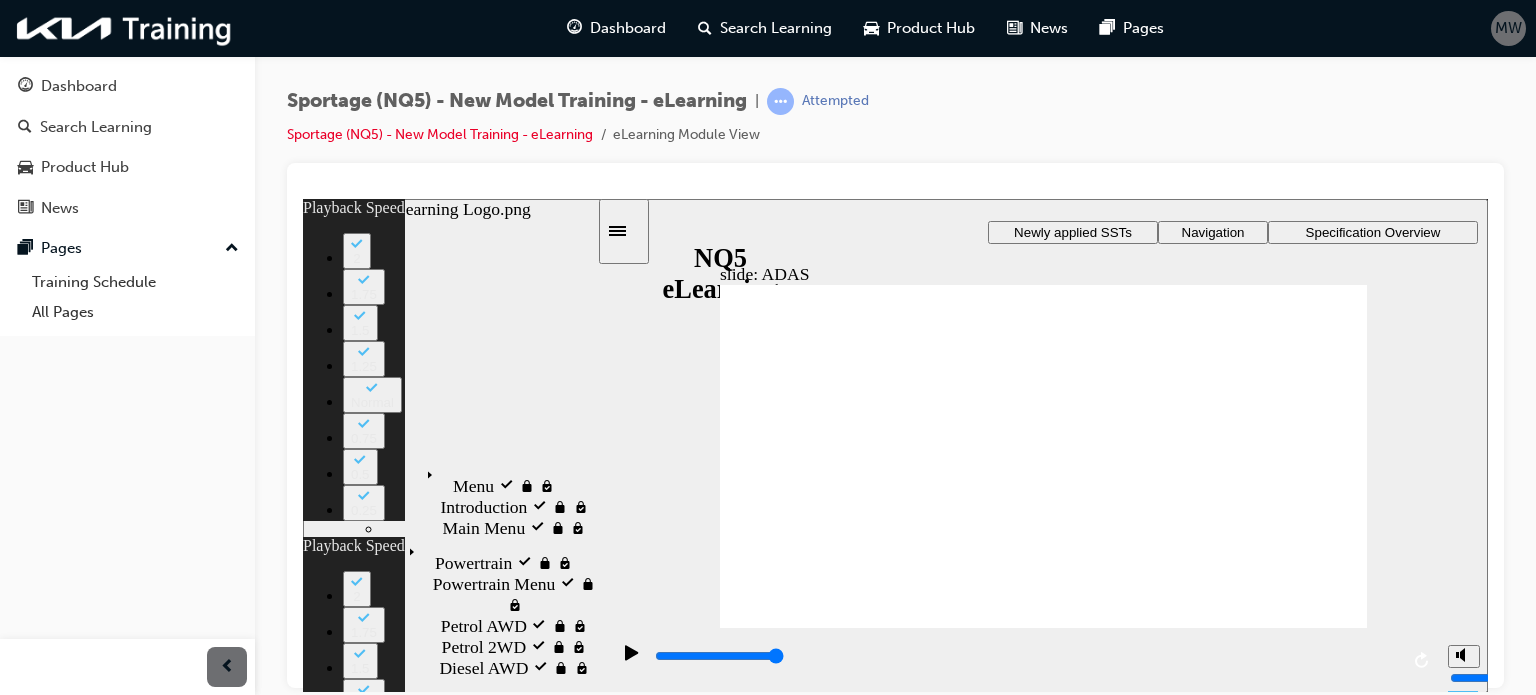click 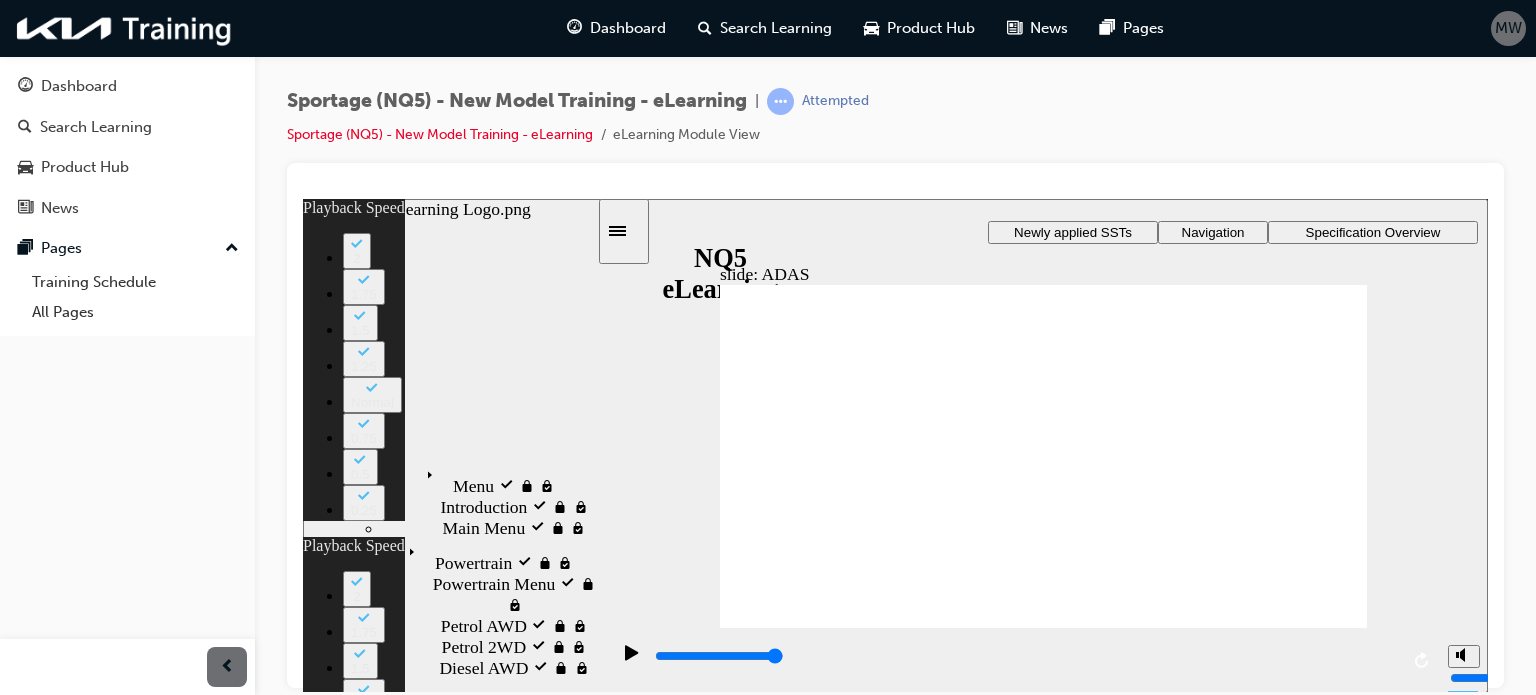 click 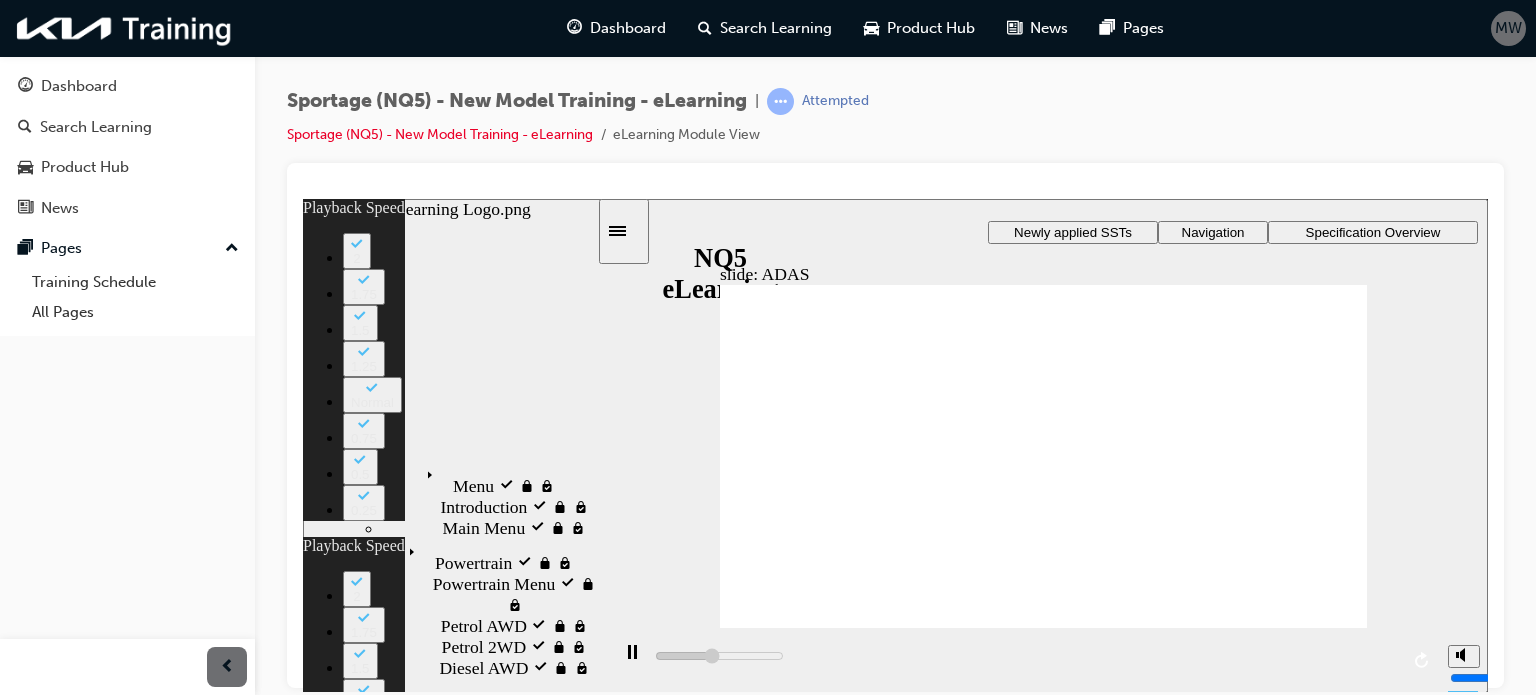 click 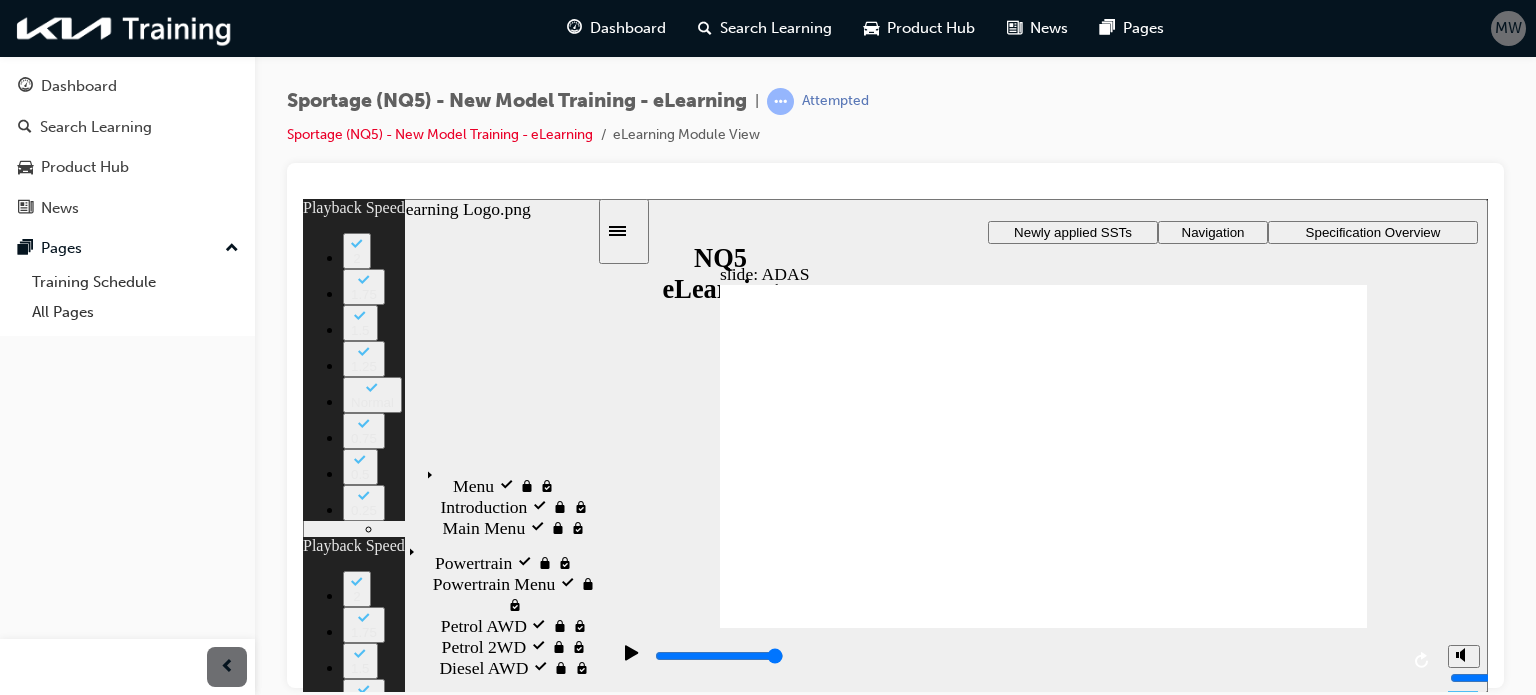 click 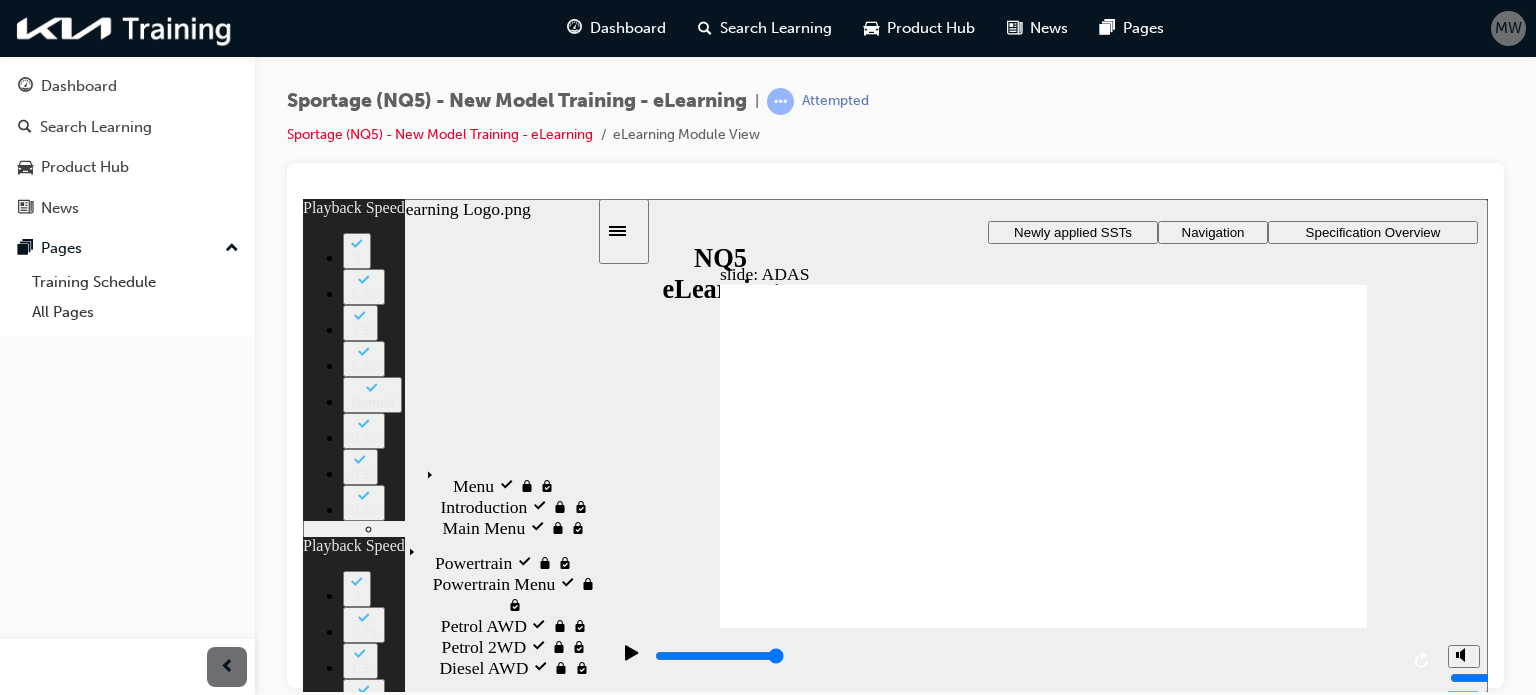 click 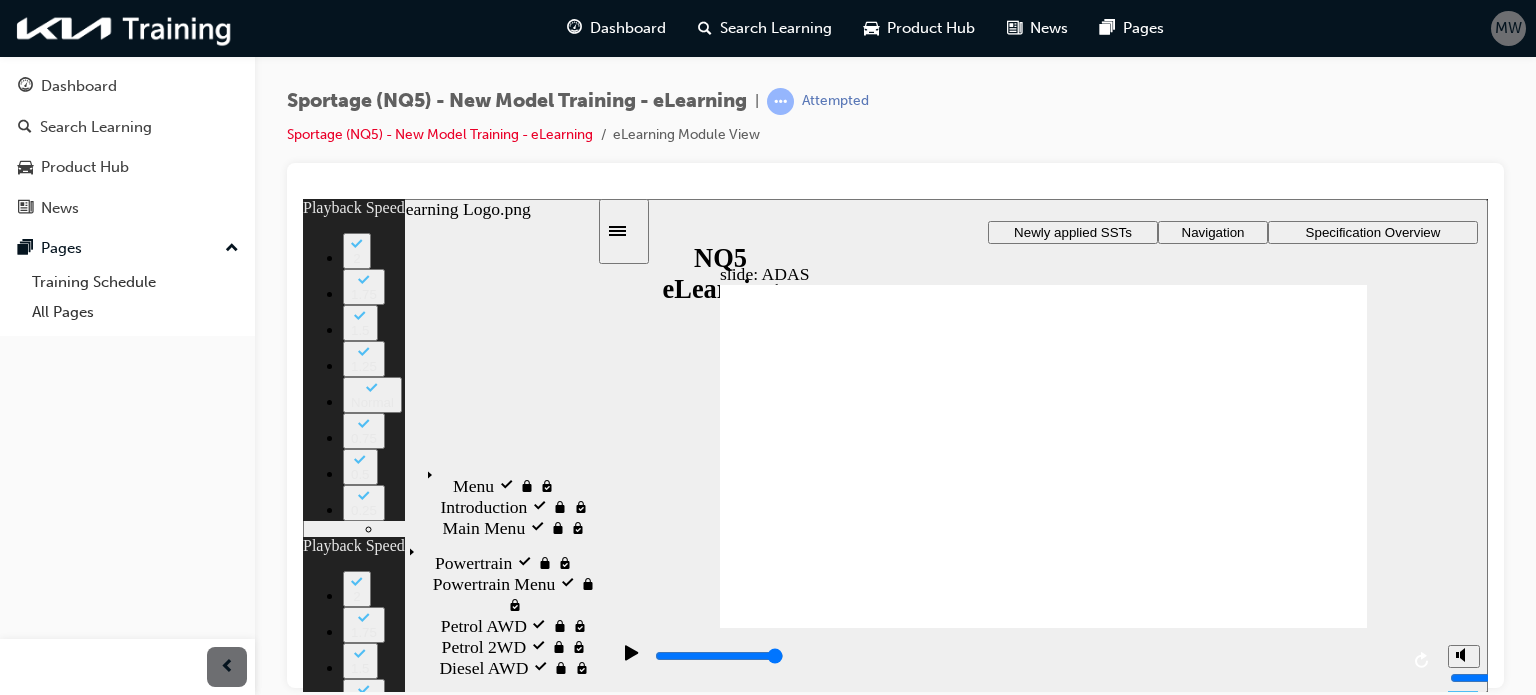 click 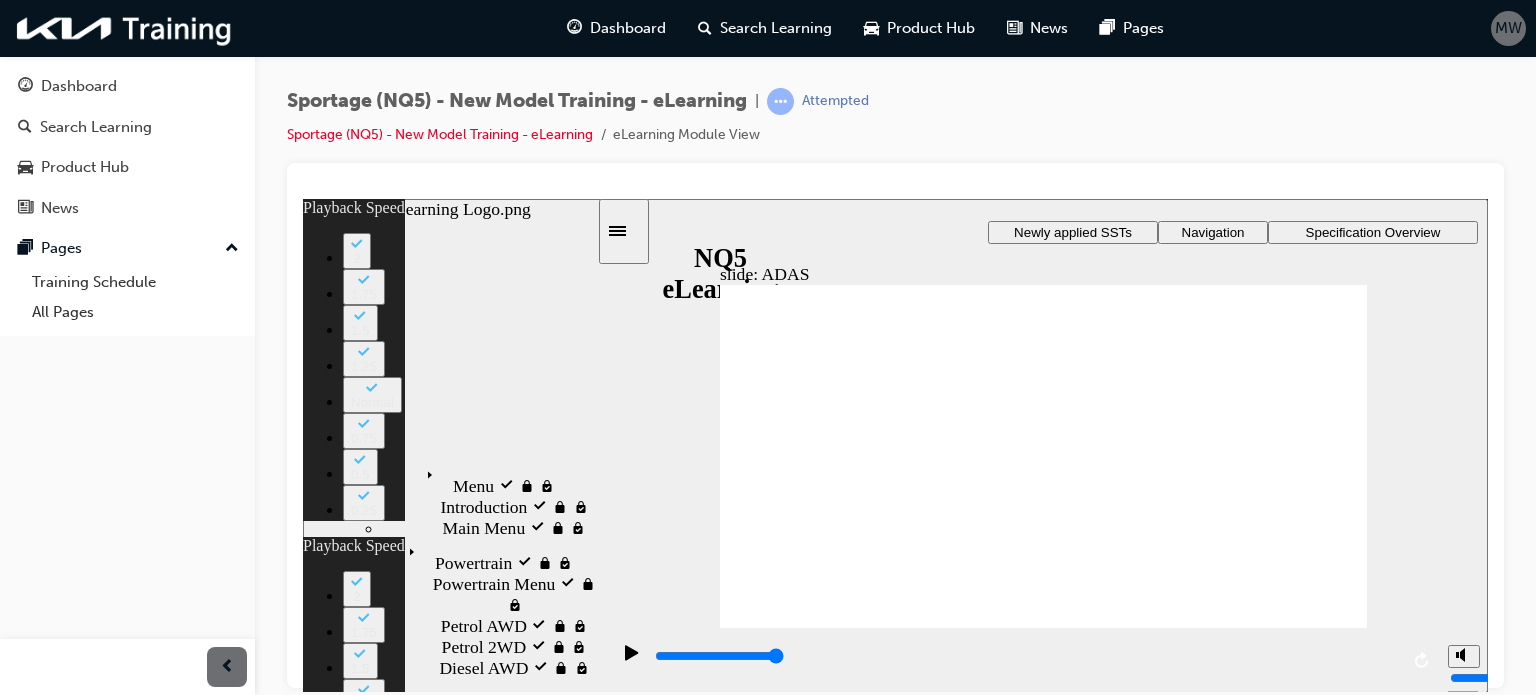 click 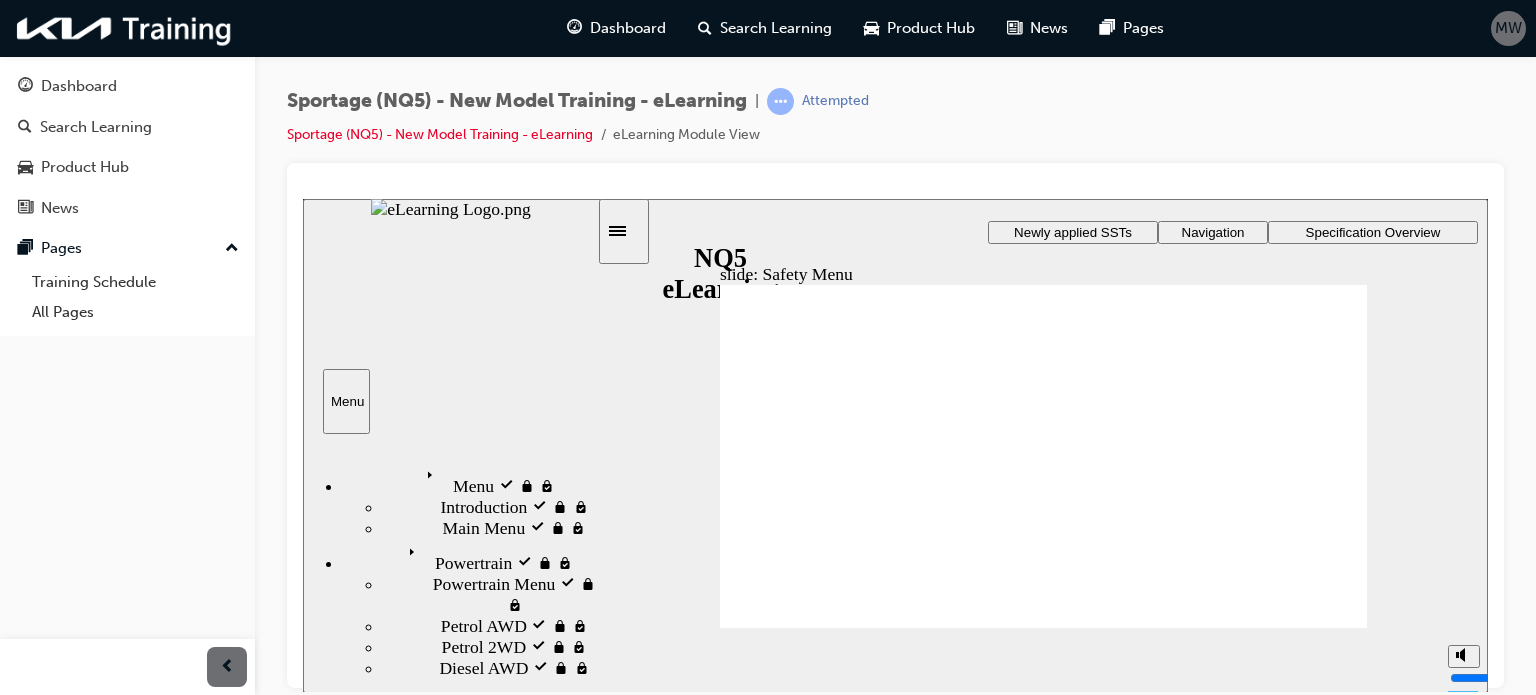 click 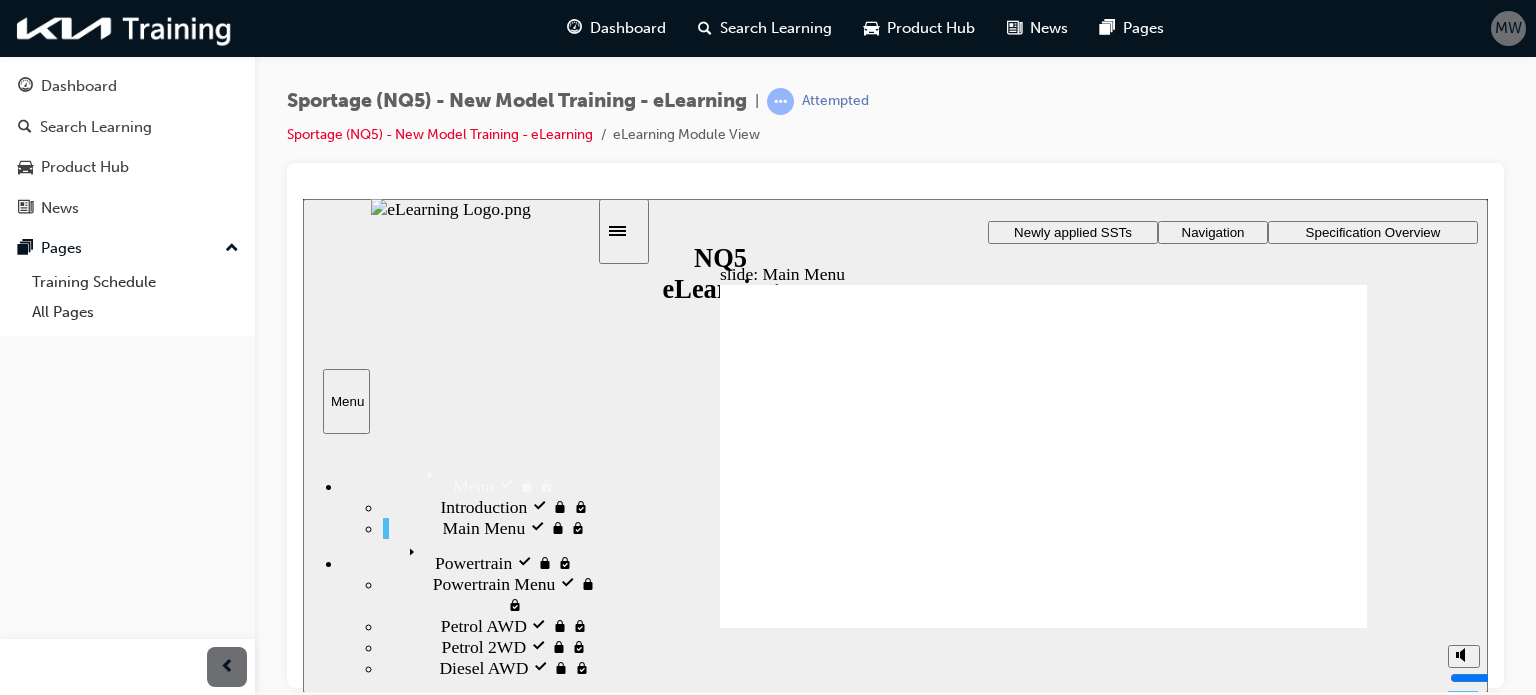 click 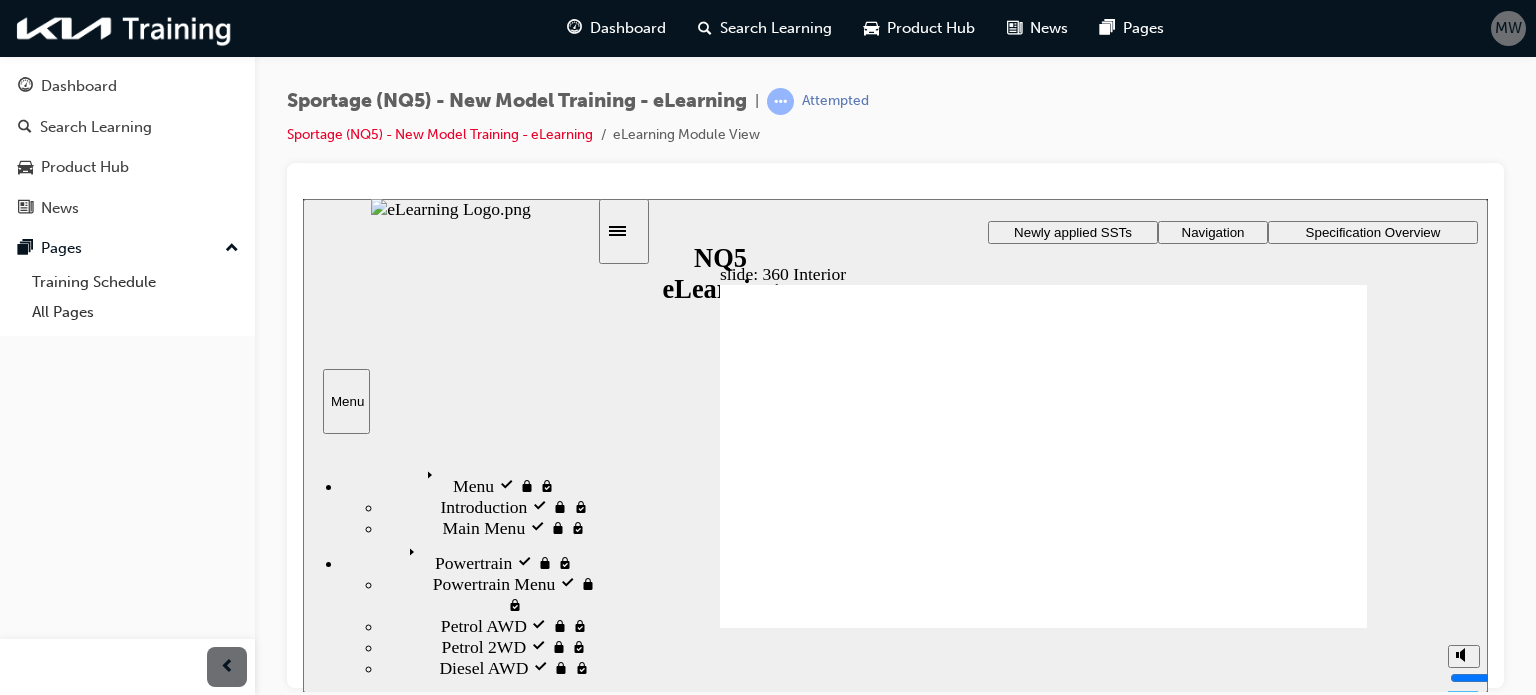 click 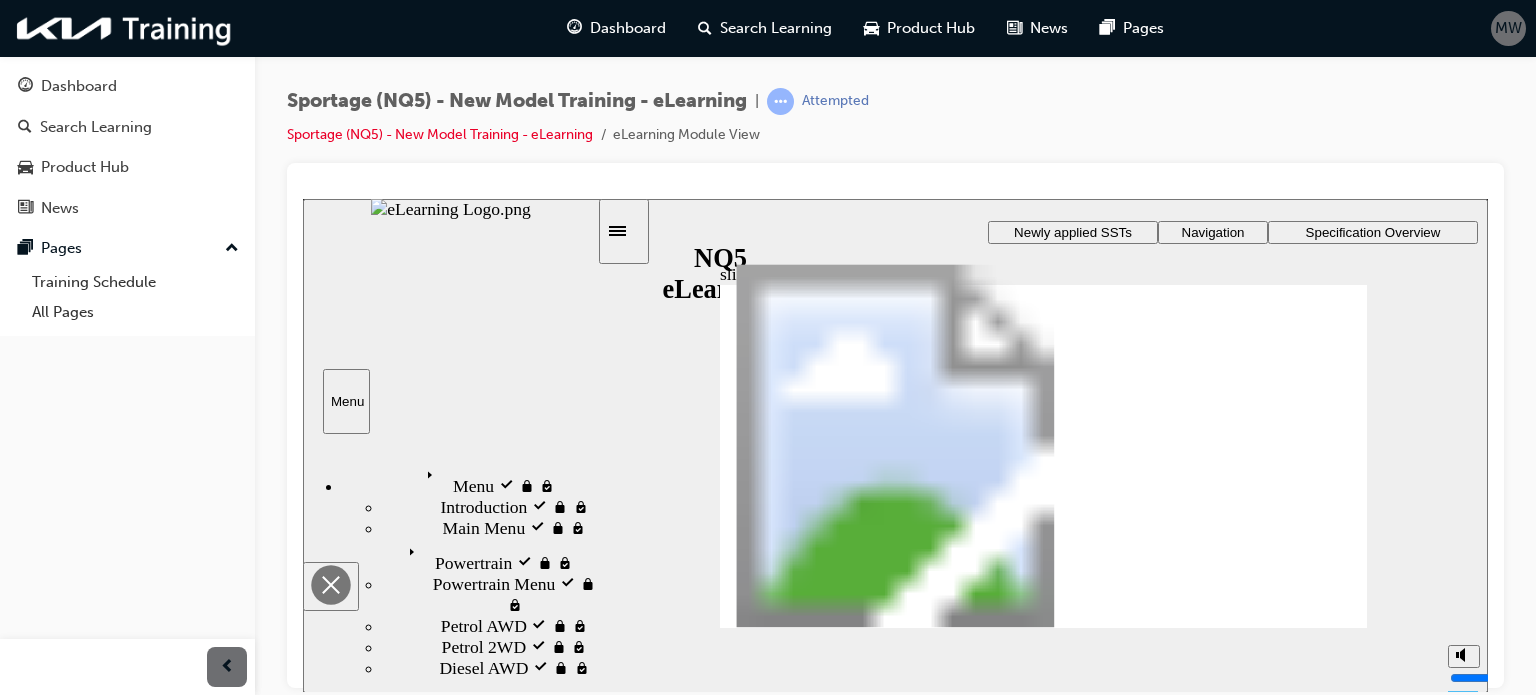 click 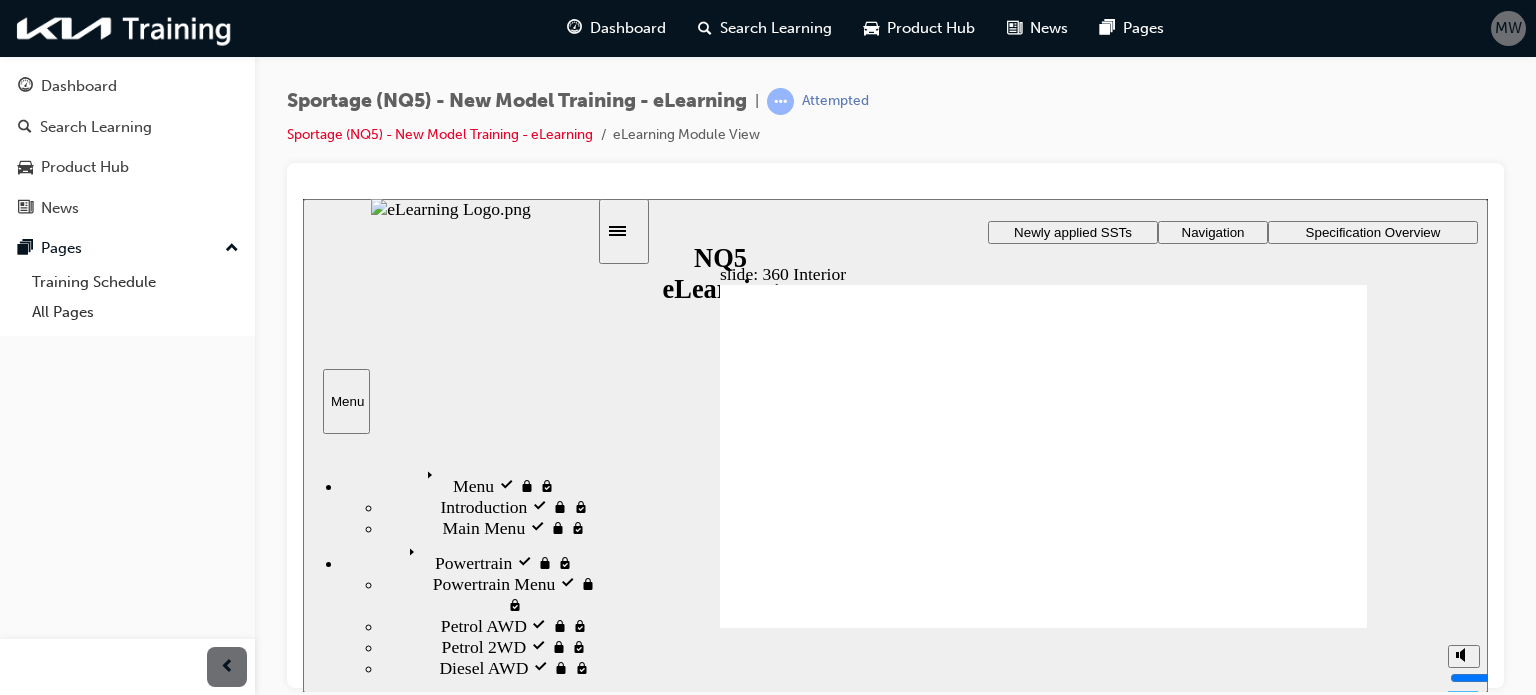 click 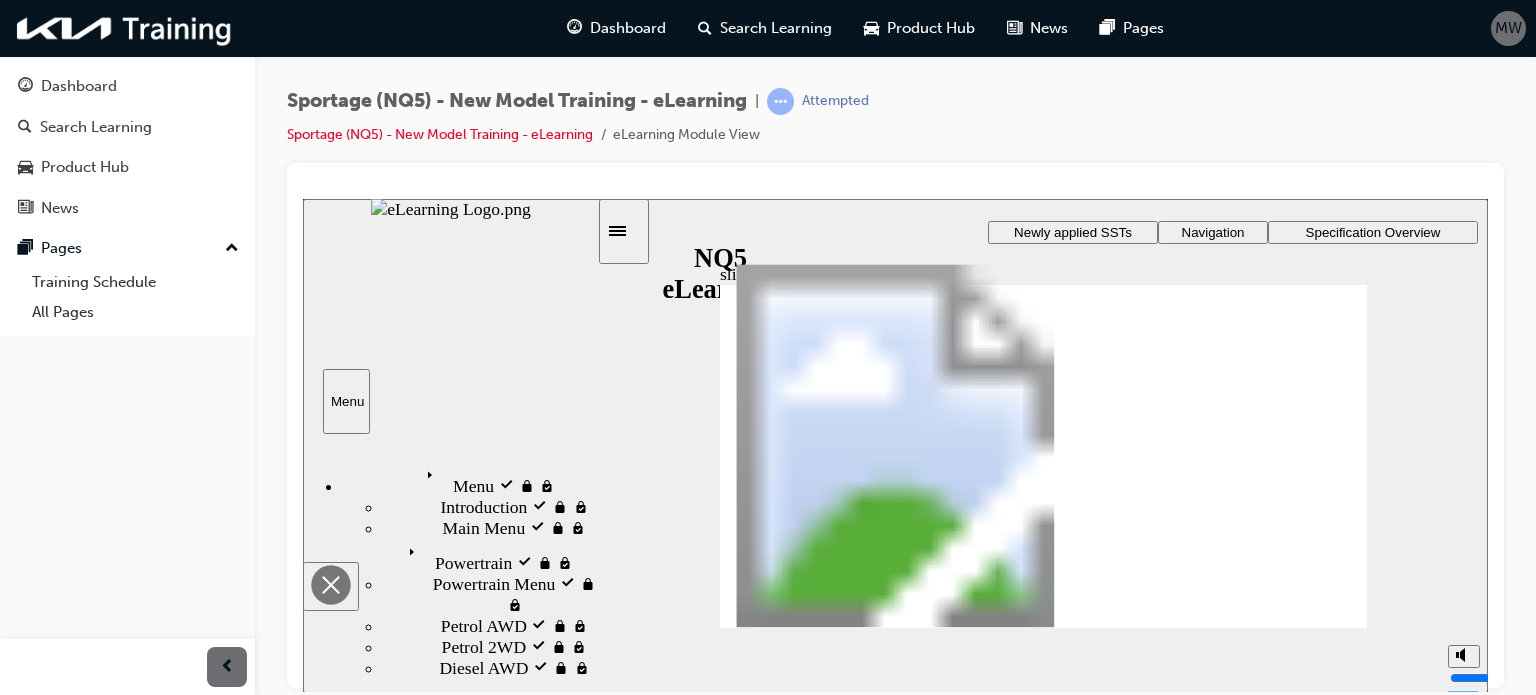 click 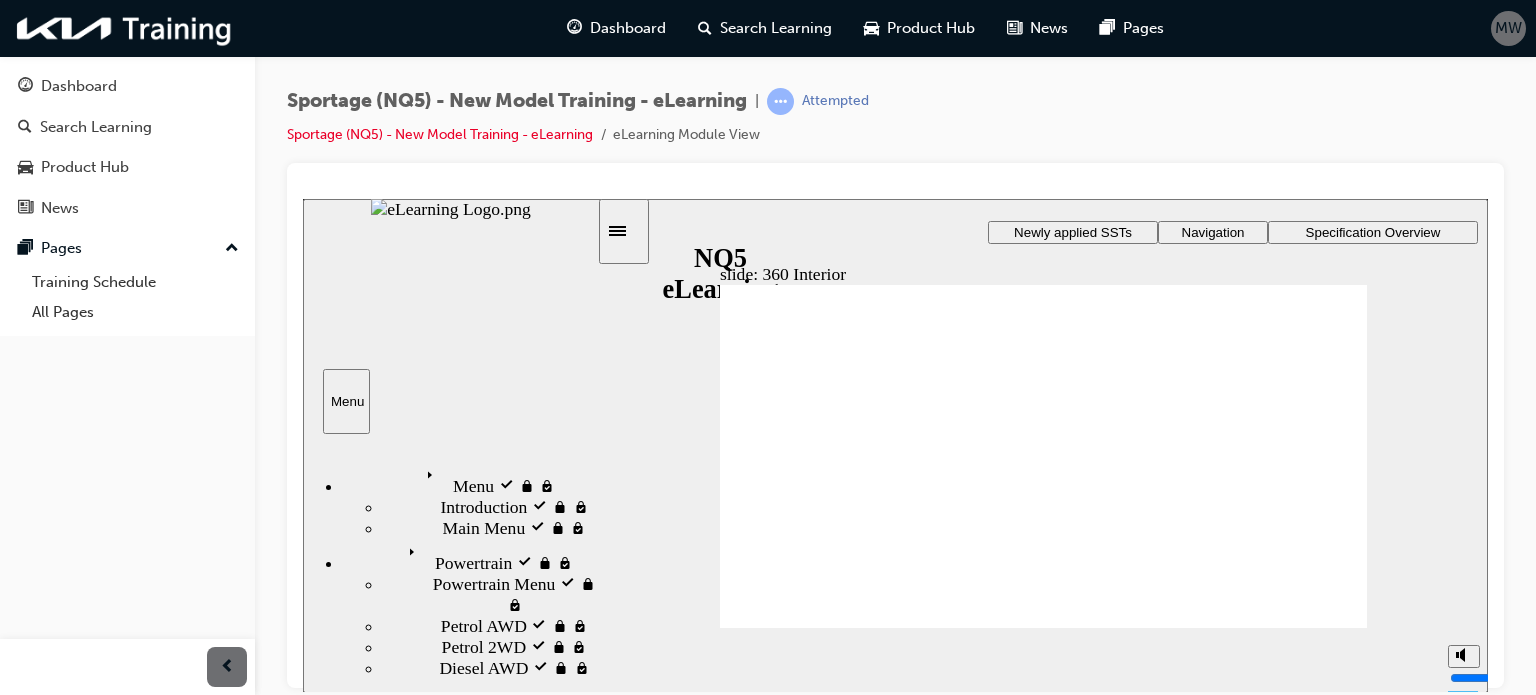 click on "slide: 360 Interior
Rectangle 2 Group
1 Rectangle 1 Charging devices Group
2 Multiply 1 Close NQ5 Sportage is fitted with plenty of charging devices for the modern consumer Group
USB-C Fast Charging  (27W supported) Line 1 Group
USB for AV/AVN Line 4 Group
Power socket Line 2 Group
1 Power socket Line 5 Group
Line 3 Wireless charging indicator (GT-Line) Group
Oval 1 Oval 2 USB-C Chargers in Seat sides  (SX+, GT-Line) Wireless Power Charger  (GT-Line) Rectangle 2 Group
1 Rectangle 1 Mood Lighting Group
2 Multiply 1 Close The Mood lighting found on GT-Line provides a unique interior ambience as it reflects of the garnishes.   Lighting  is linked to drive modes, or customised for the individual in the AVN unit Turn the Dial to change  the mood lighting Rectangle 2 Group
1 Rectangle 4 Driving Mode Integrated Control Group
2 Multiply 1 Close Provides smooth driving and comfortable riding Improves fuel efficiency for eco-friendly driving Provides a sporty and firm driving experience" at bounding box center [895, 445] 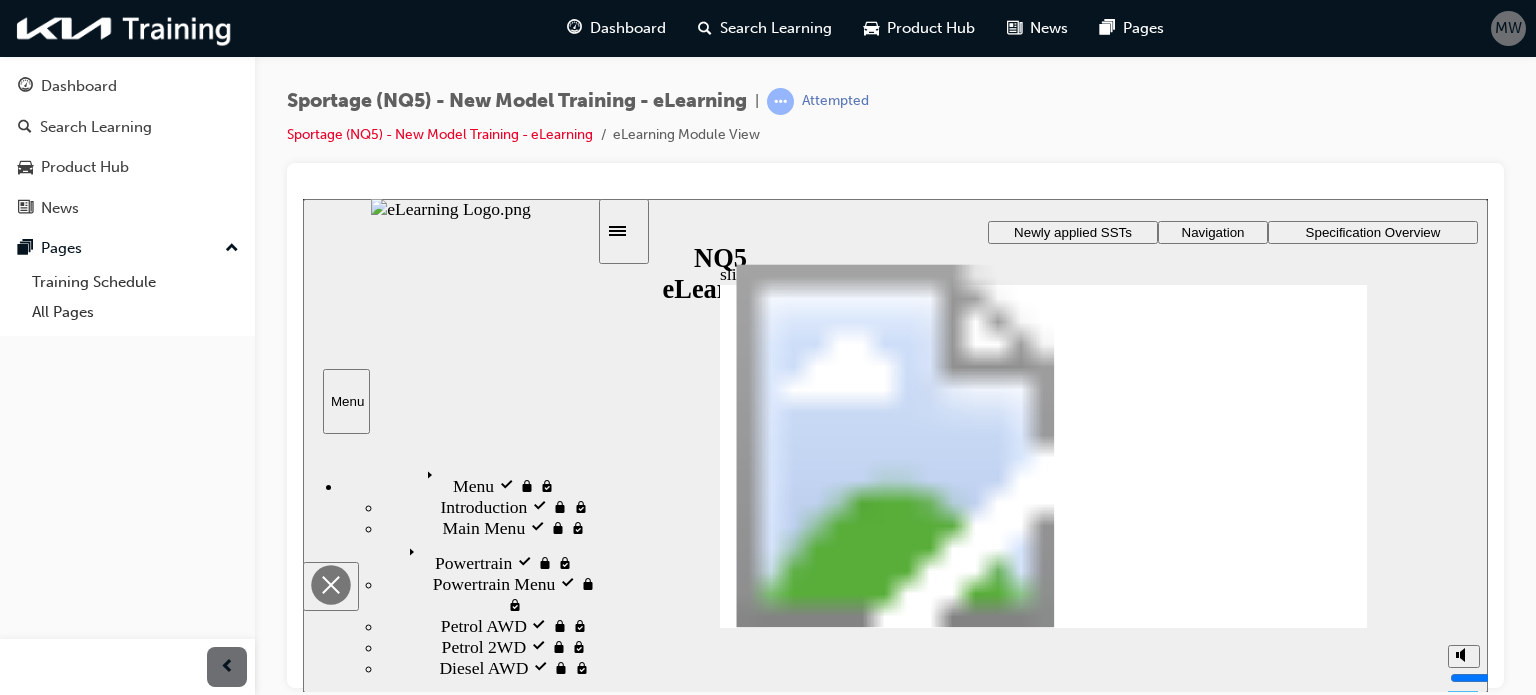 click at bounding box center [895, 445] 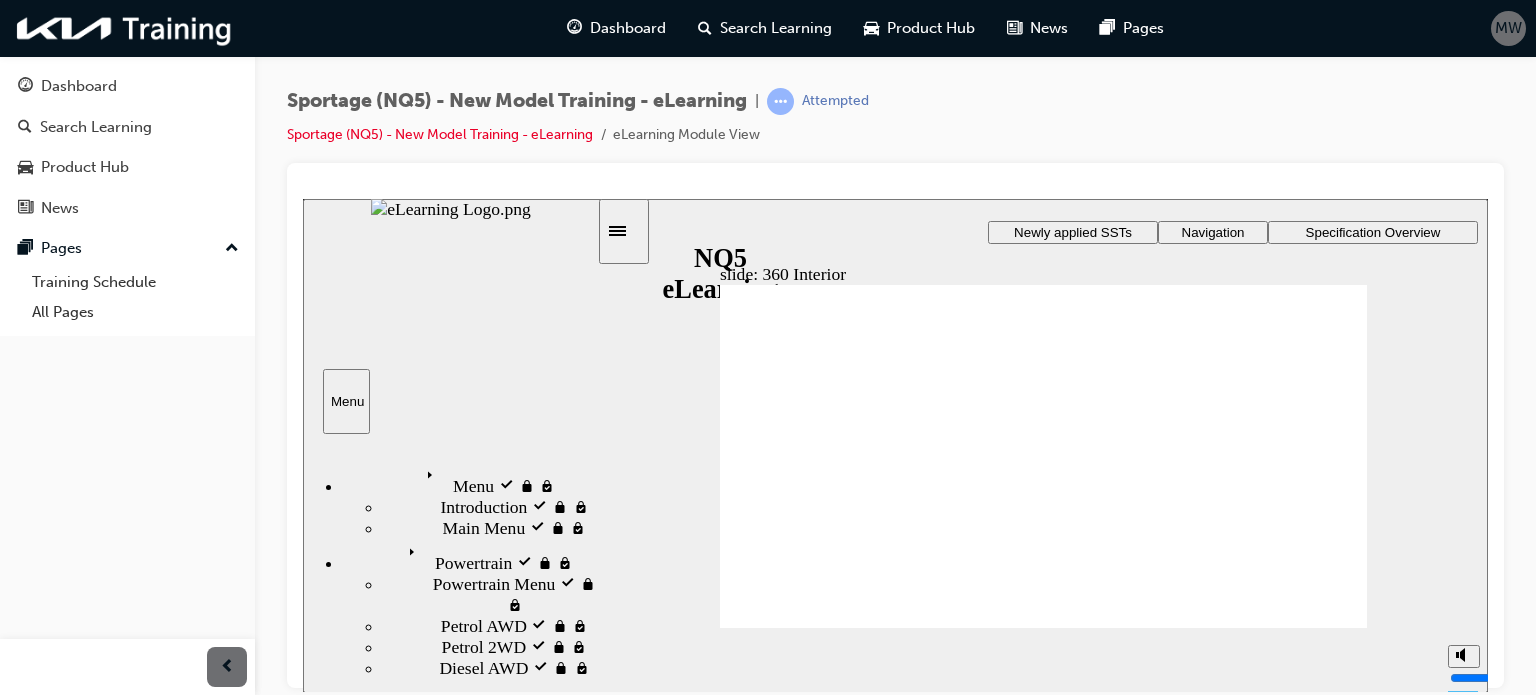 click on "slide: 360 Interior
Rectangle 2 Group
1 Rectangle 1 Charging devices Group
2 Multiply 1 Close NQ5 Sportage is fitted with plenty of charging devices for the modern consumer Group
USB-C Fast Charging  (27W supported) Line 1 Group
USB for AV/AVN Line 4 Group
Power socket Line 2 Group
1 Power socket Line 5 Group
Line 3 Wireless charging indicator (GT-Line) Group
Oval 1 Oval 2 USB-C Chargers in Seat sides  (SX+, GT-Line) Wireless Power Charger  (GT-Line) Rectangle 2 Group
1 Rectangle 1 Mood Lighting Group
2 Multiply 1 Close The Mood lighting found on GT-Line provides a unique interior ambience as it reflects of the garnishes.   Lighting  is linked to drive modes, or customised for the individual in the AVN unit Turn the Dial to change  the mood lighting Rectangle 2 Group
1 Rectangle 4 Driving Mode Integrated Control Group
2 Multiply 1 Close Provides smooth driving and comfortable riding Improves fuel efficiency for eco-friendly driving Provides a sporty and firm driving experience" at bounding box center [895, 445] 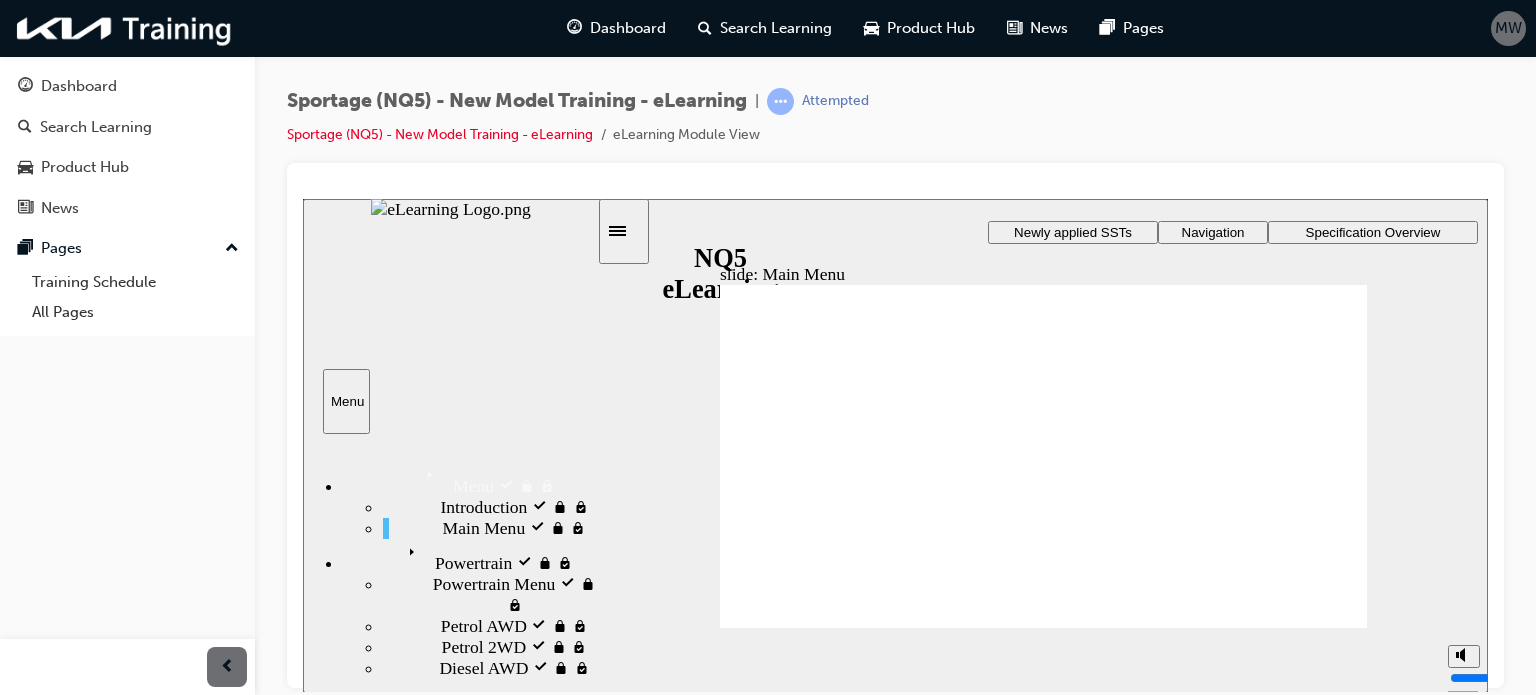 click 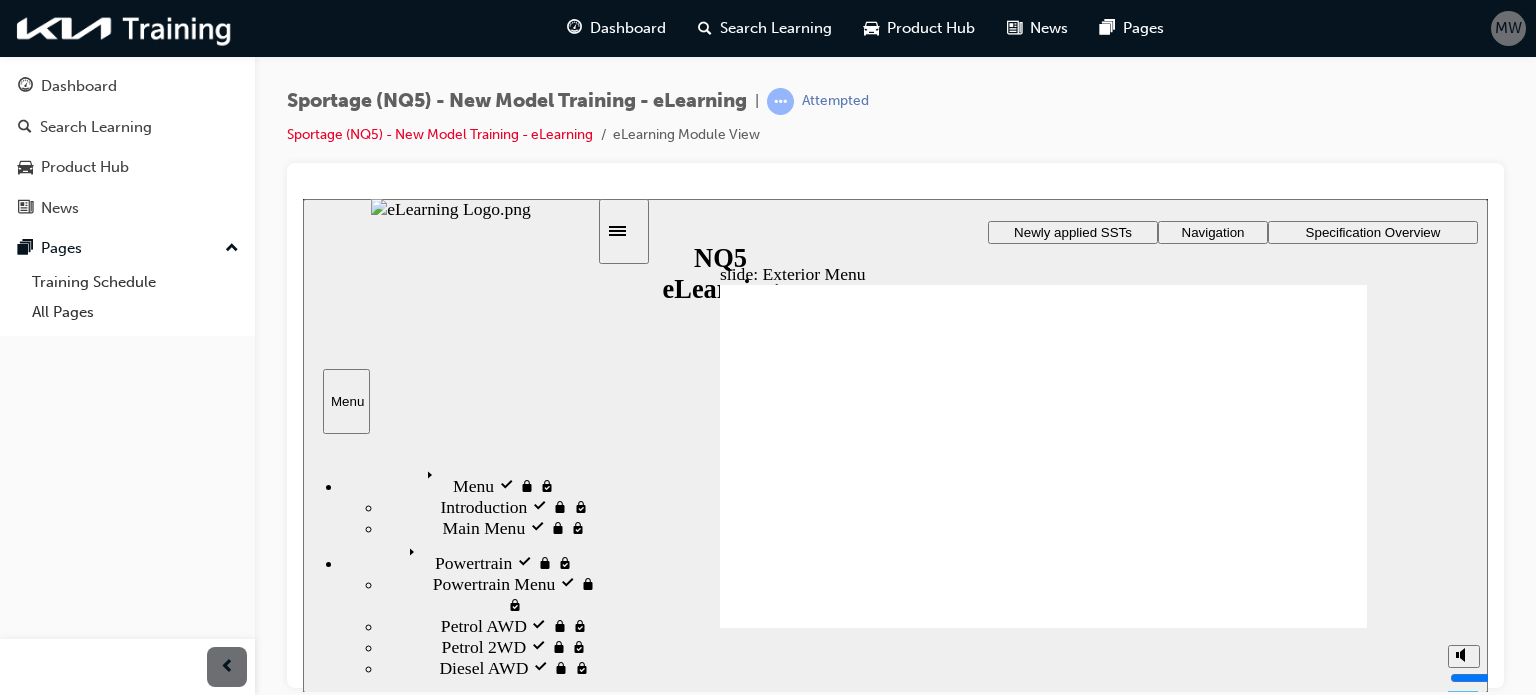 click 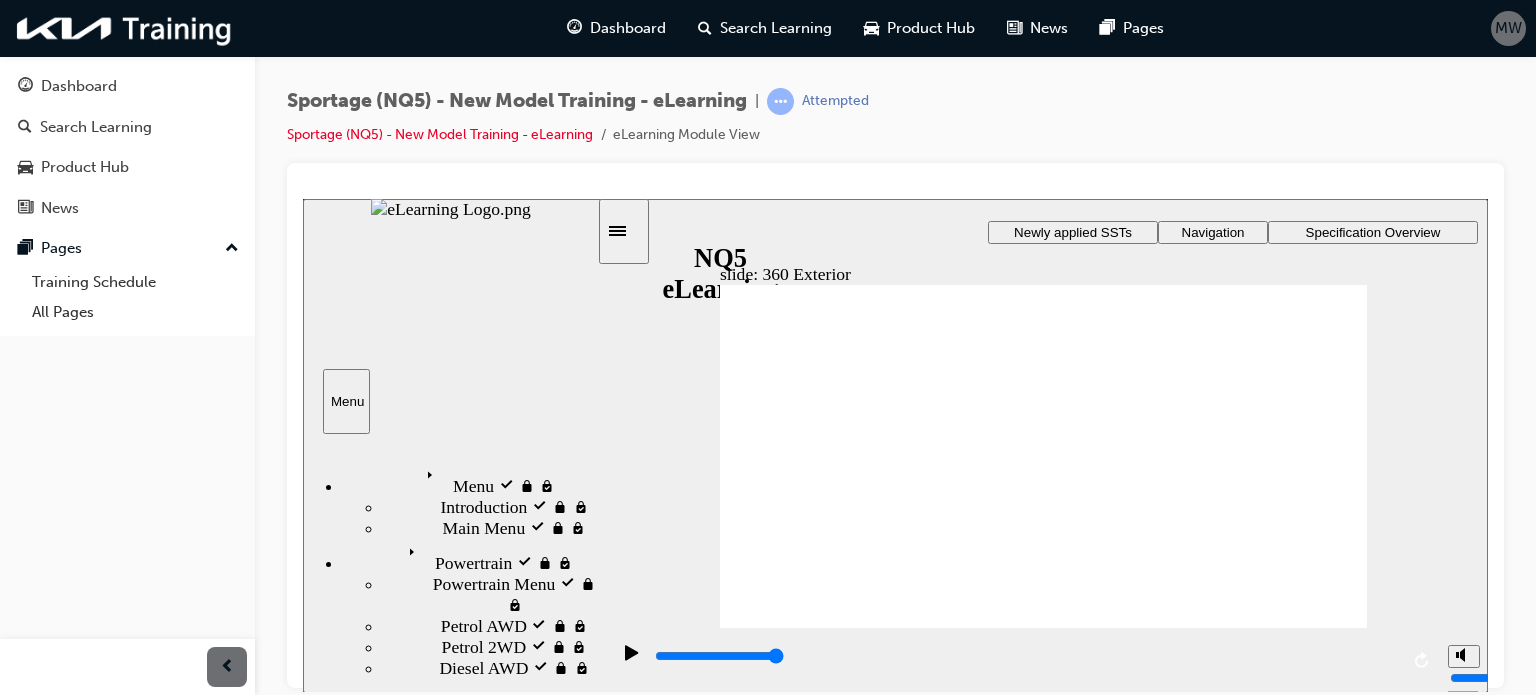 click at bounding box center (1057, 2482) 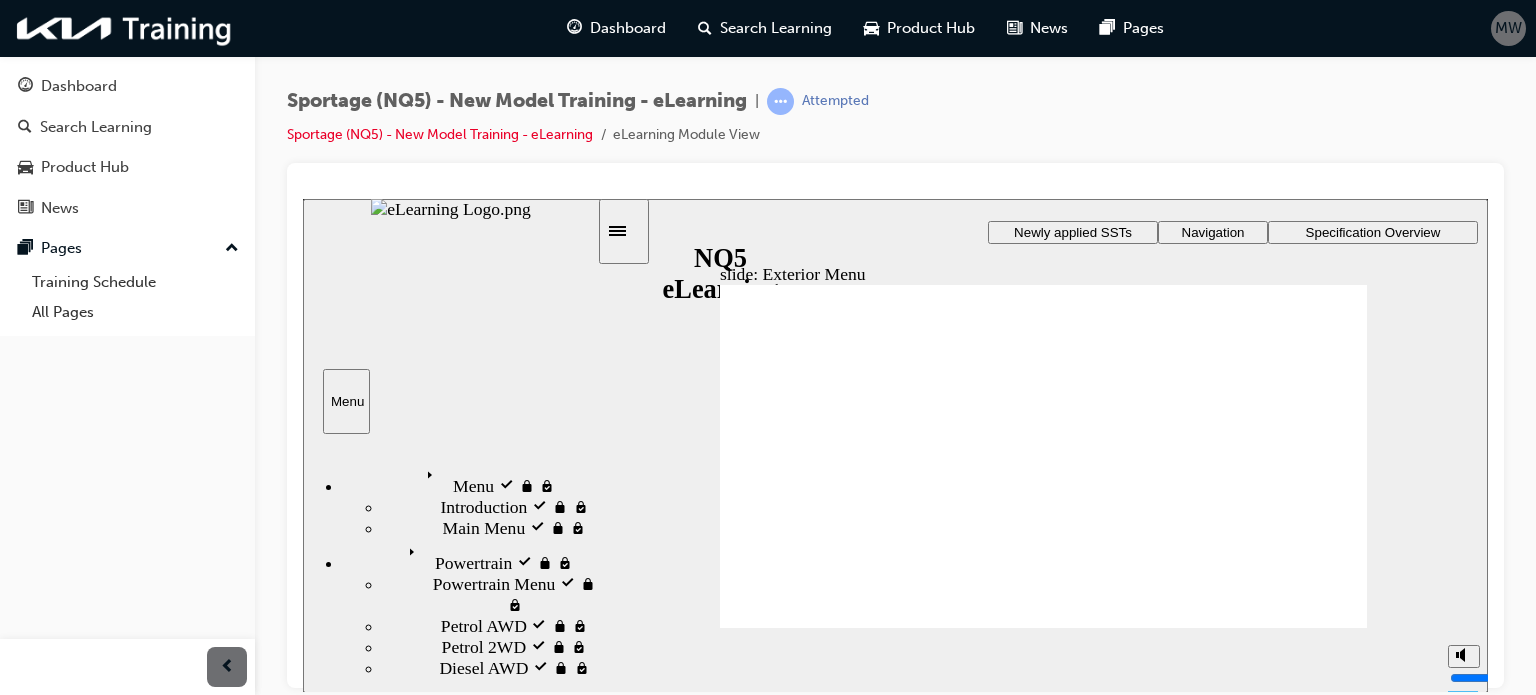 click 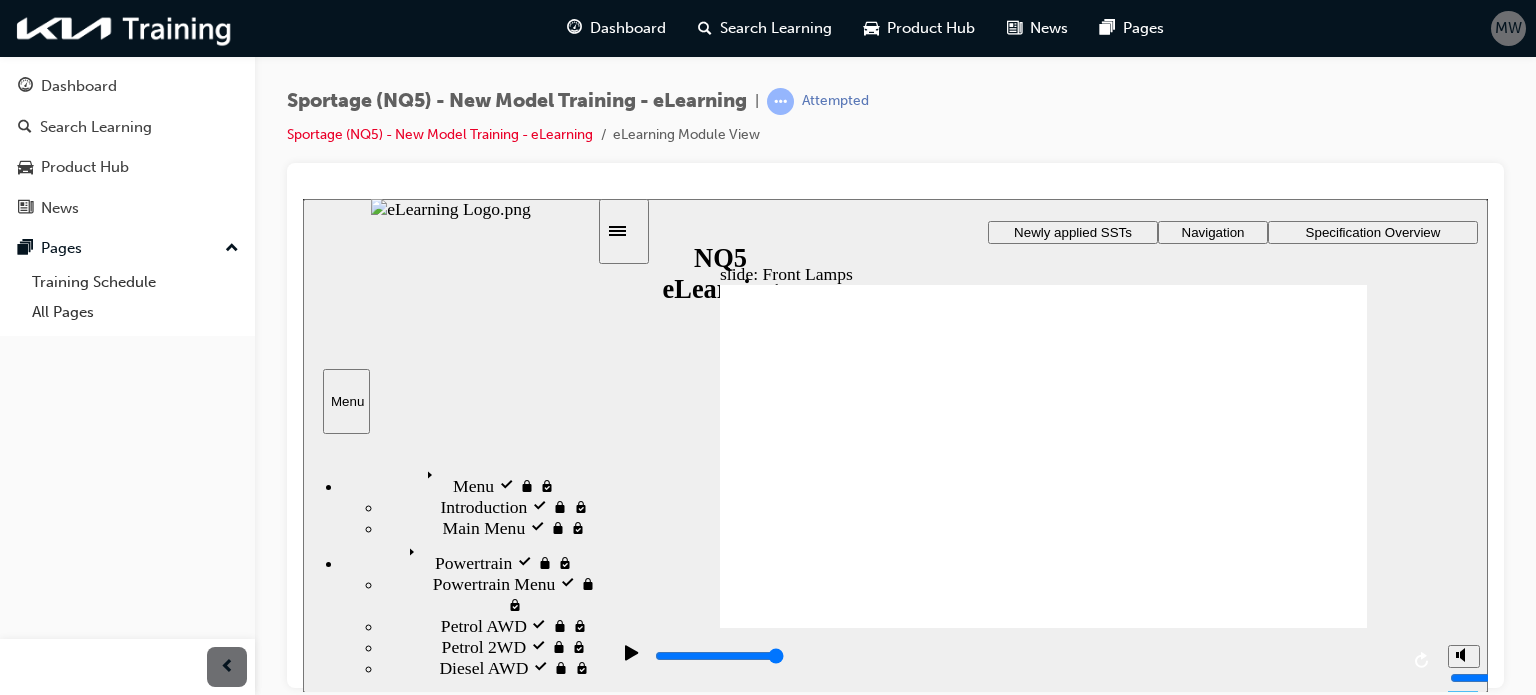 click 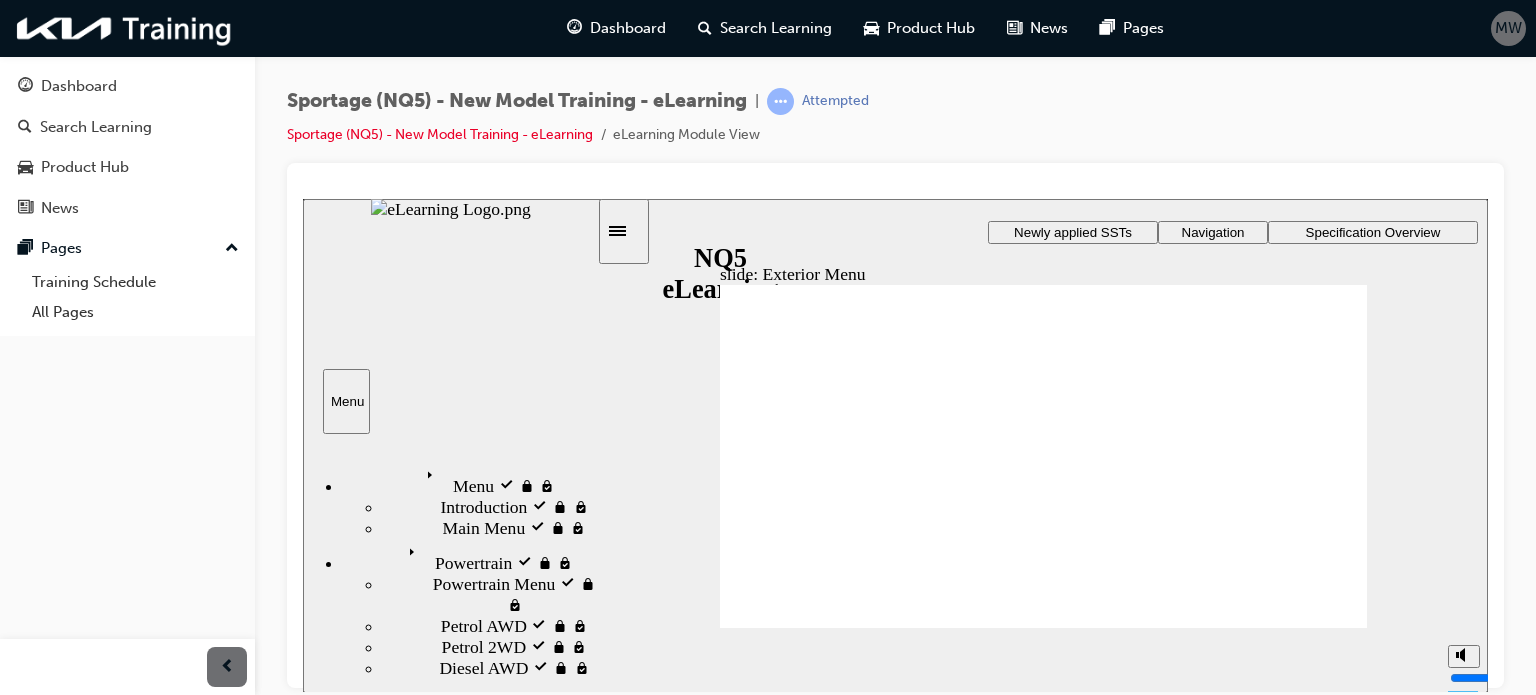 click 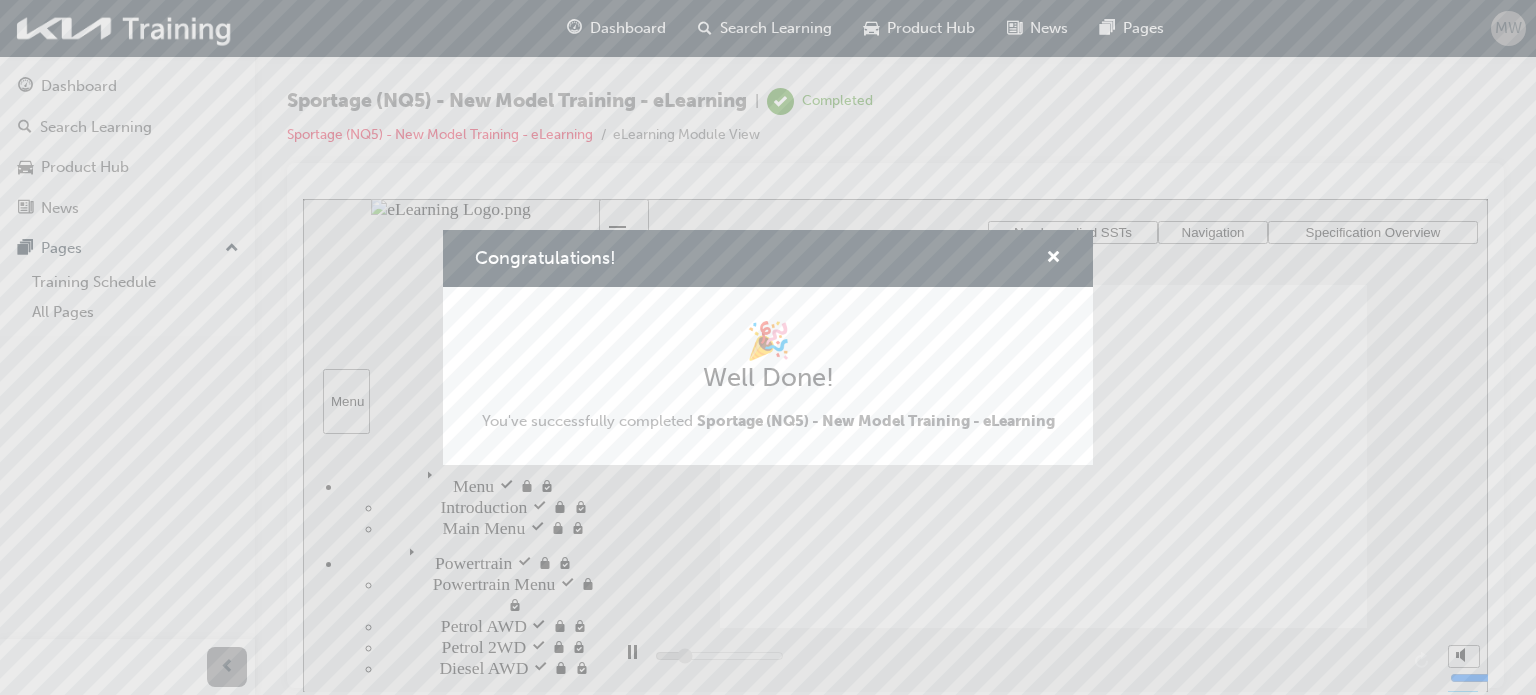 click at bounding box center [1045, 258] 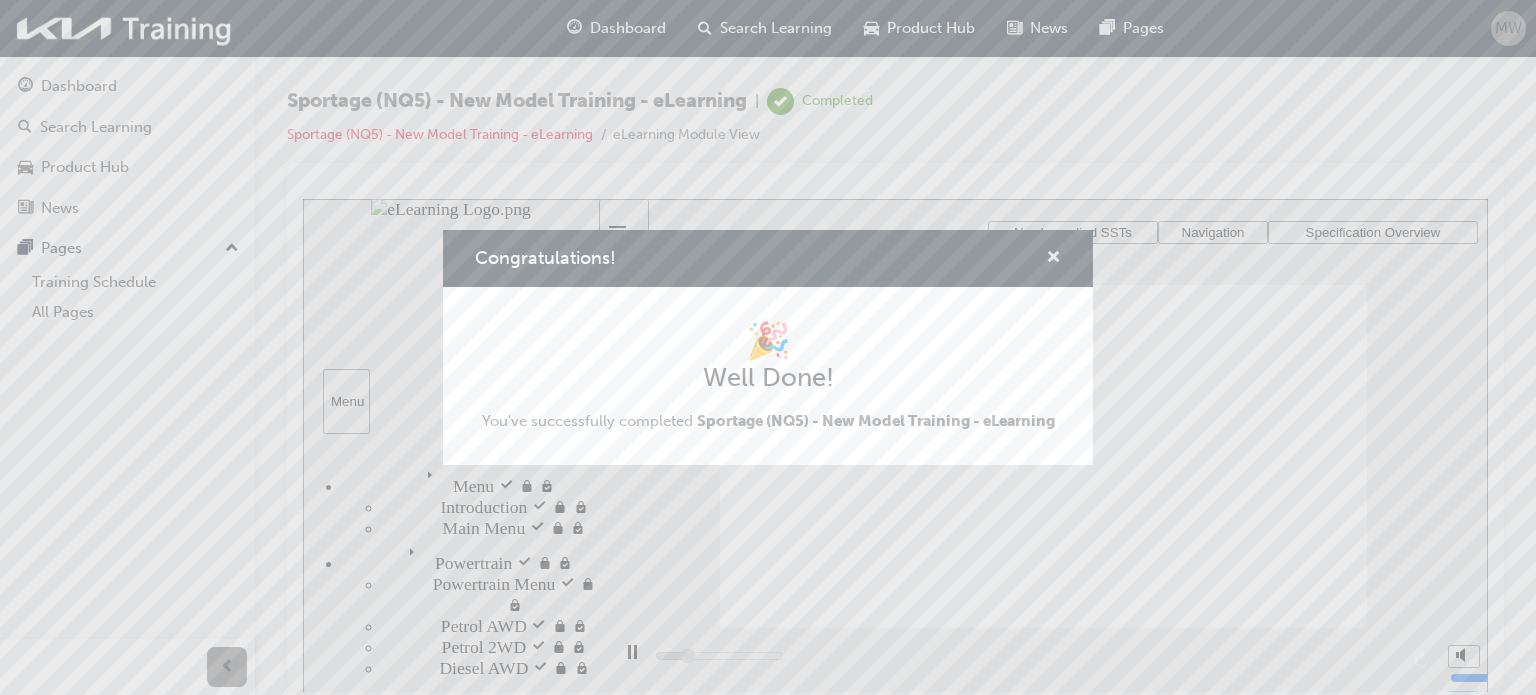 click at bounding box center [1053, 259] 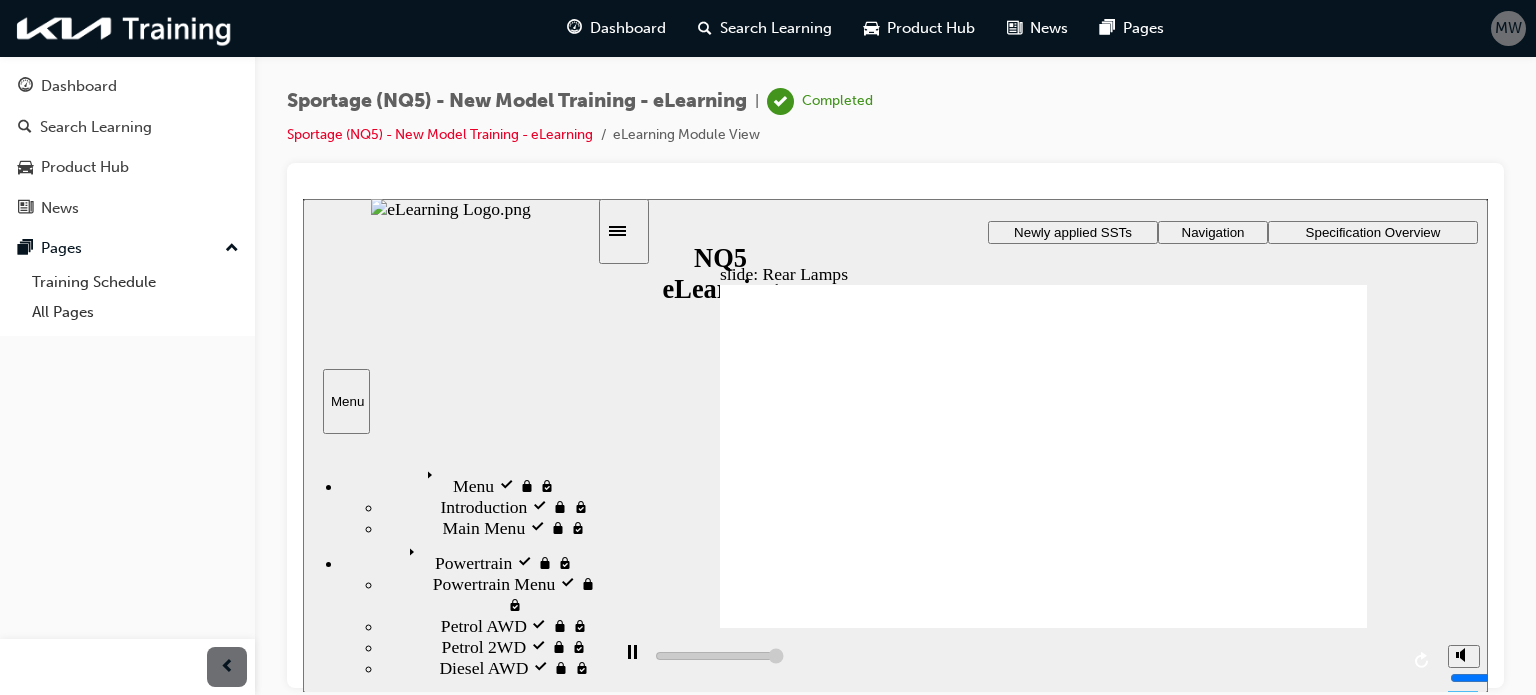click 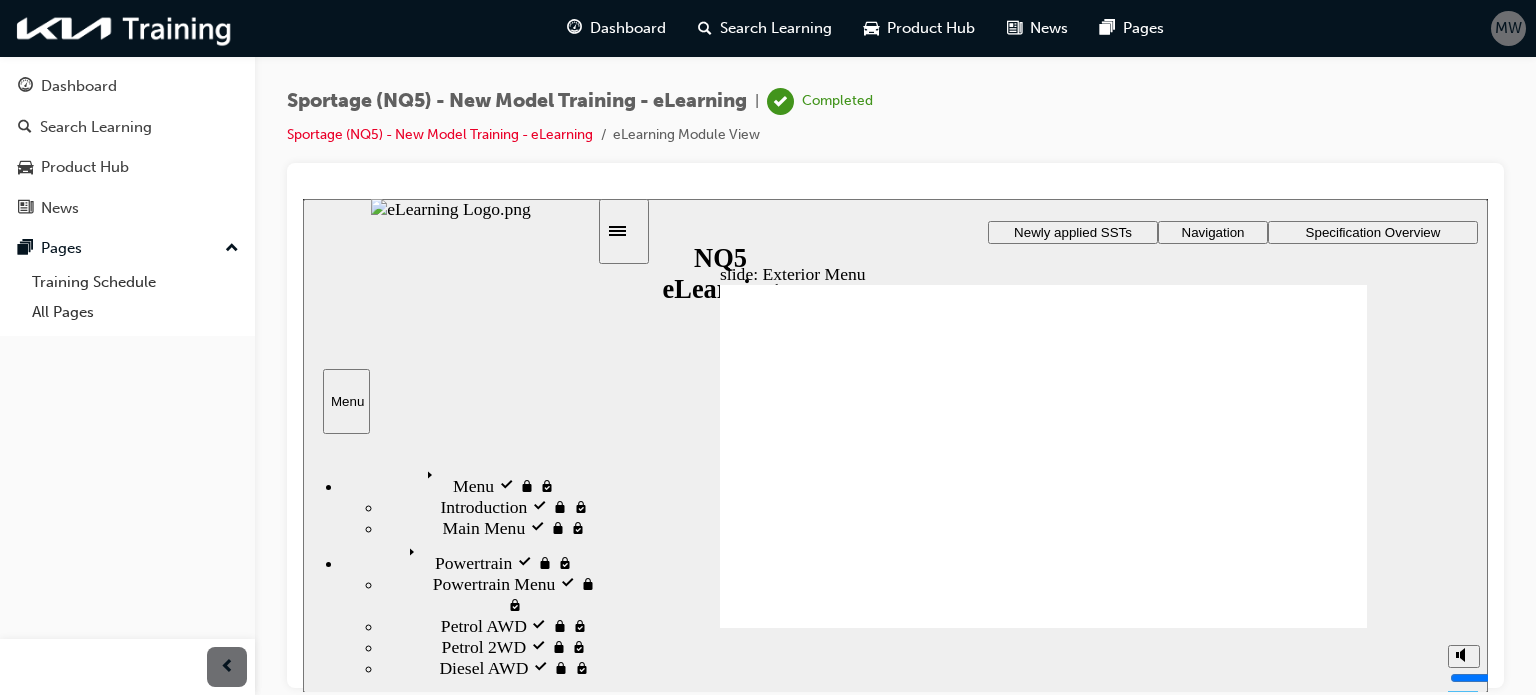 click 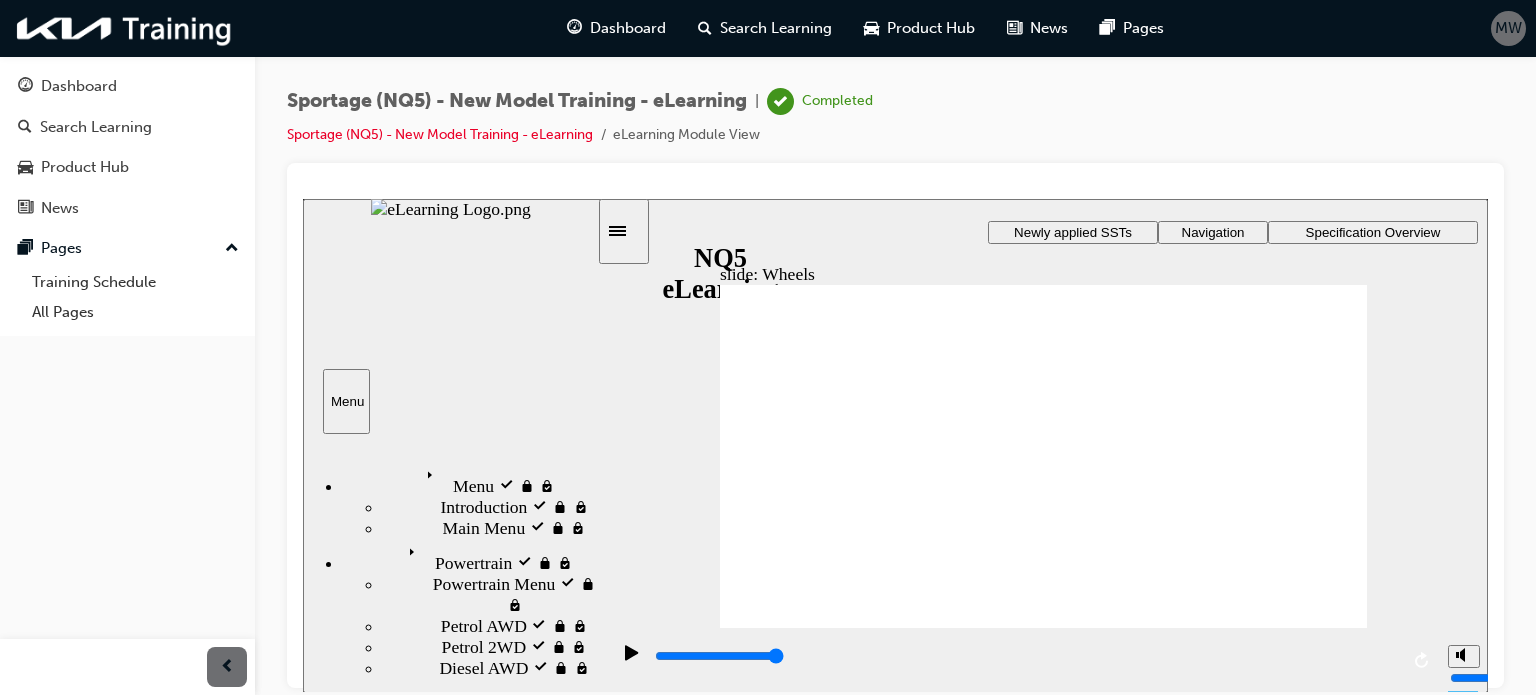 click 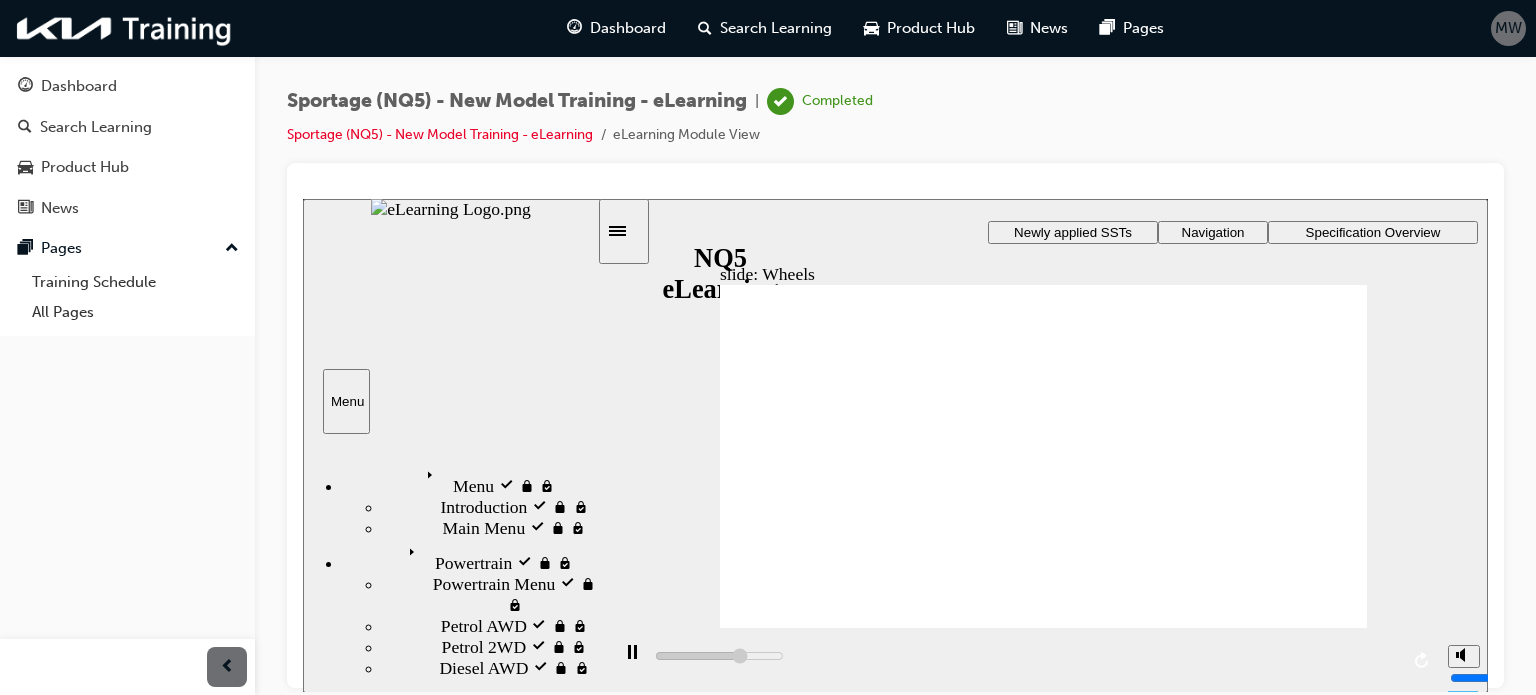 click 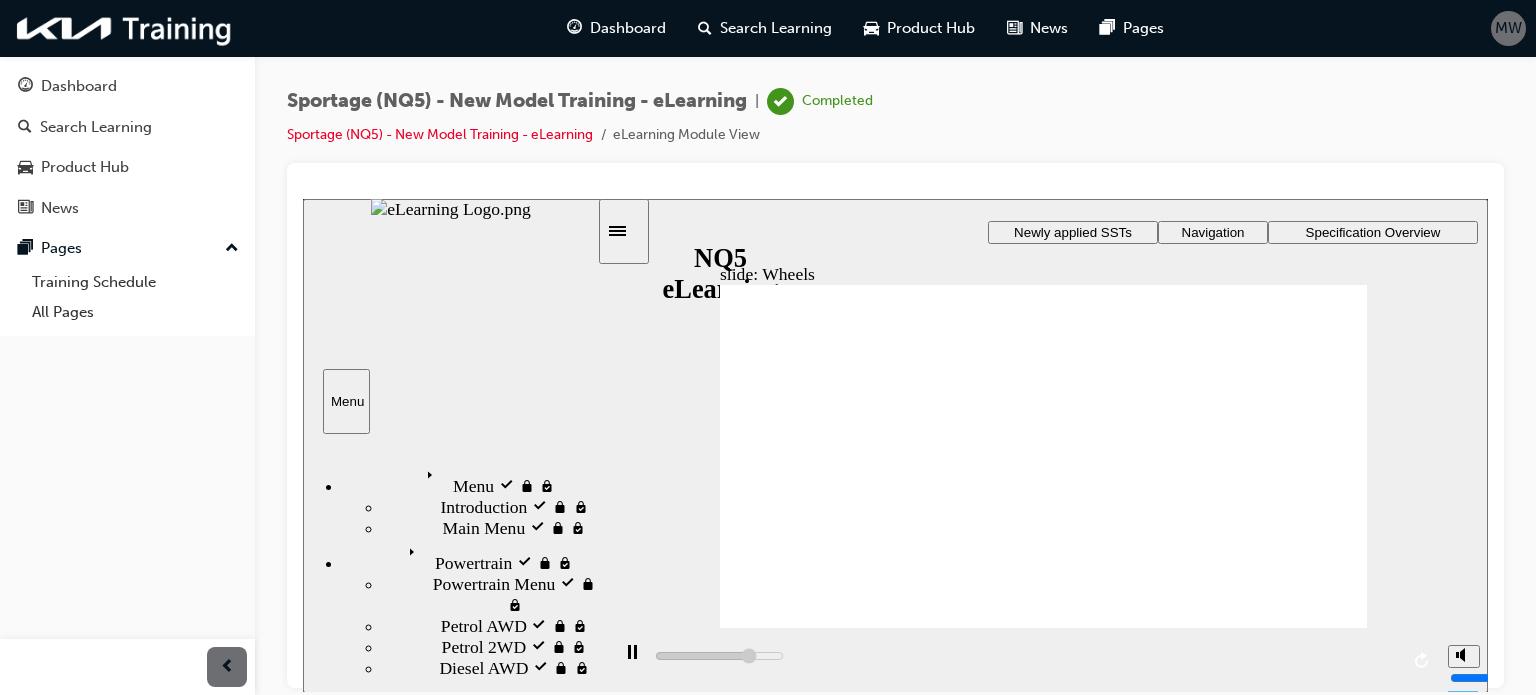 click 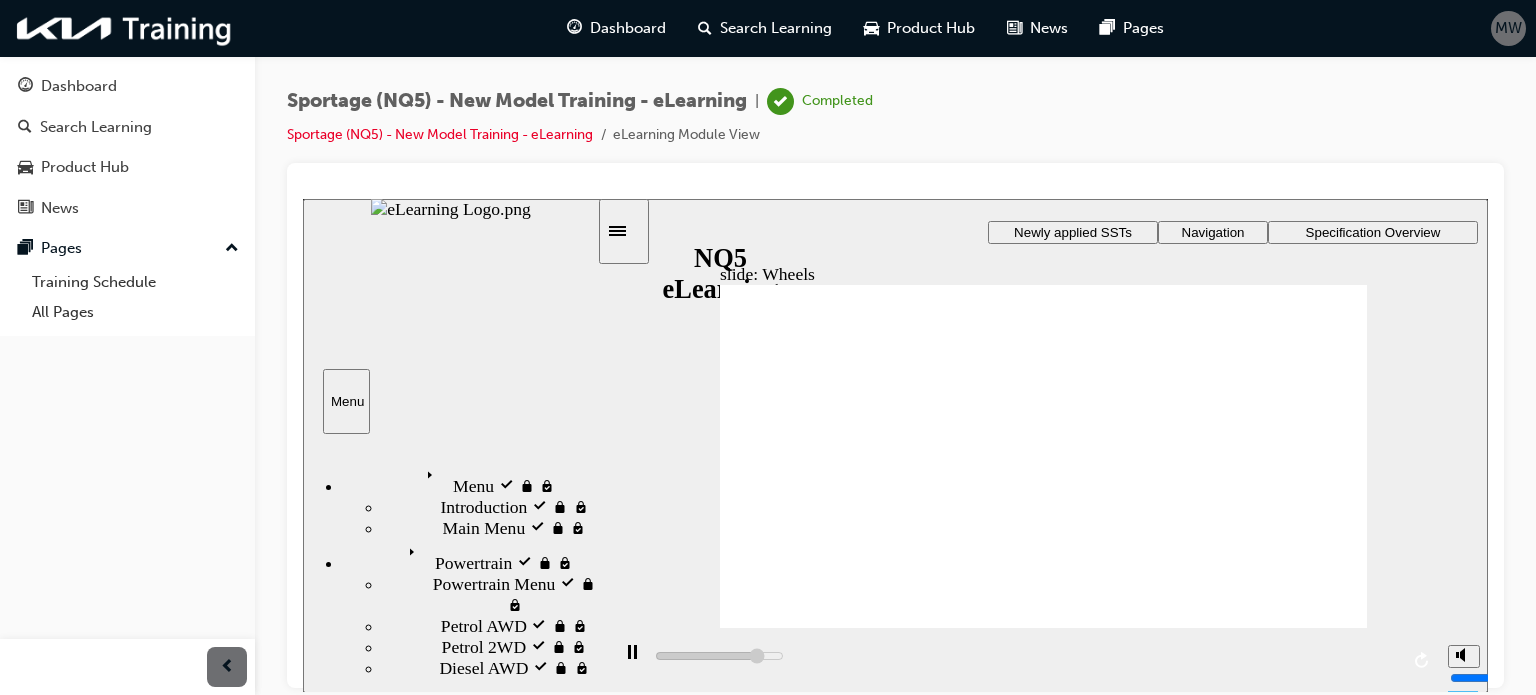 click 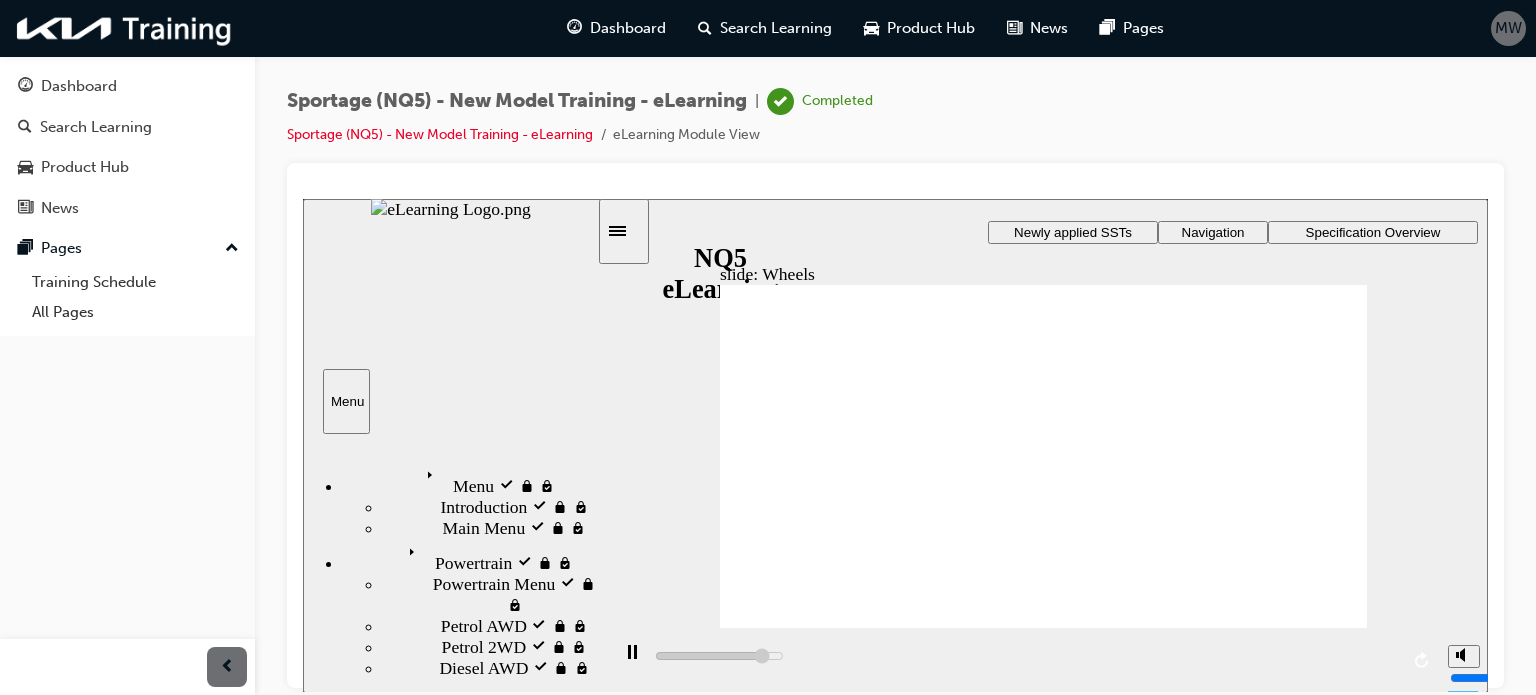 click 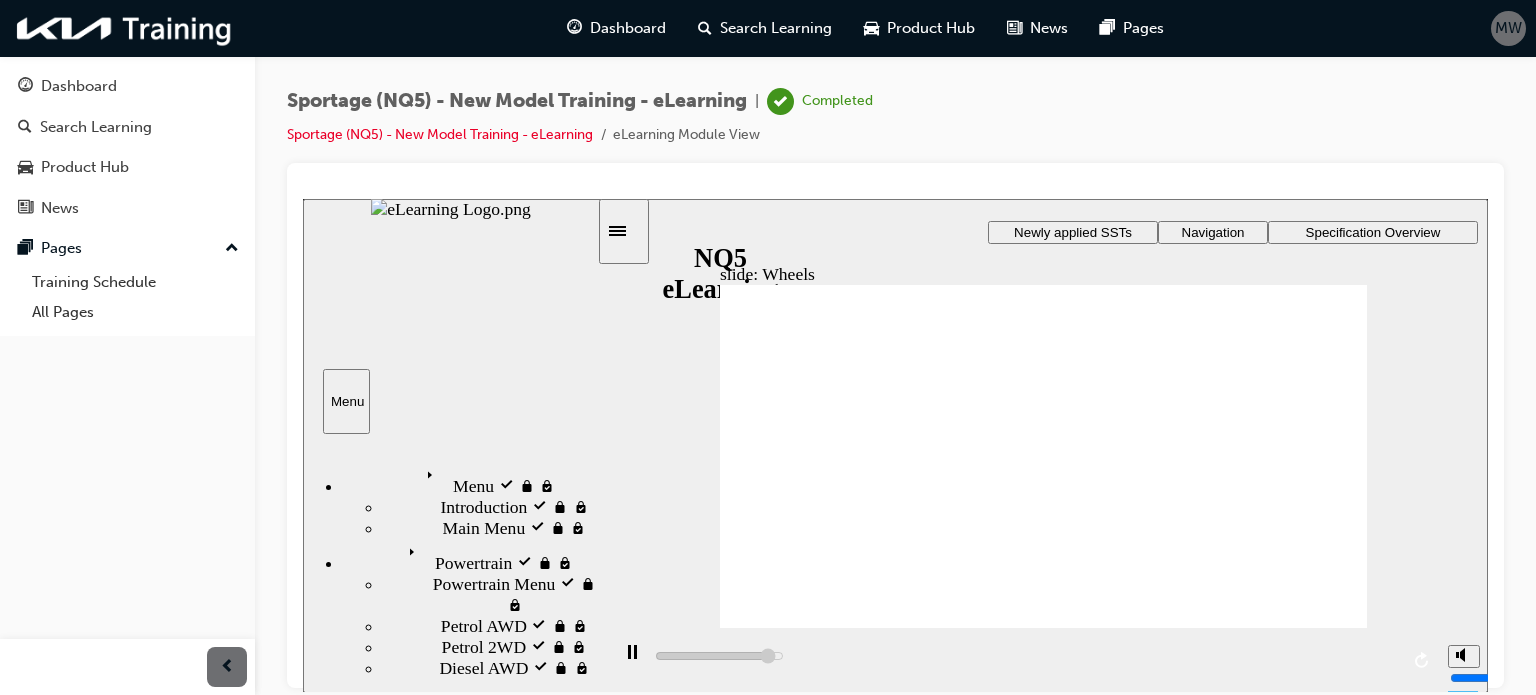 click 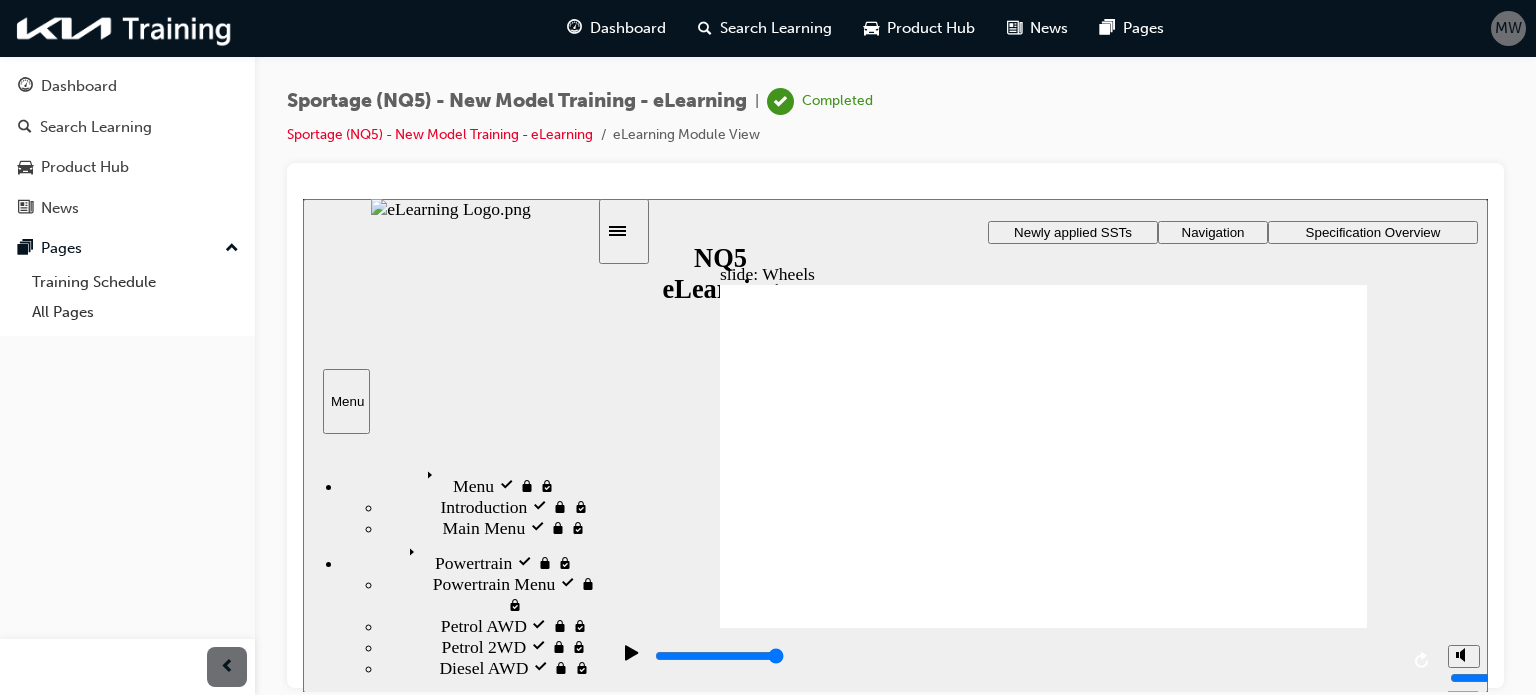 click 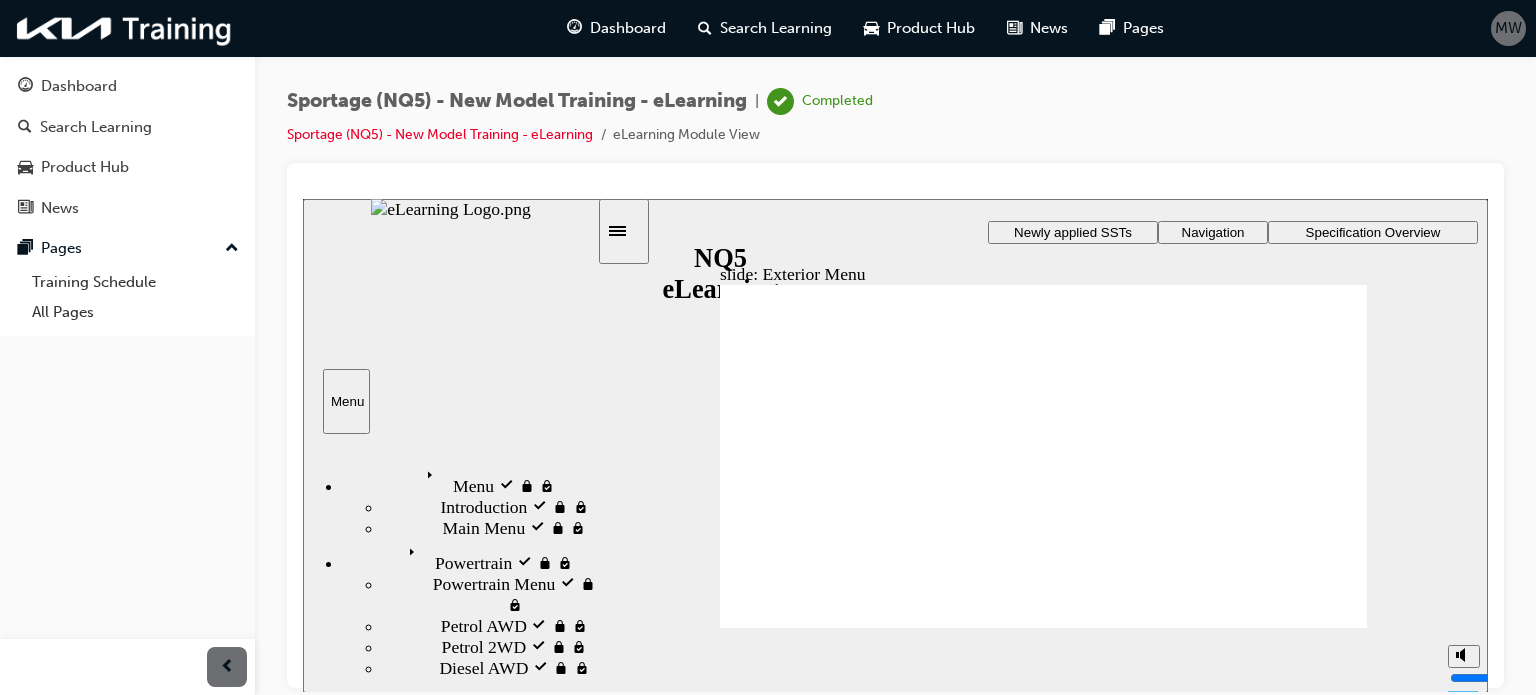 click 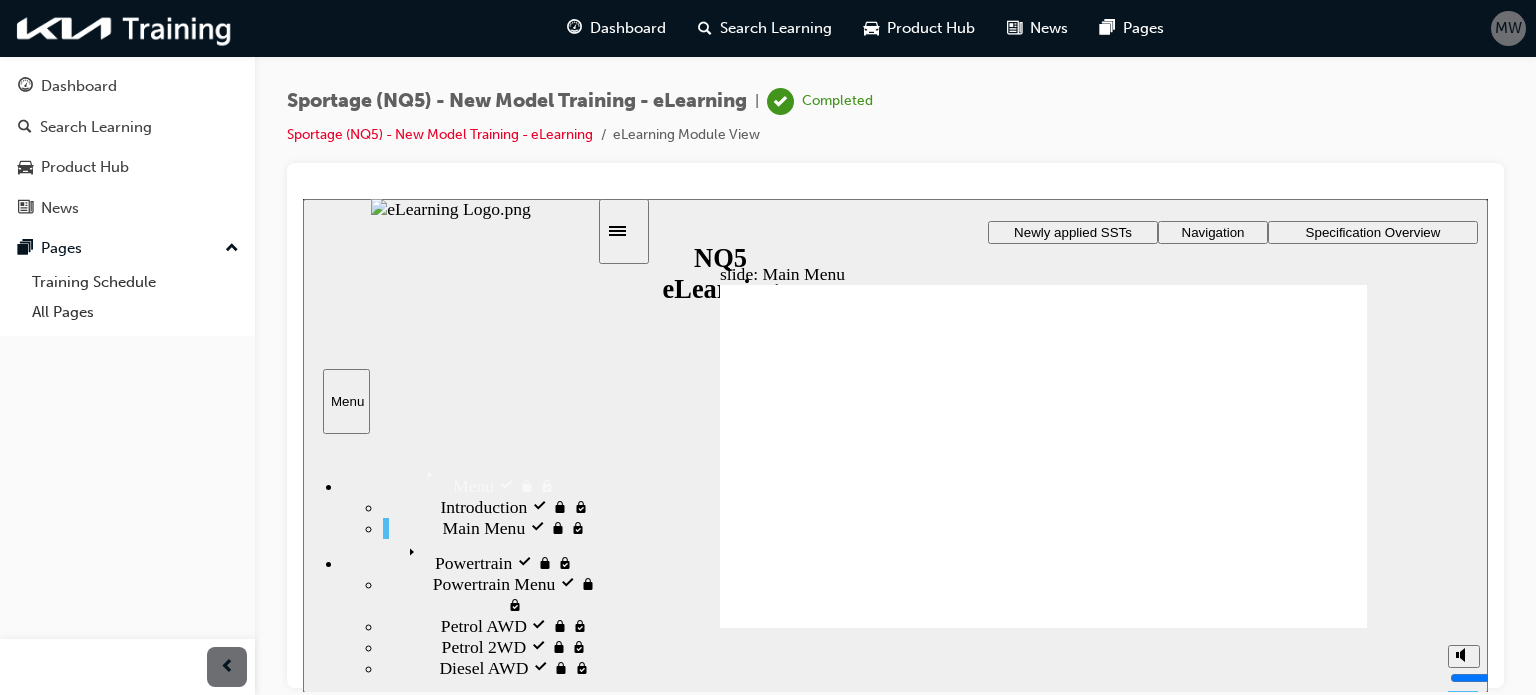 click 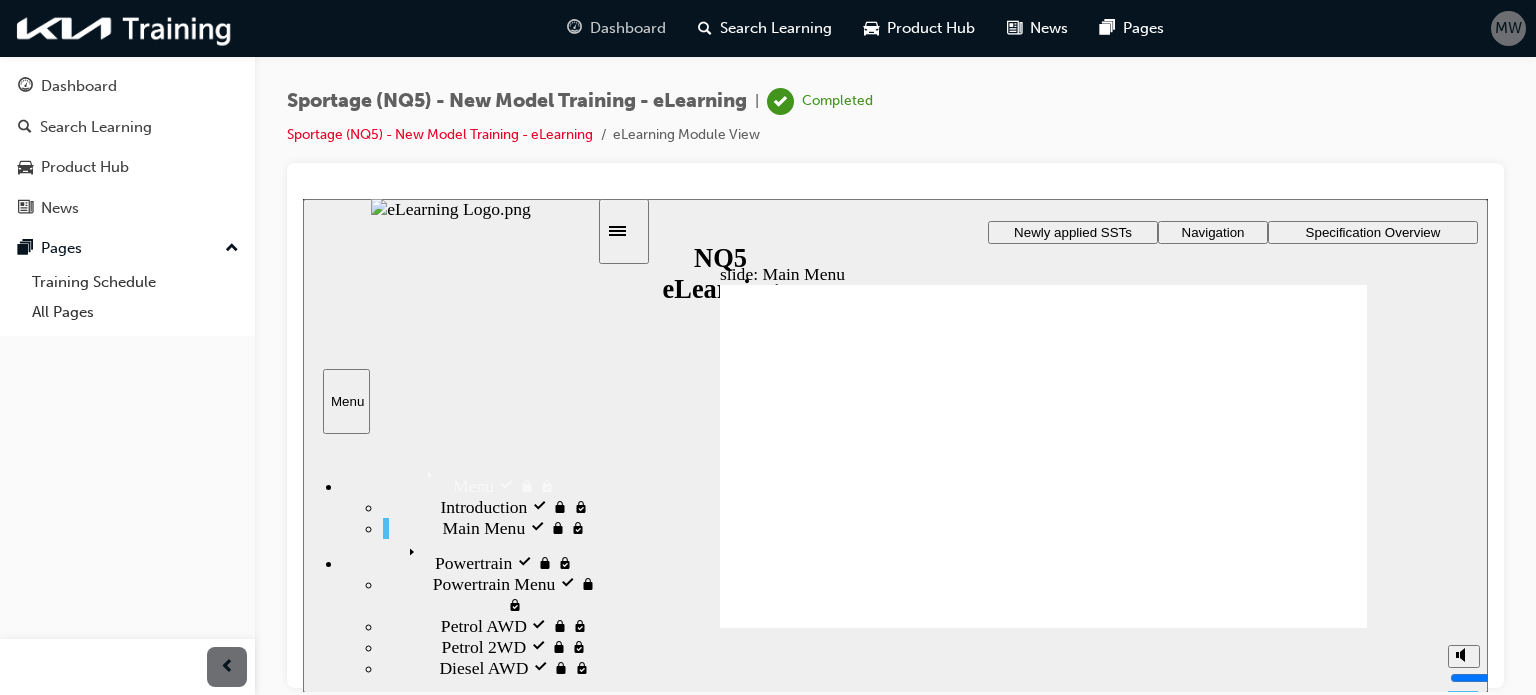 click on "Dashboard" at bounding box center [628, 28] 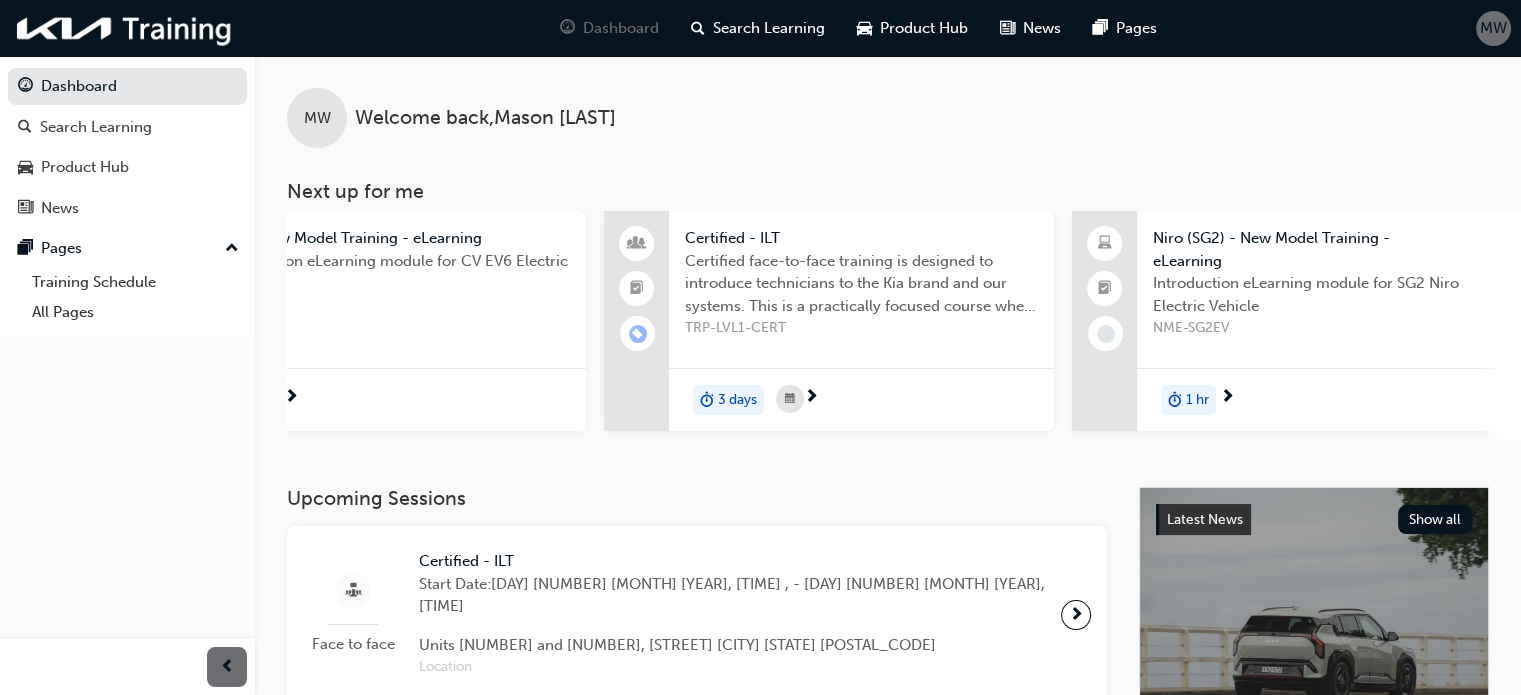 scroll, scrollTop: 0, scrollLeft: 0, axis: both 